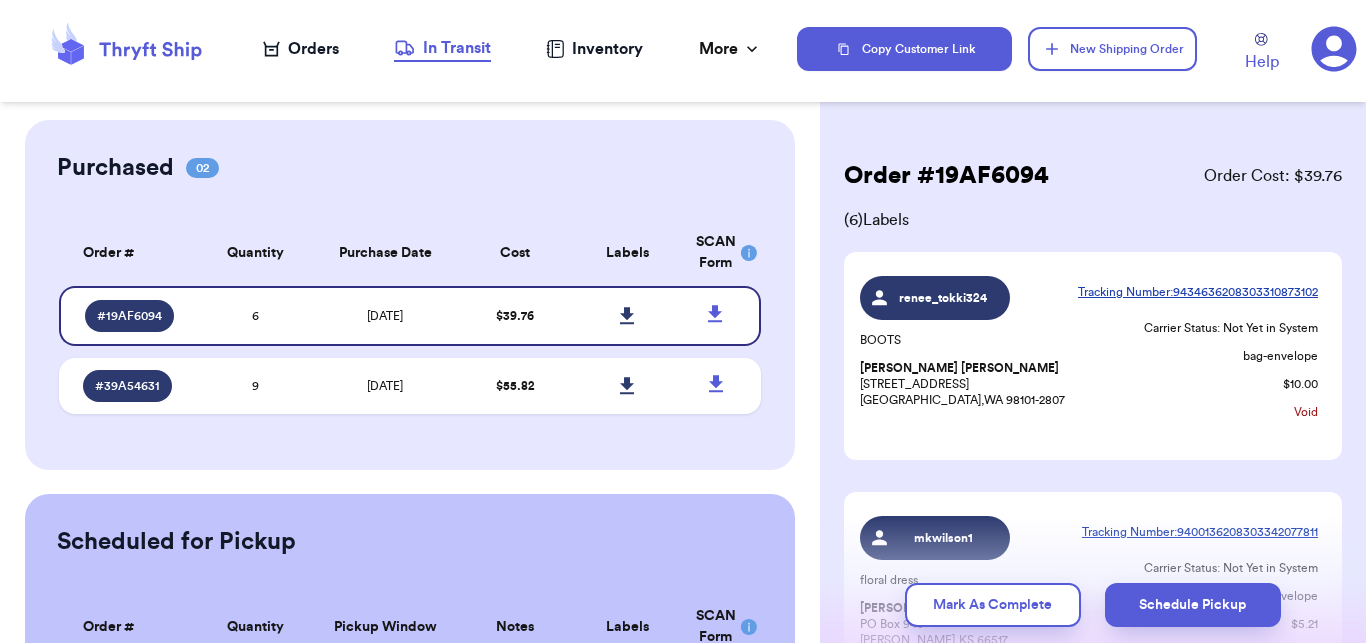scroll, scrollTop: 0, scrollLeft: 0, axis: both 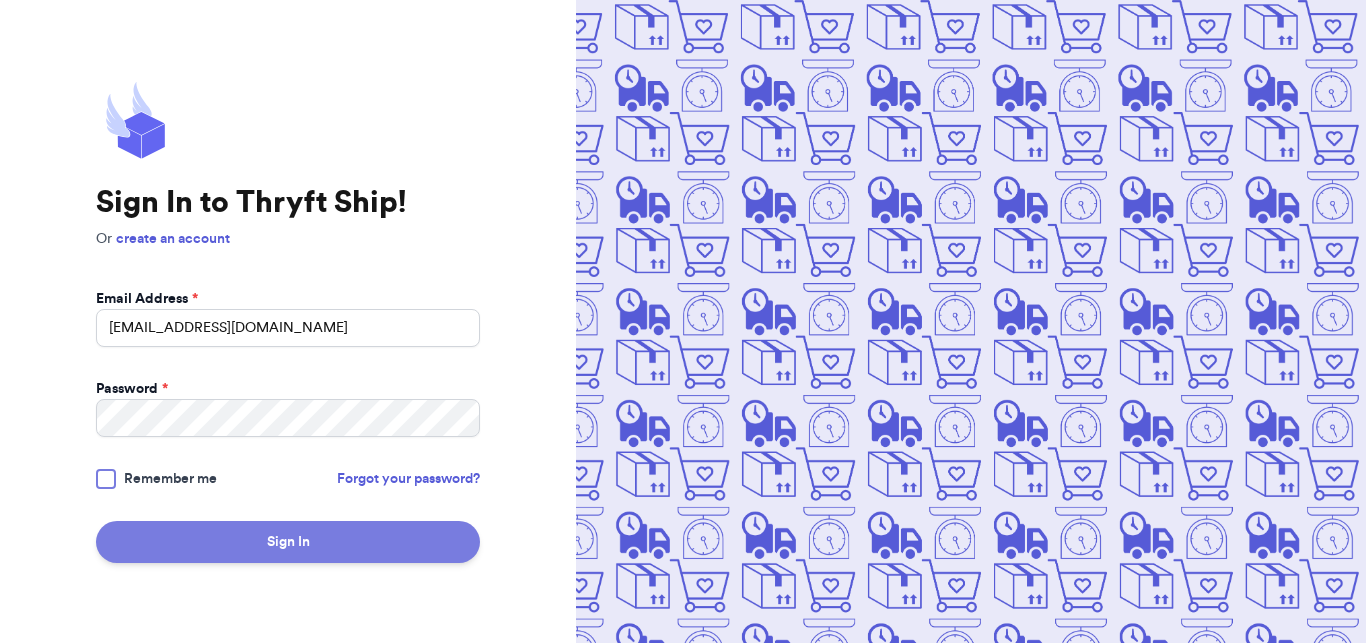 click on "Sign In" at bounding box center (288, 542) 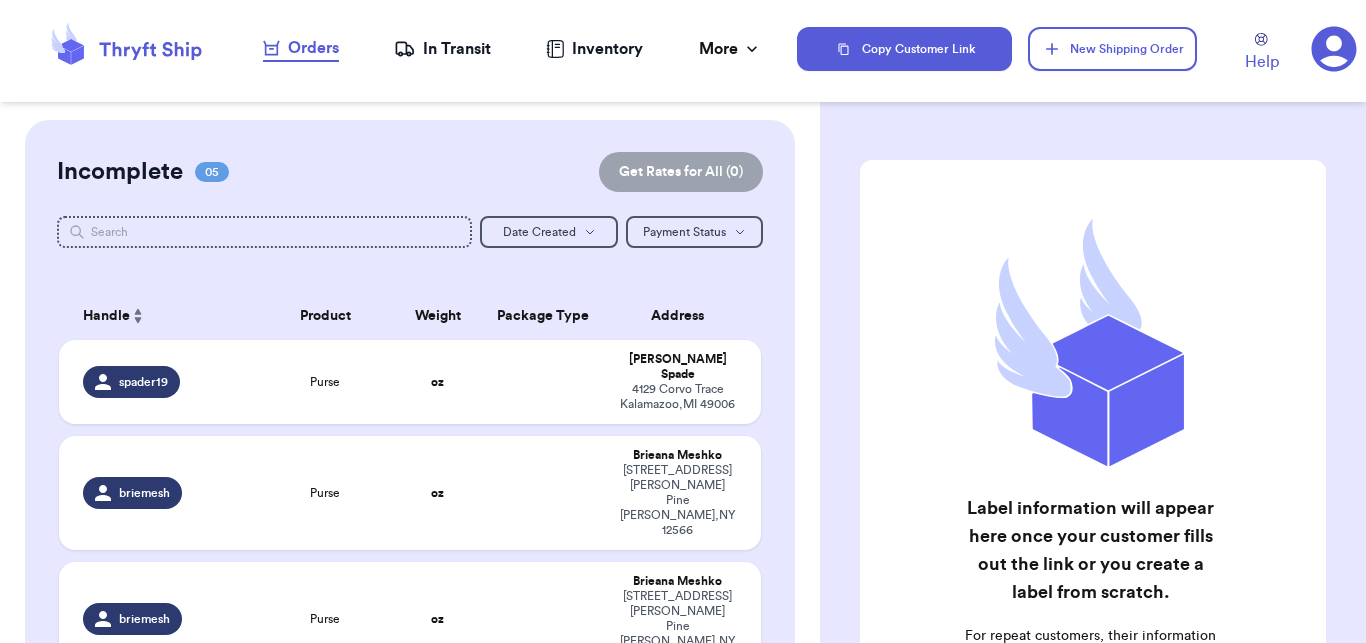 click on "Copy Customer Link New Shipping Order Help 1" at bounding box center (1081, 49) 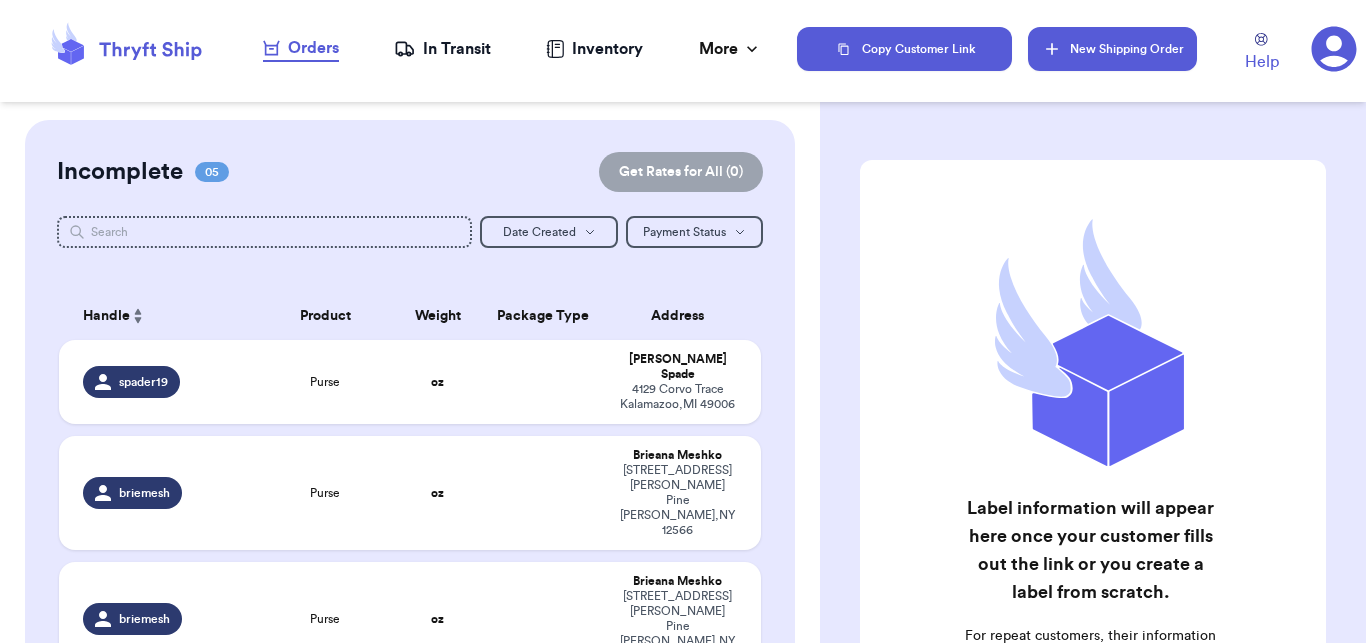 click on "New Shipping Order" at bounding box center [1112, 49] 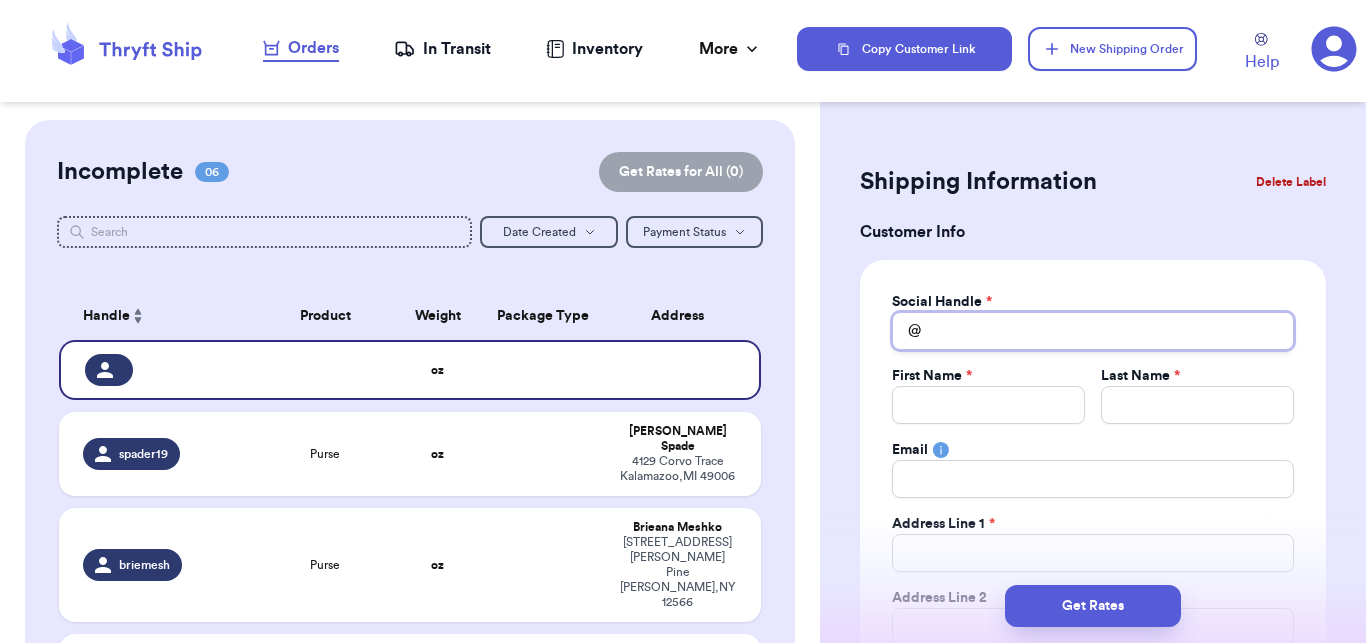 click on "Total Amount Paid" at bounding box center [1093, 331] 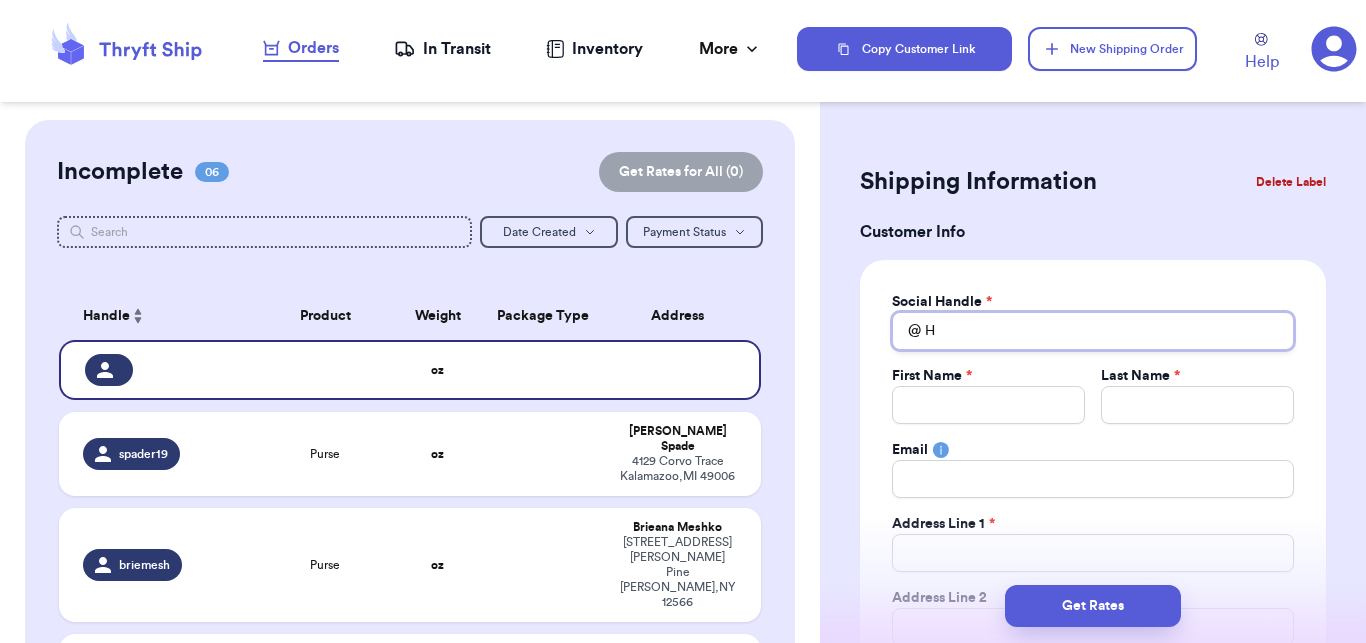 type on "H7" 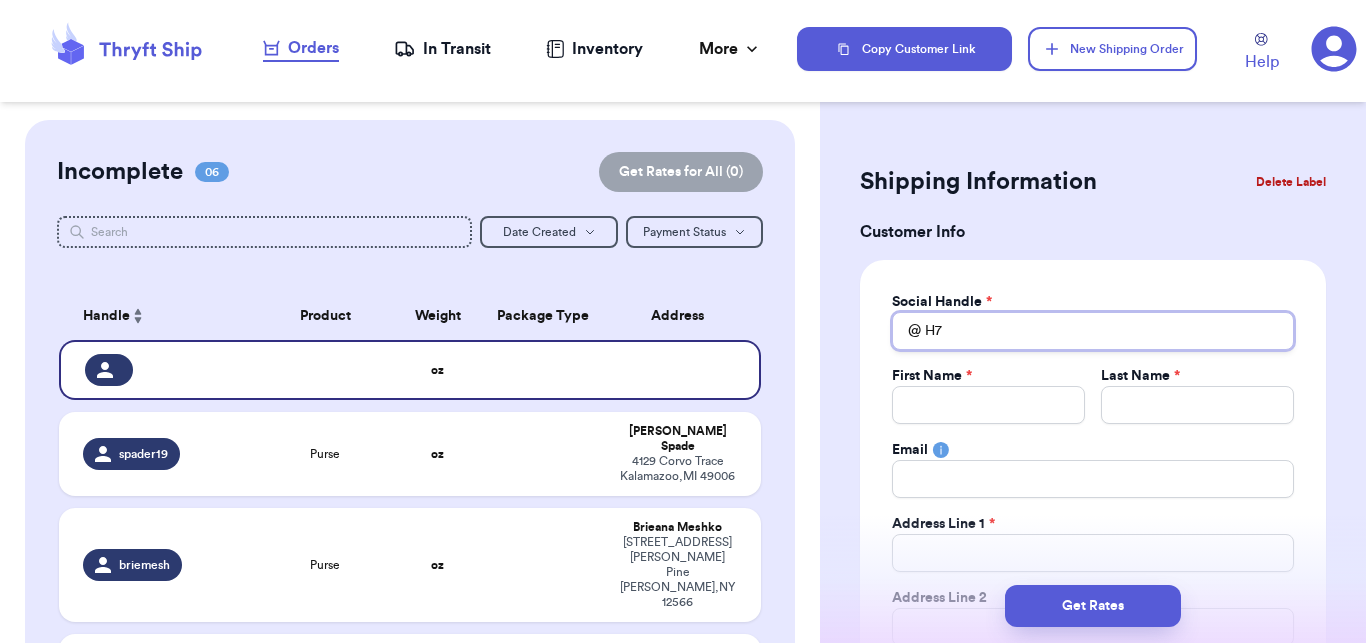 type 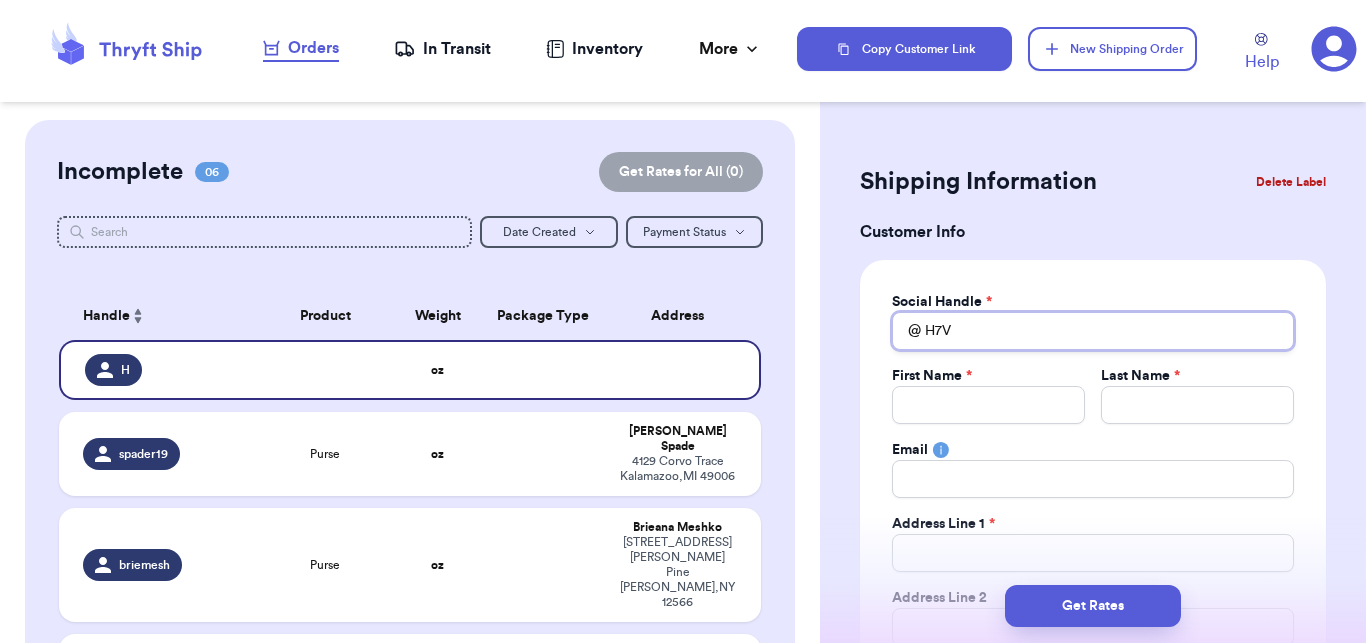 type on "H7VF" 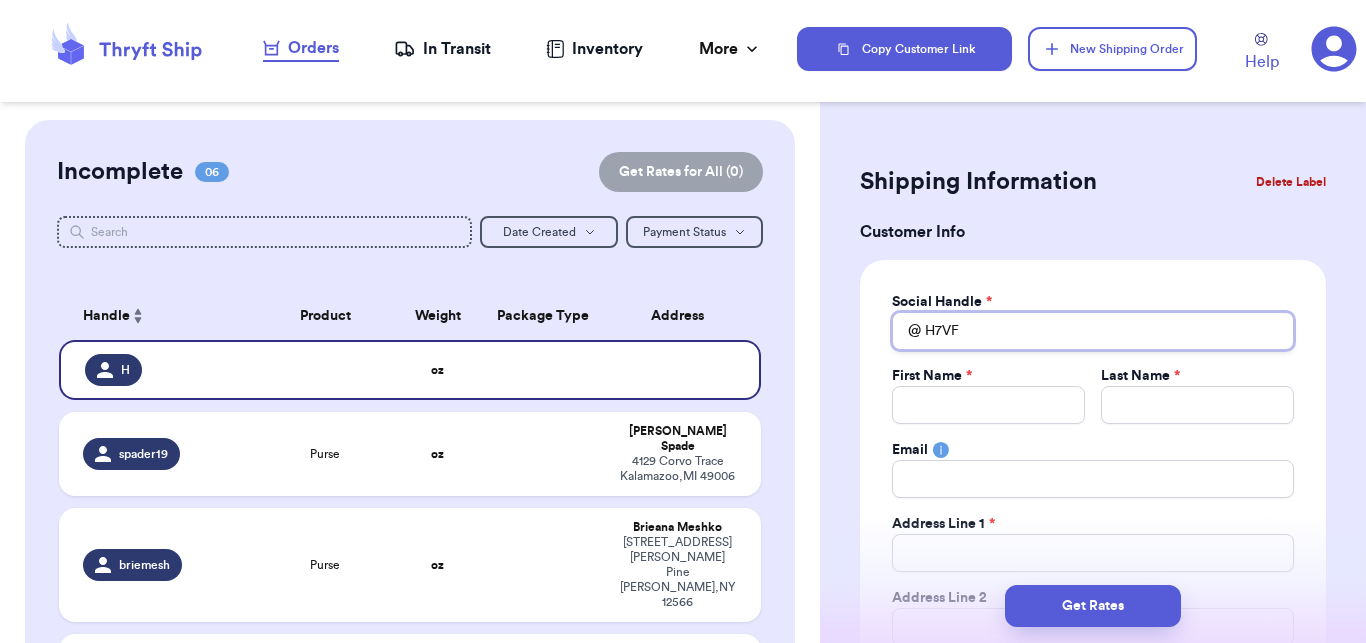 type 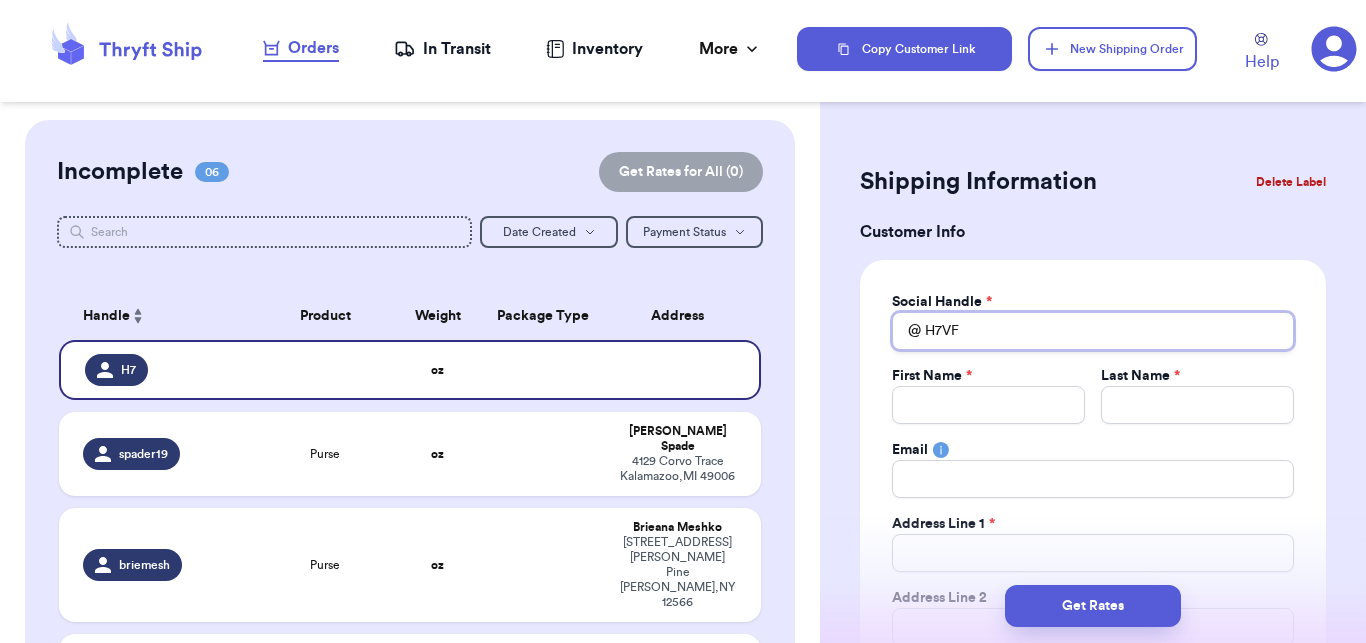 type on "H7V" 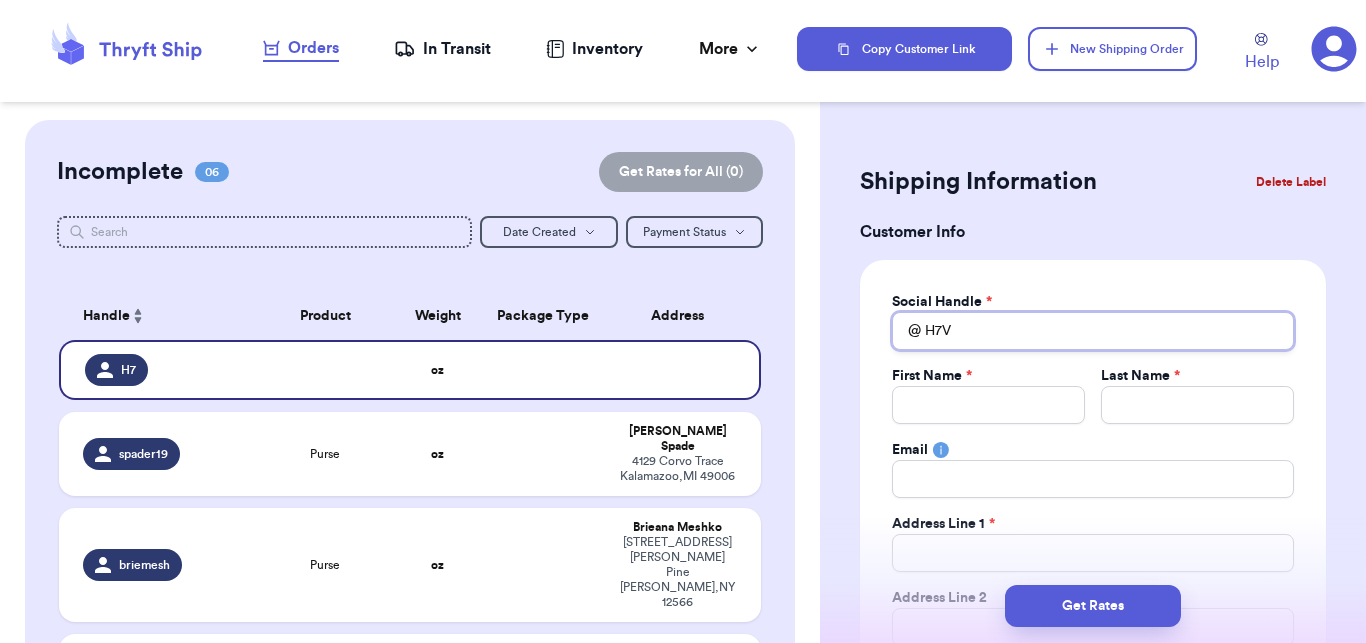 type 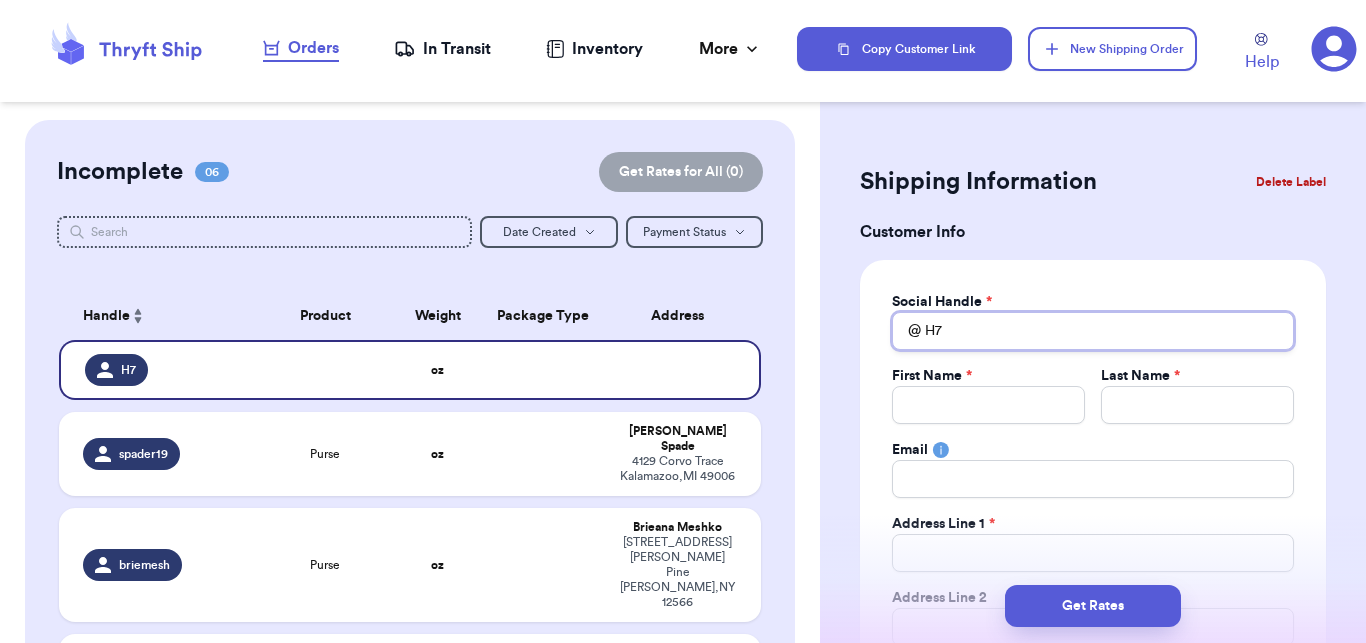 type 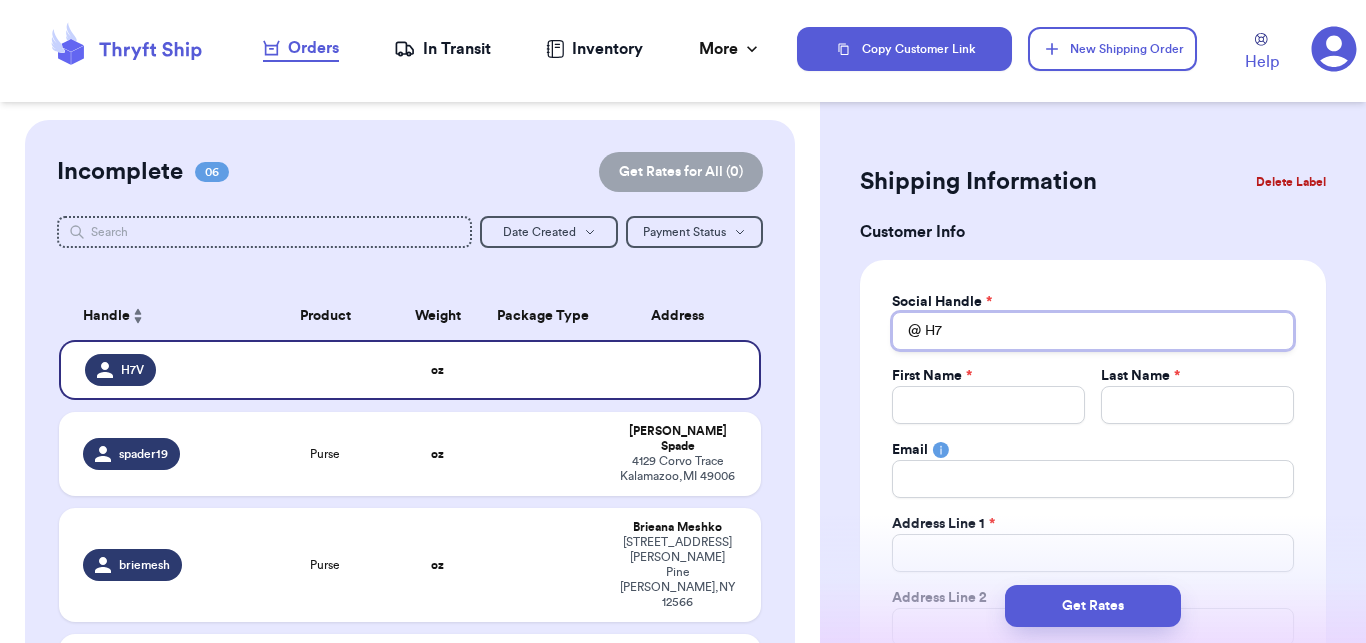 type on "H" 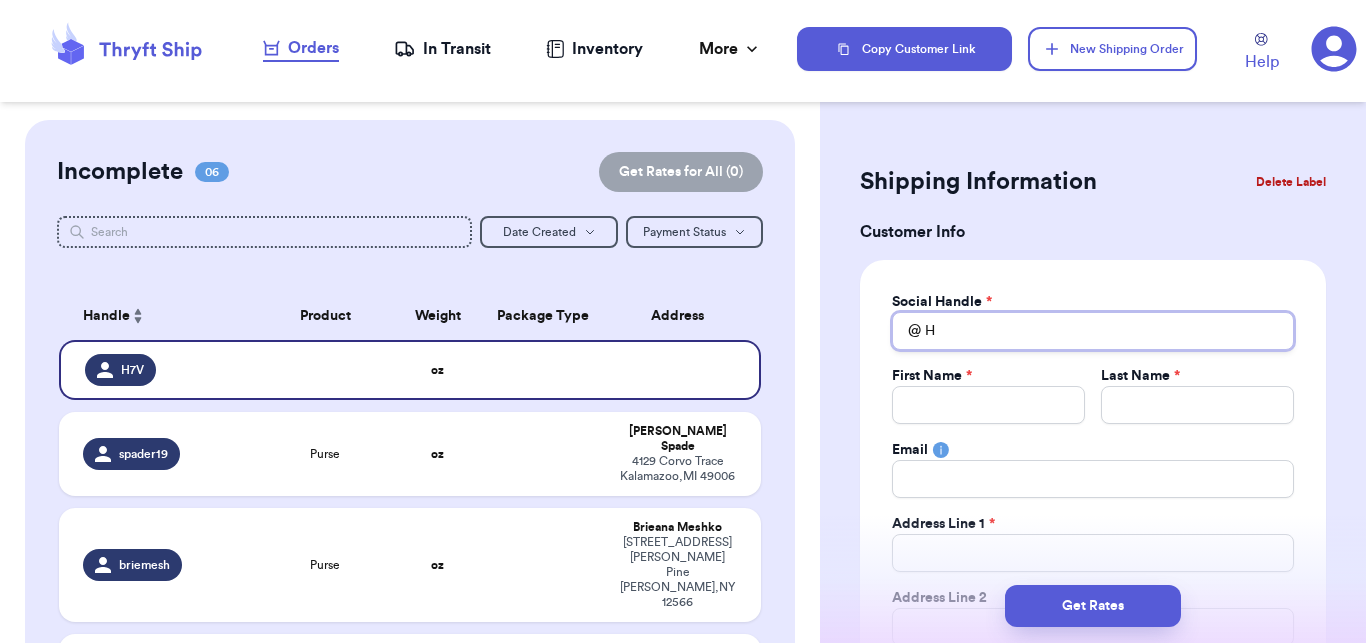 type 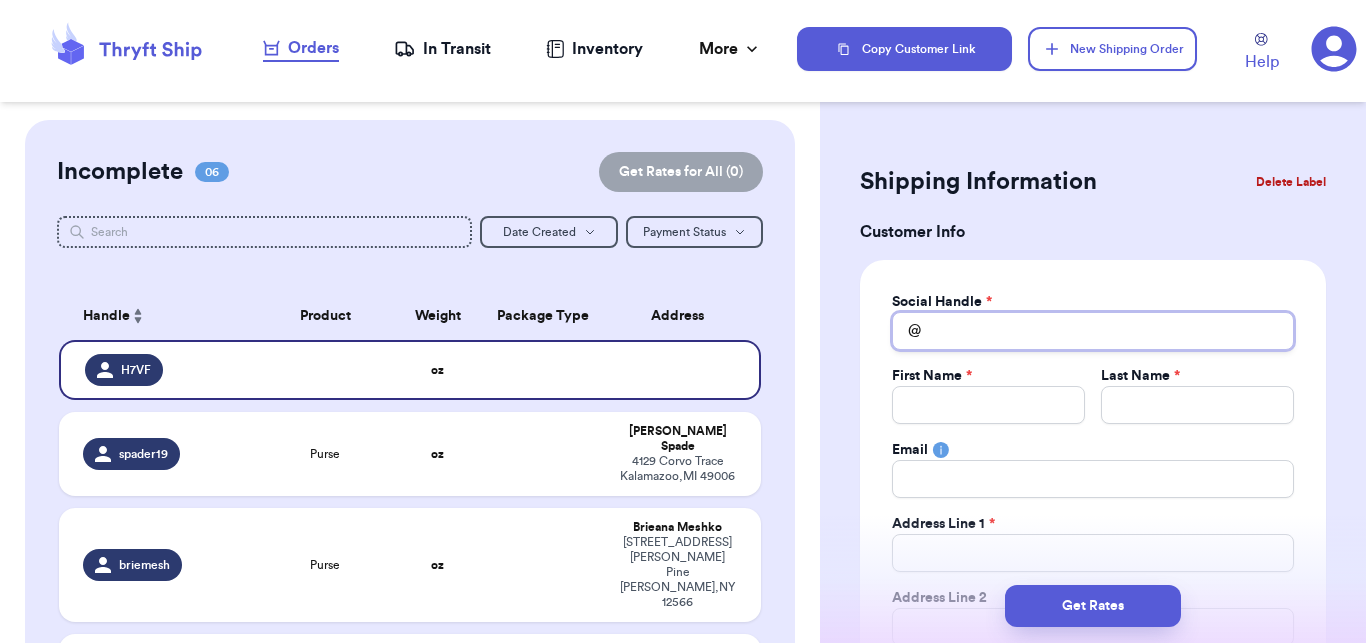 type 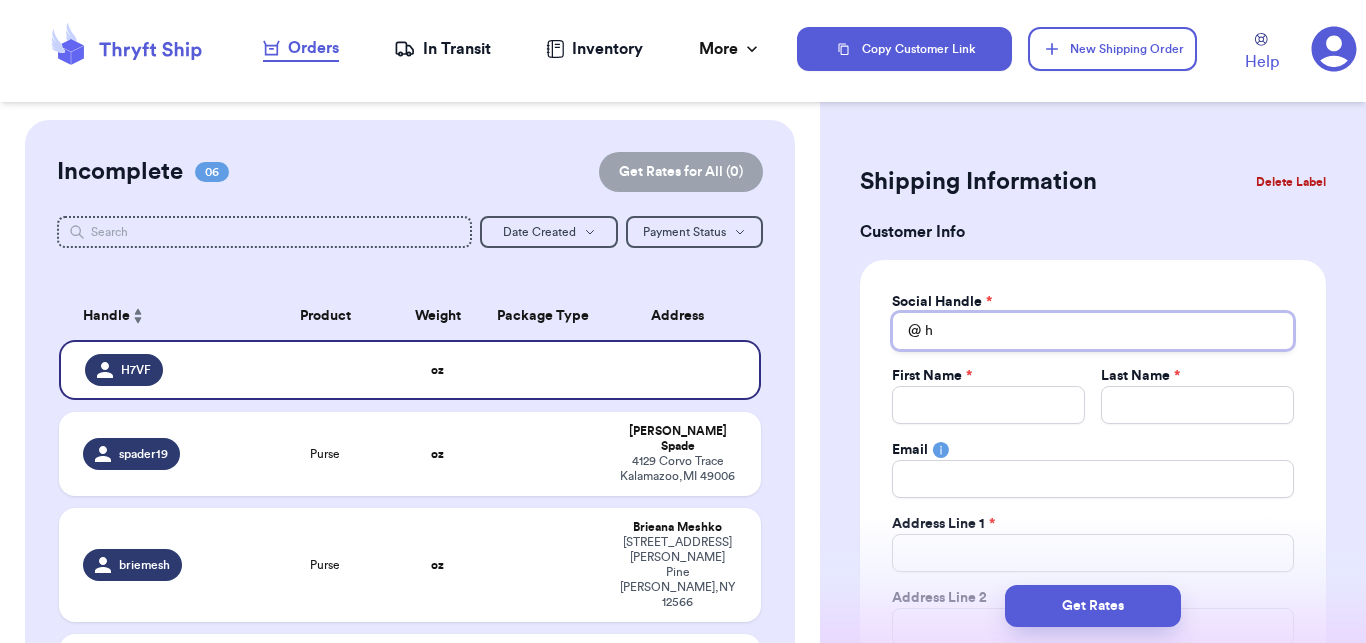 type 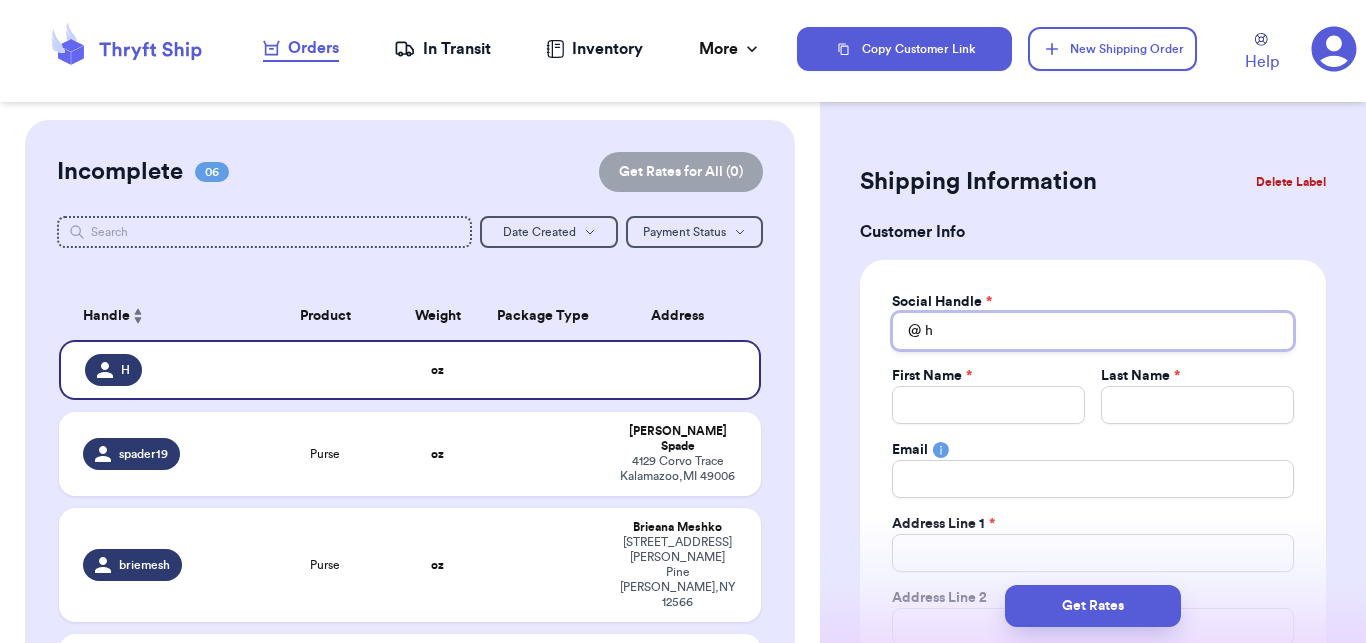 type on "h7" 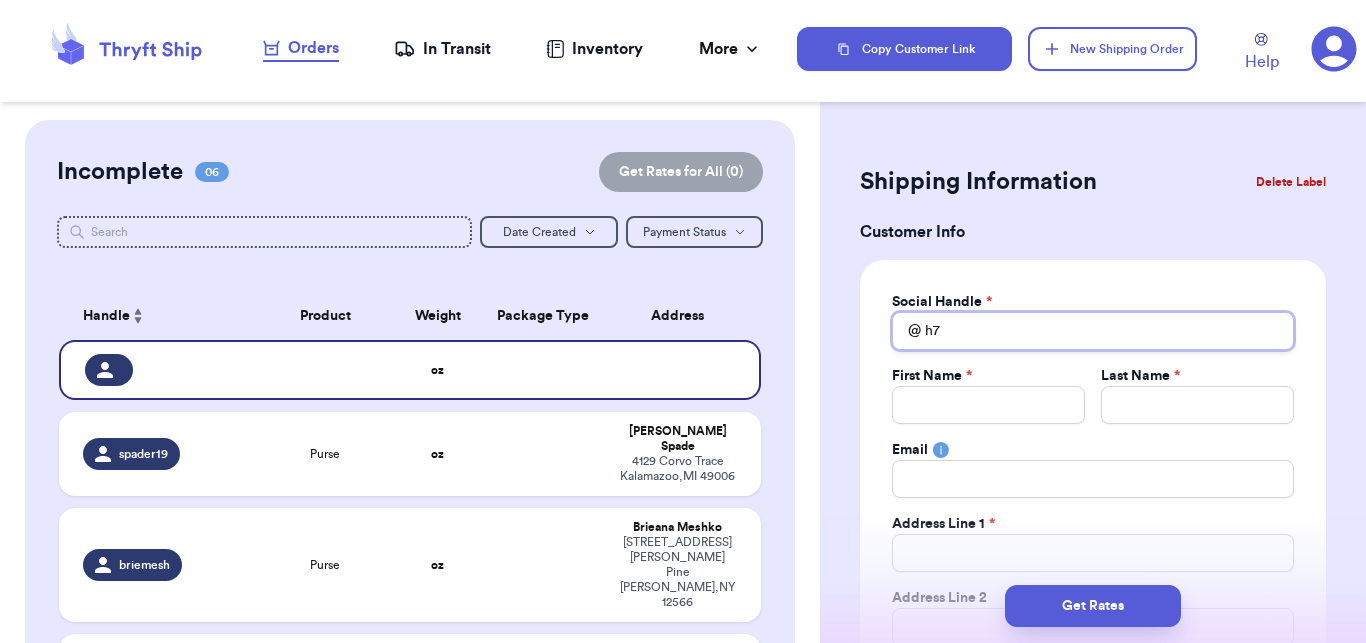 type 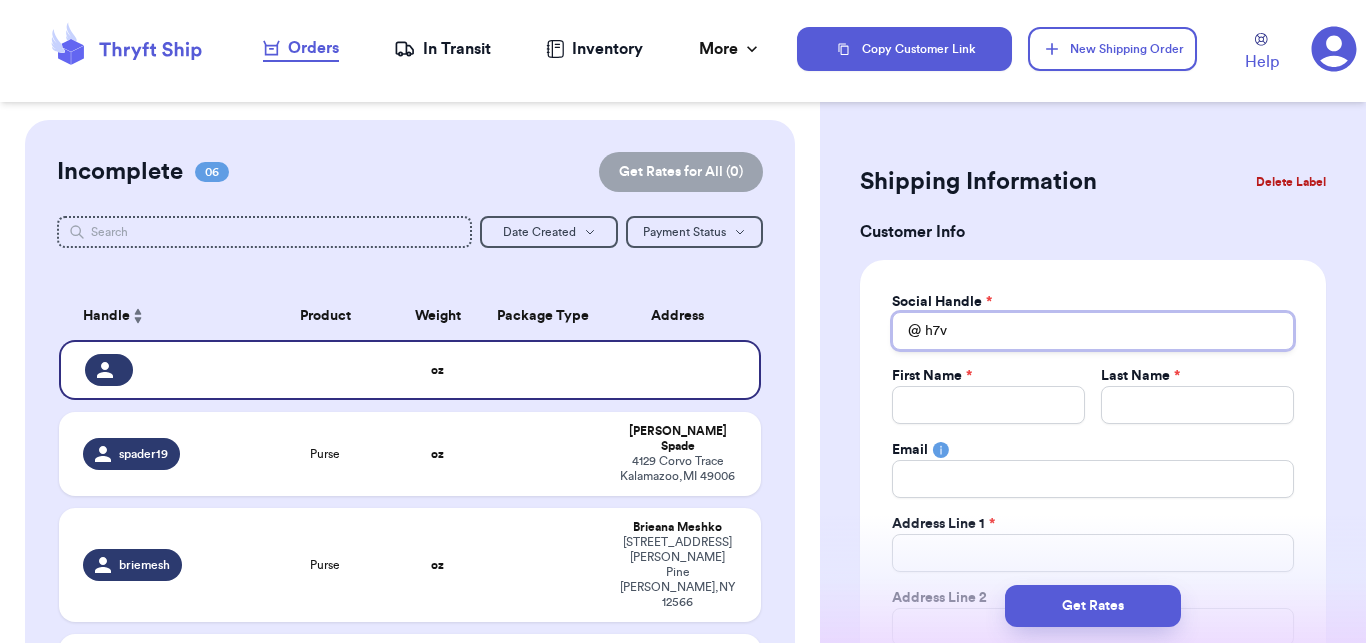 type 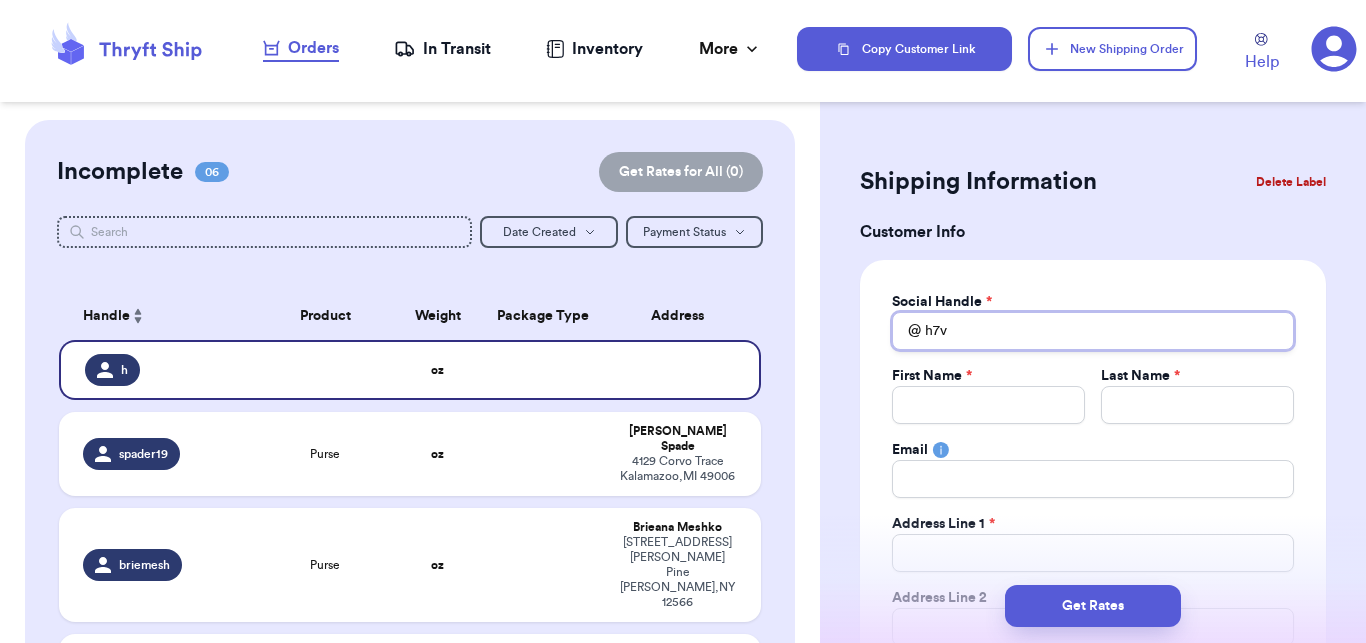 type on "h7vf" 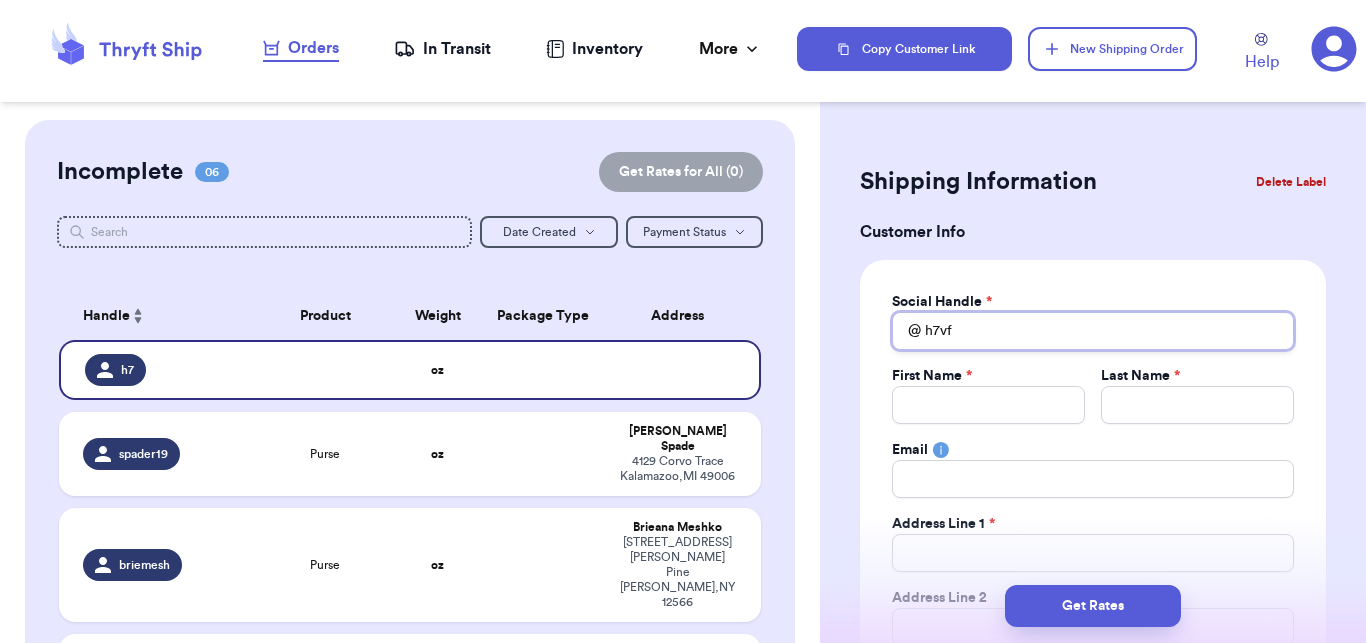 type 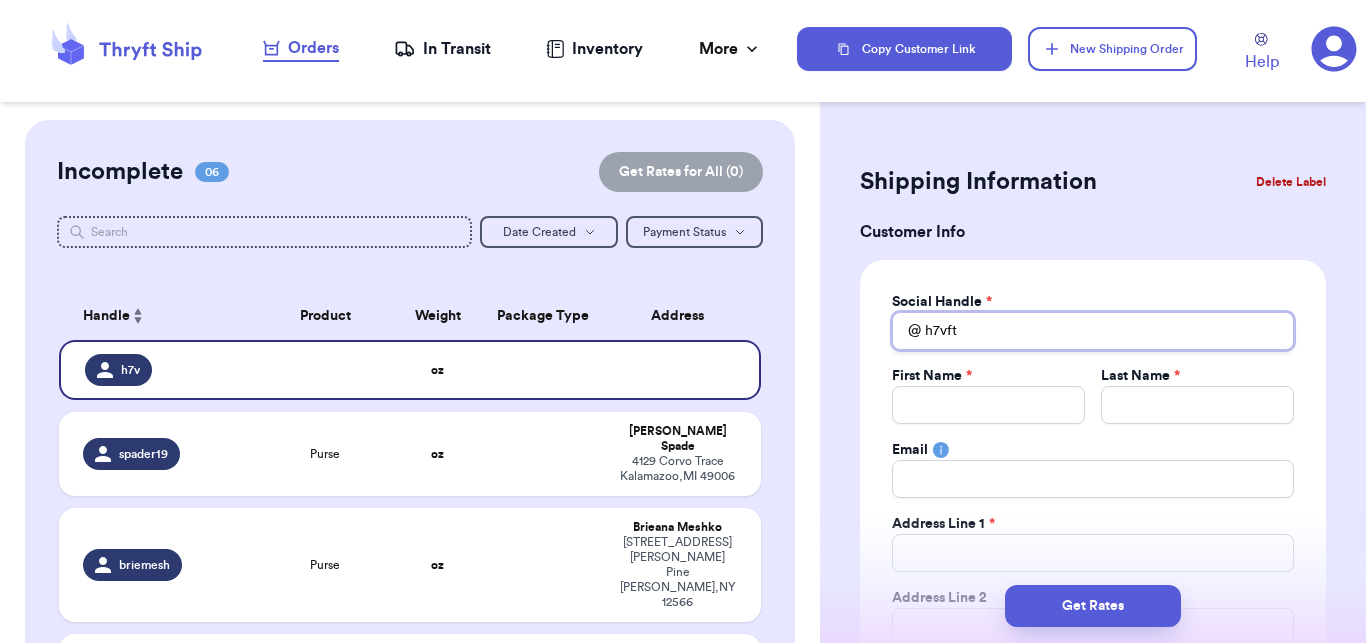 type on "h7vftt" 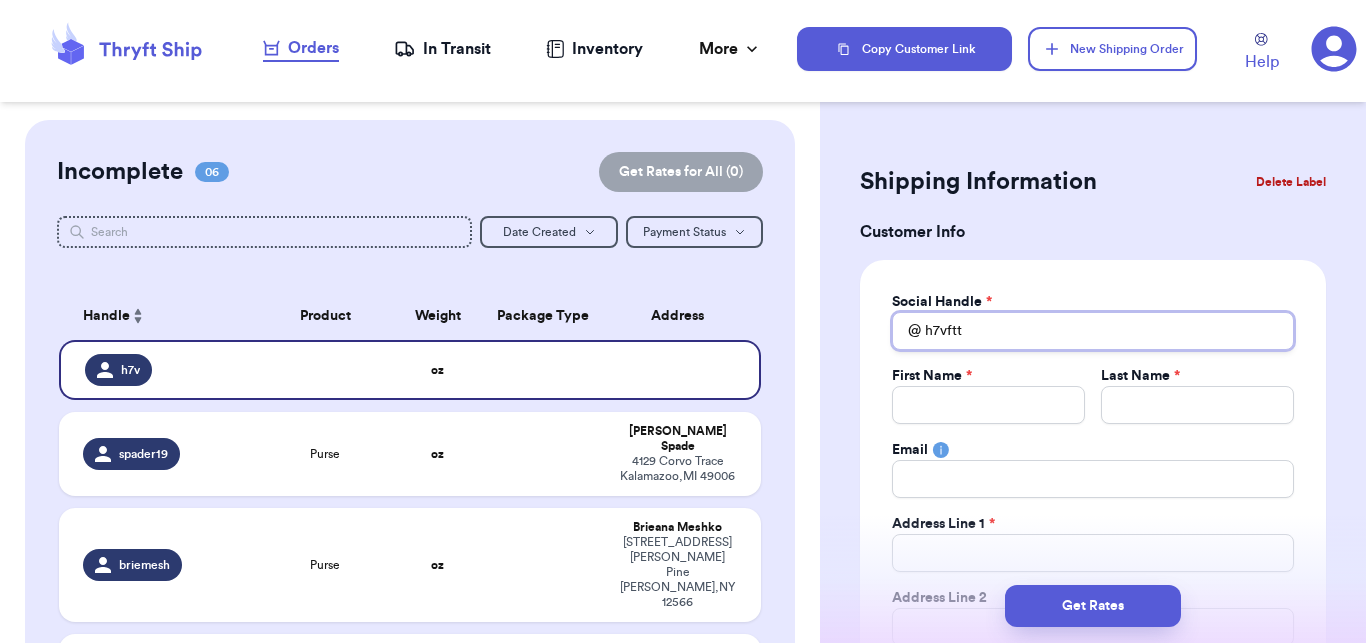 type 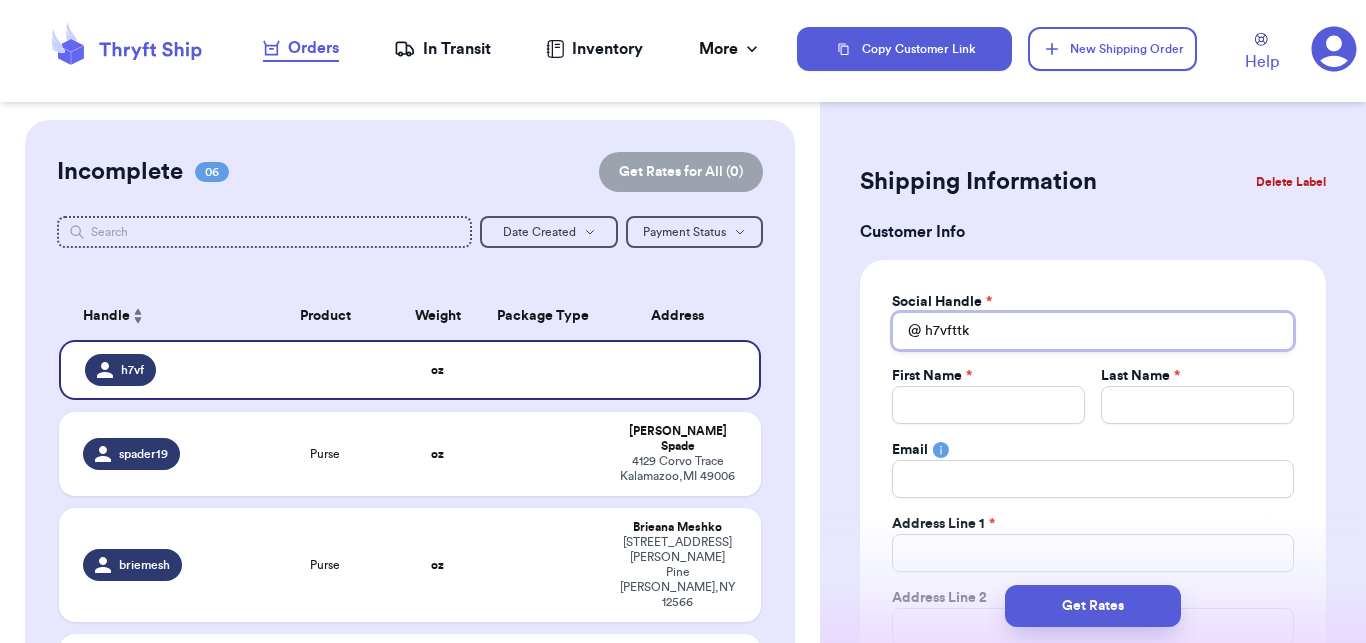 type on "h7vfttk9" 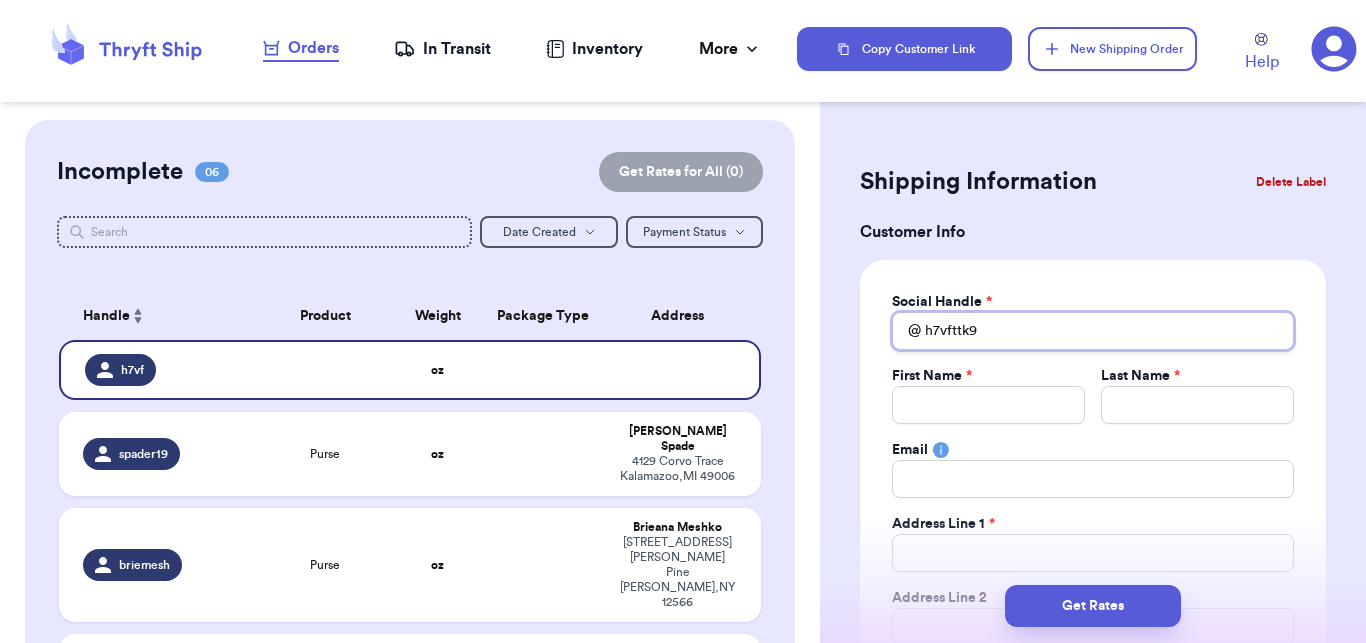 type 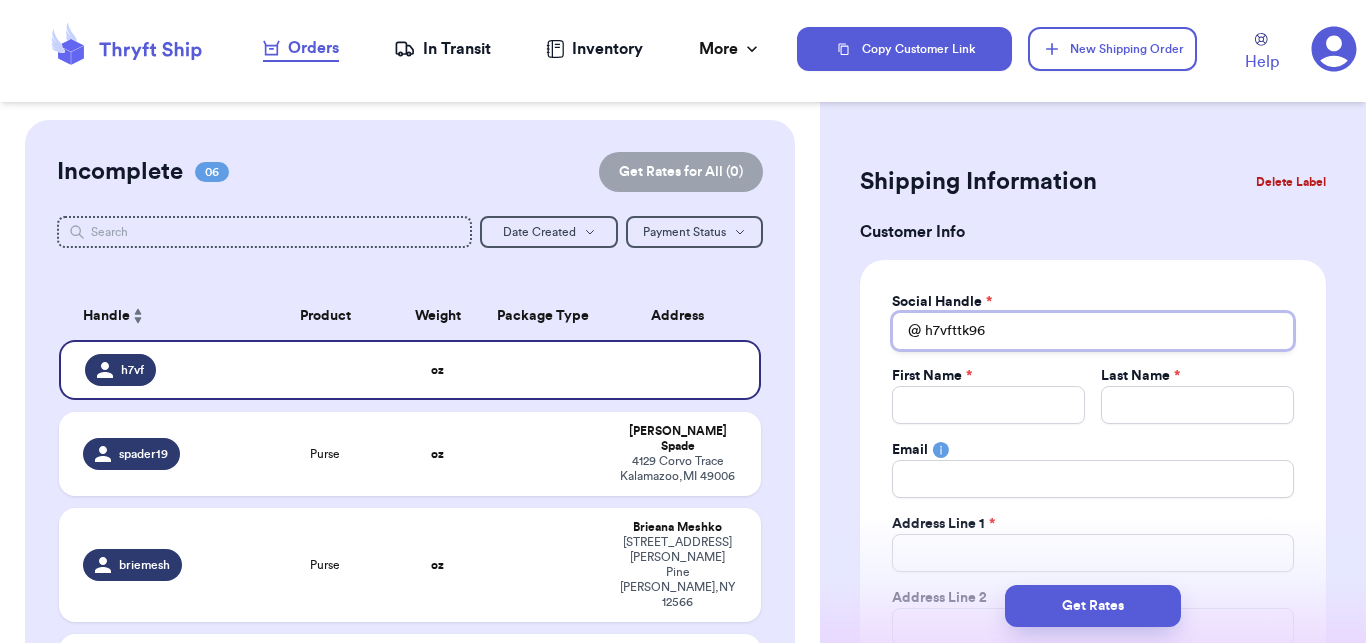 type 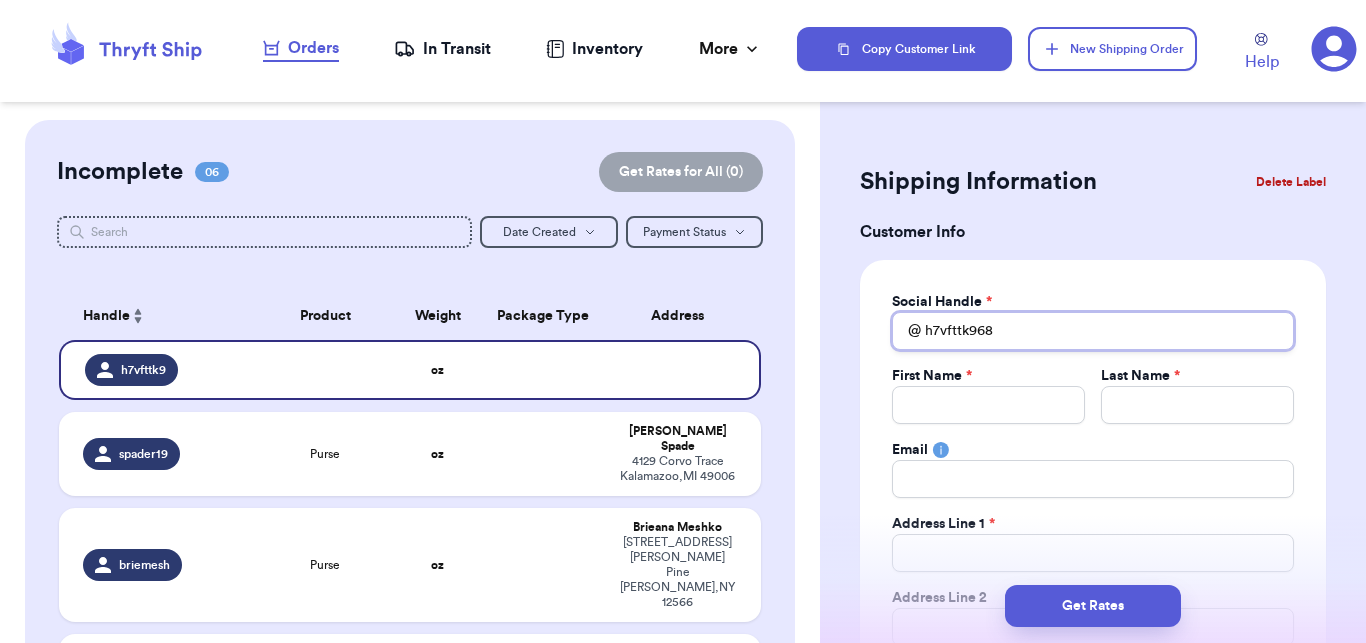 type 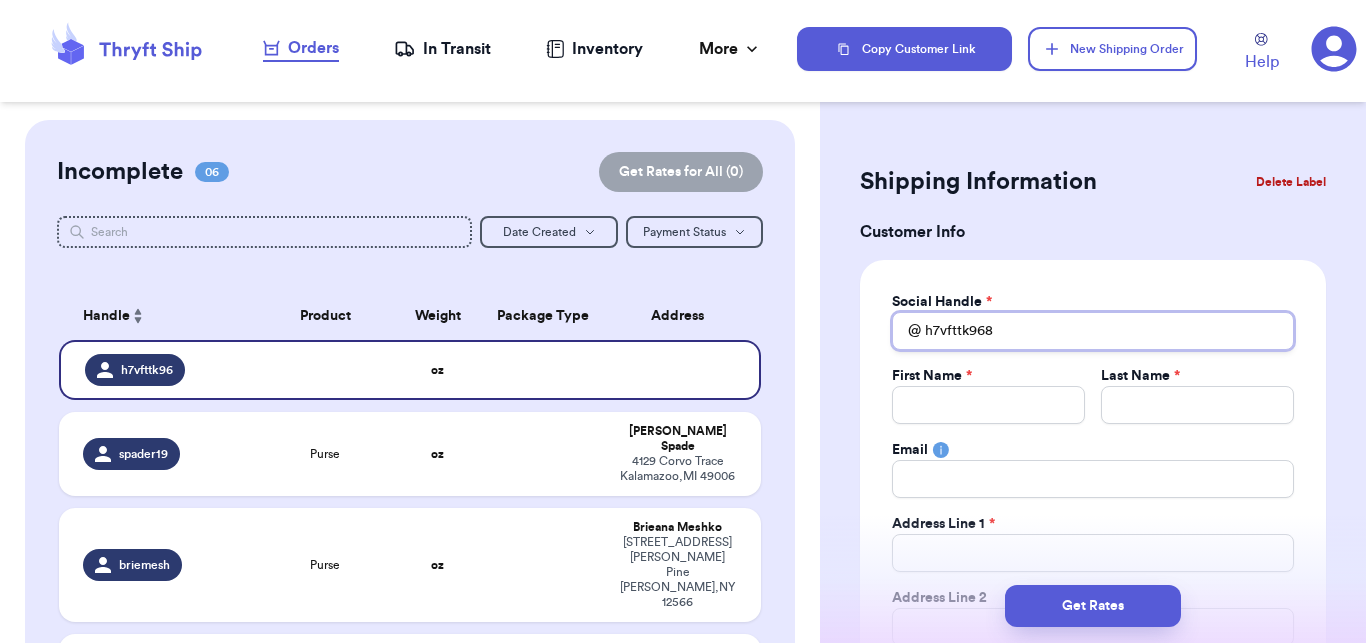 type on "h7vfttk968" 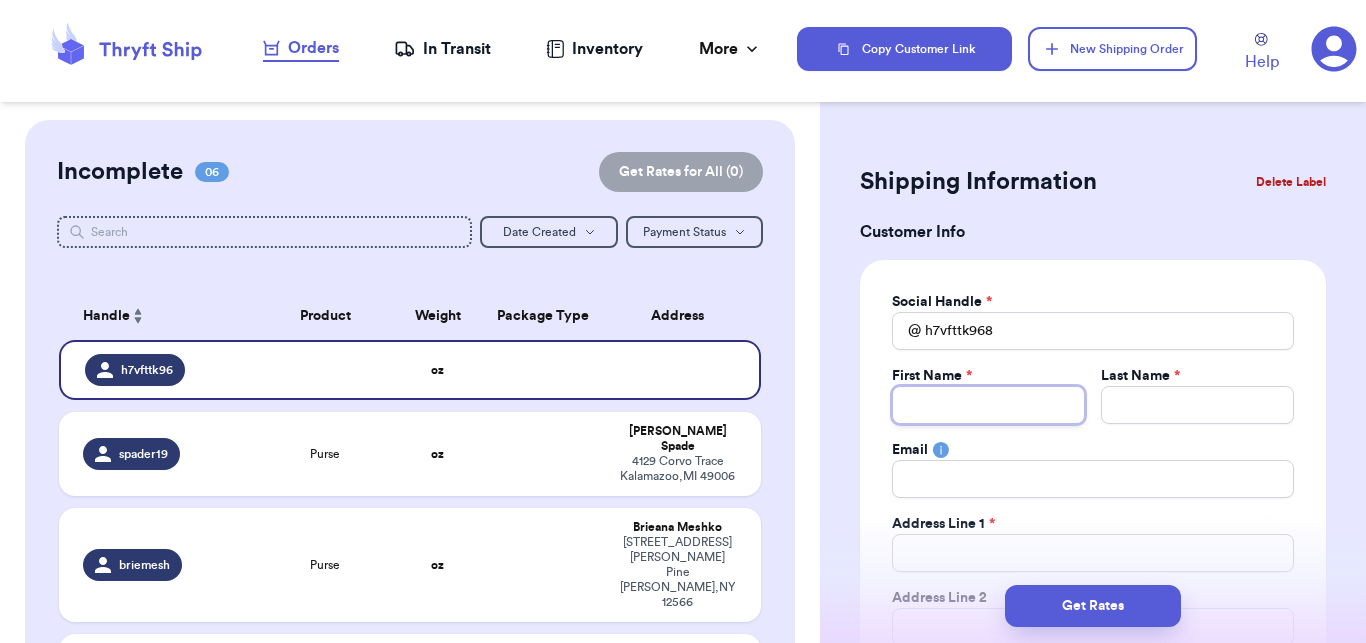 click on "Total Amount Paid" at bounding box center [988, 405] 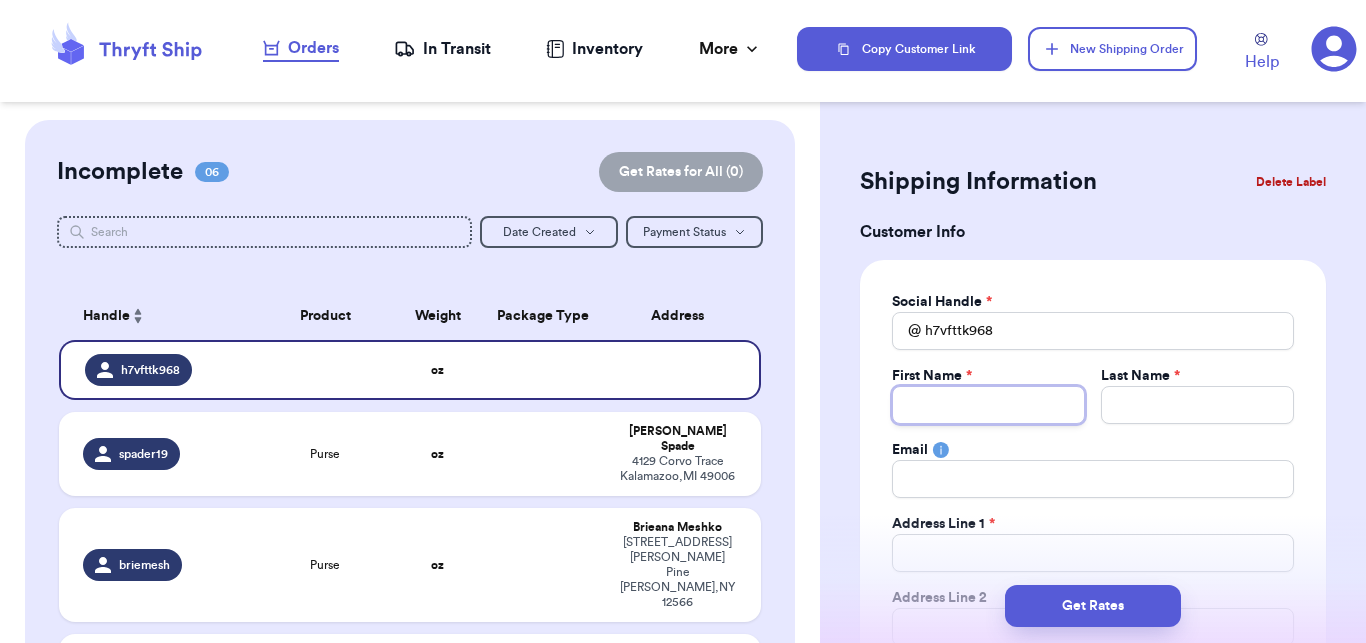 type on "S" 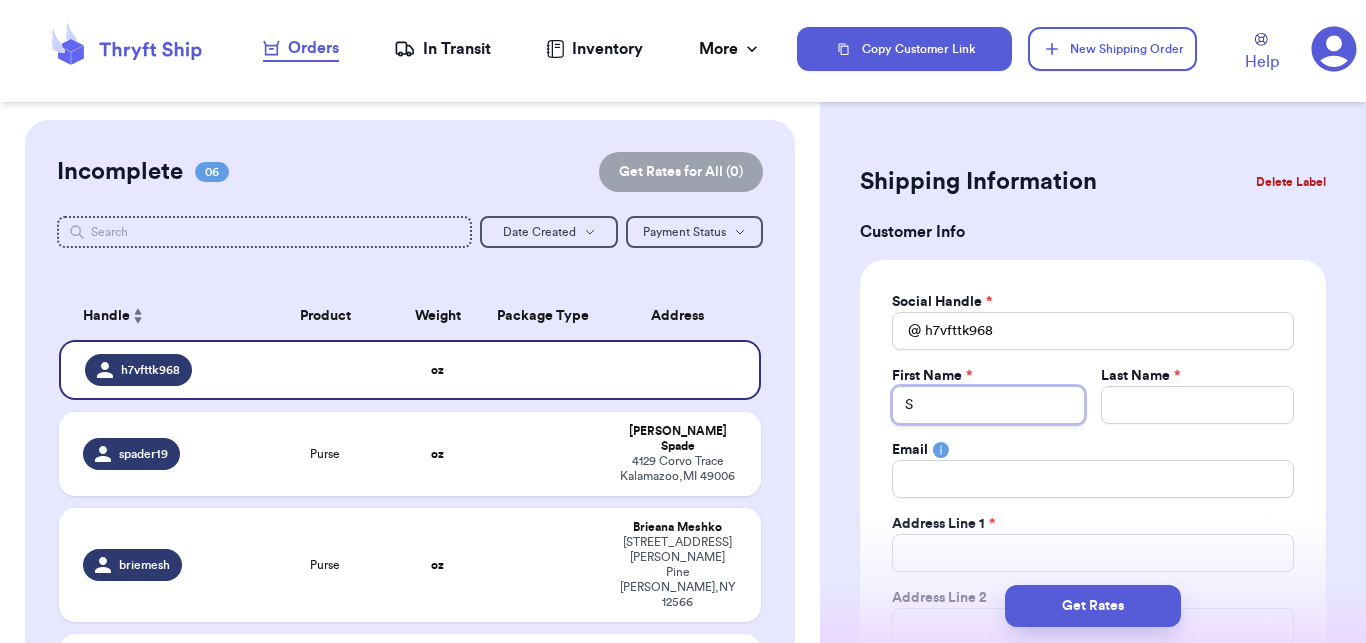 type on "Sa" 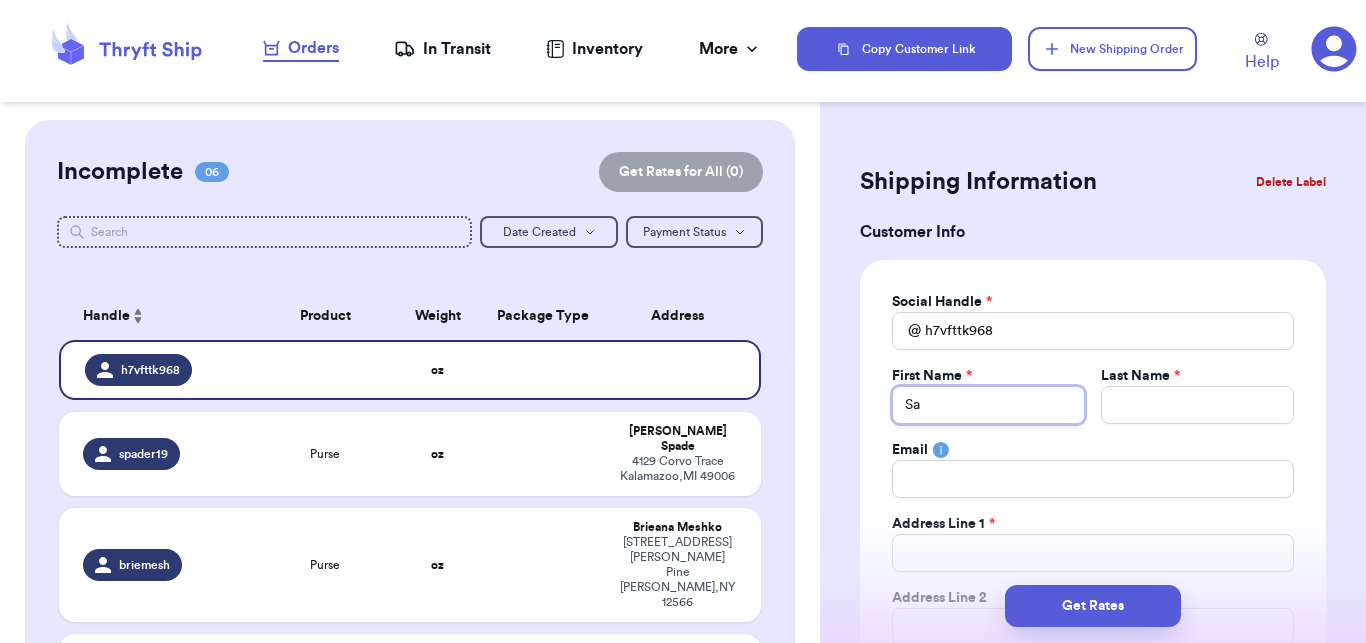 type on "[PERSON_NAME]" 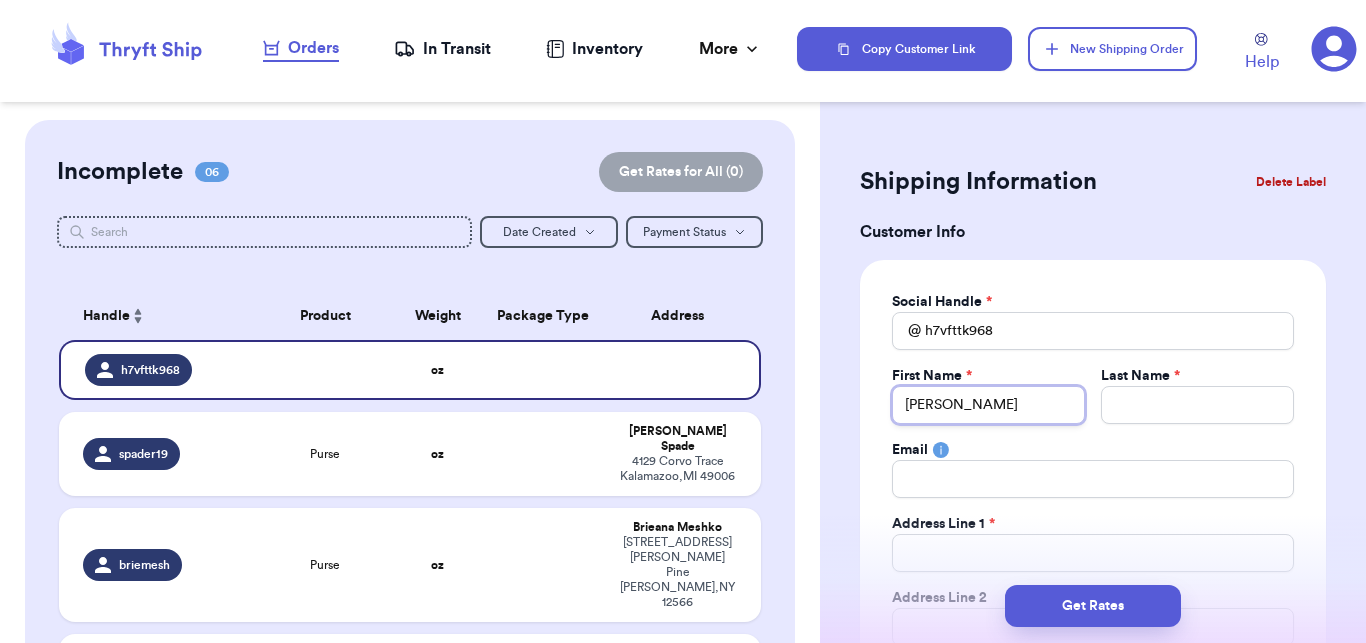 type 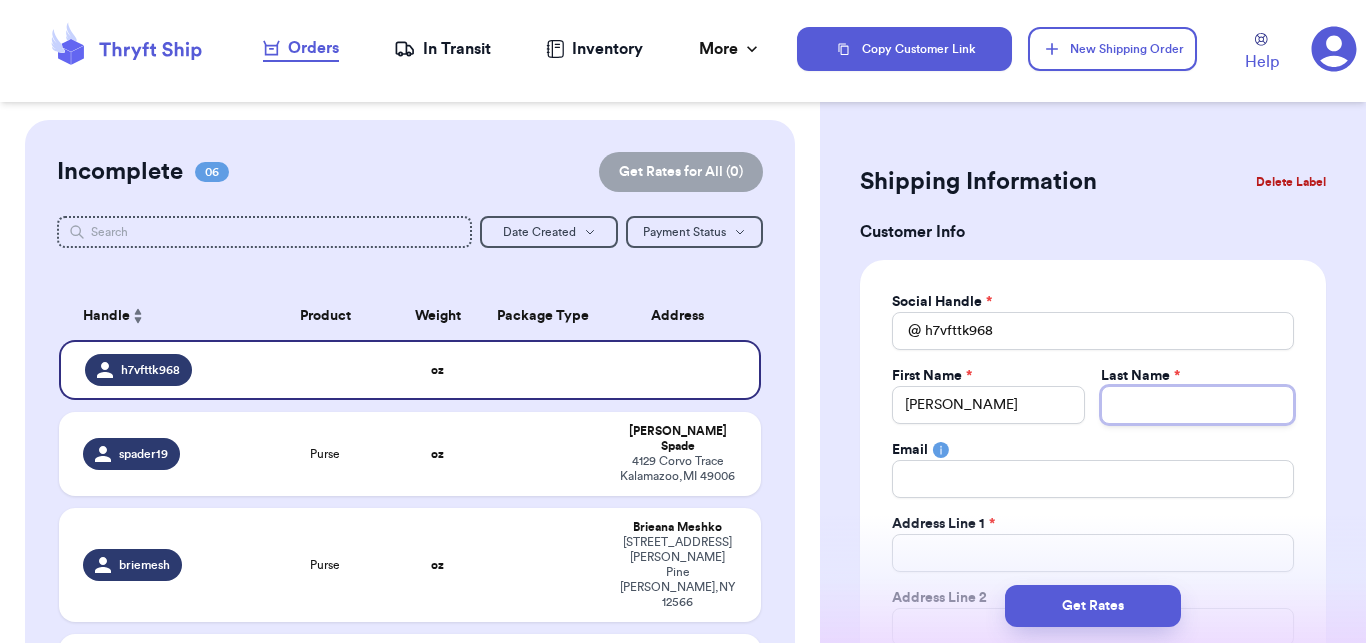 type 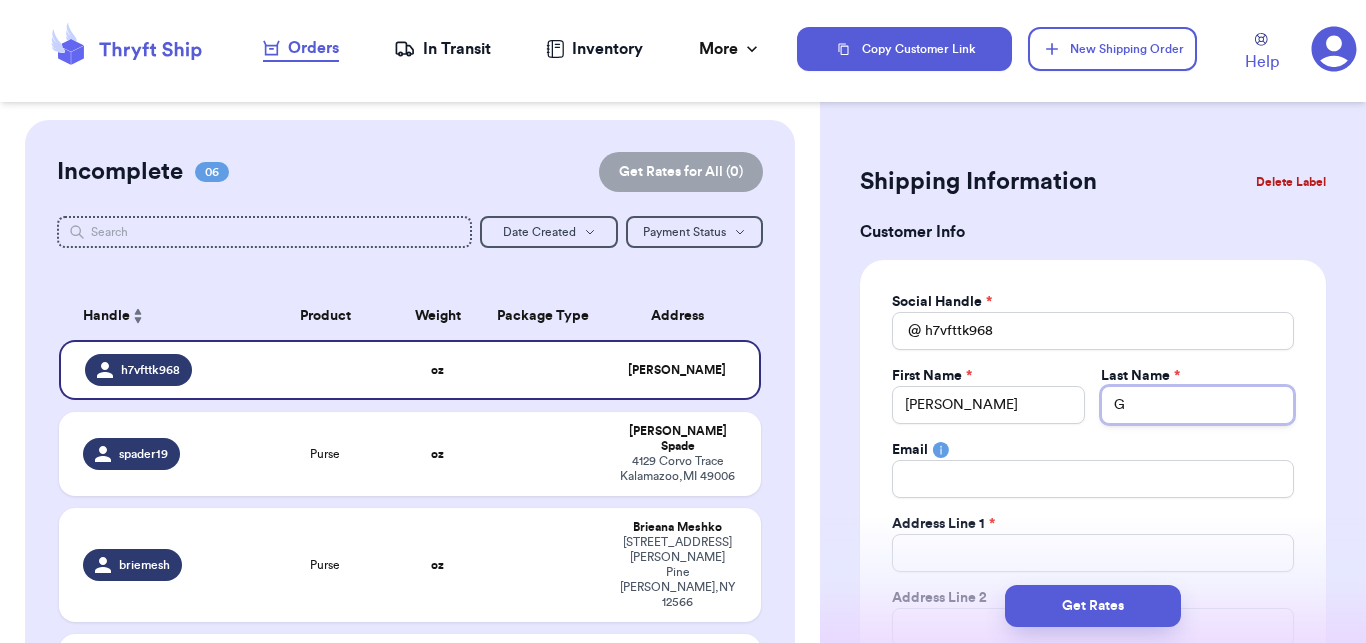type on "Gu" 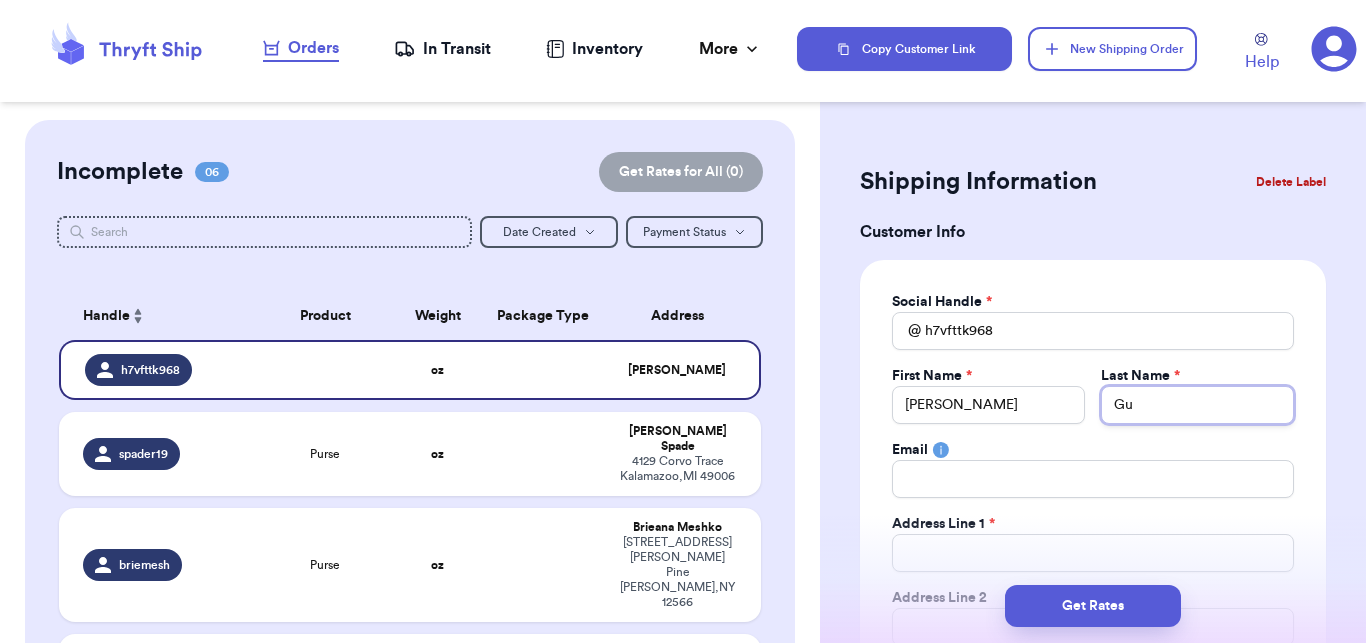 type on "Gul" 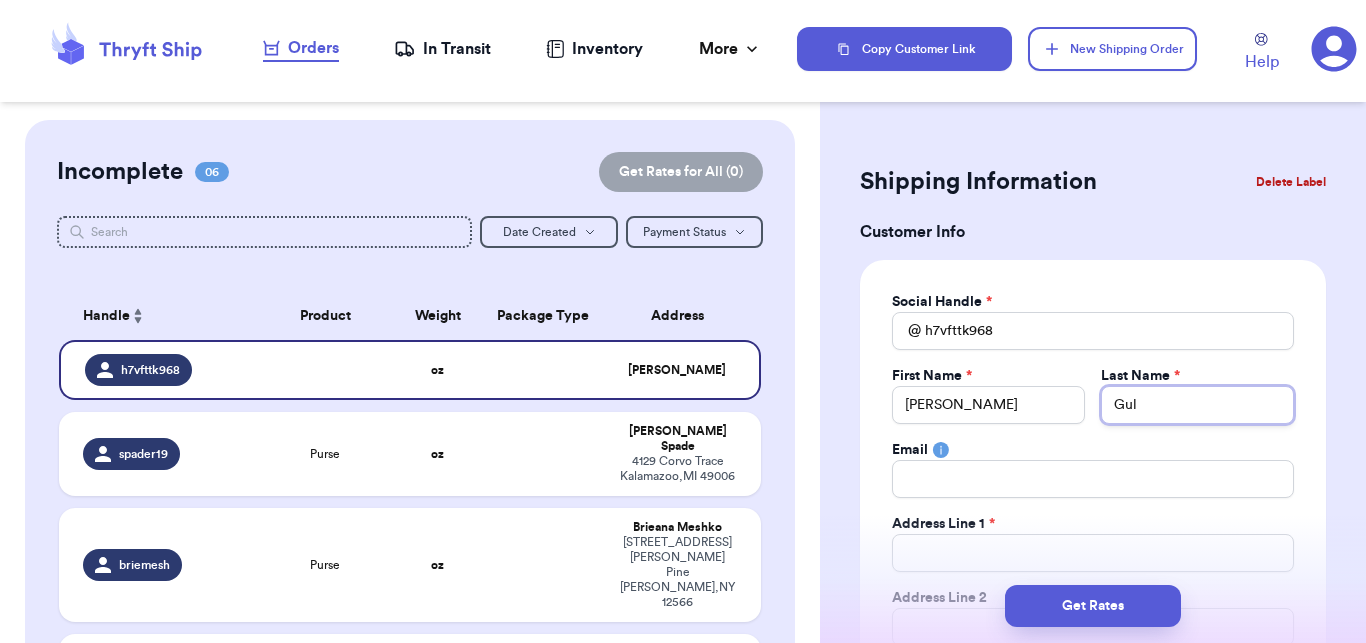 type on "Gull" 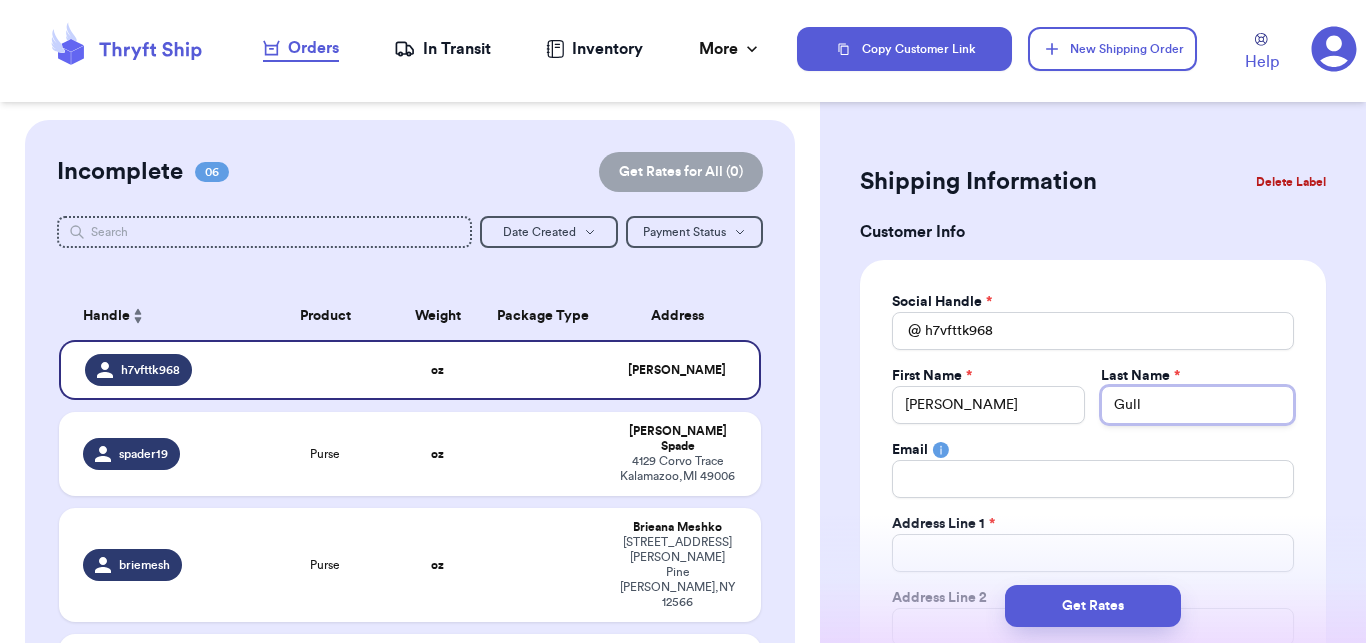type on "Gulli" 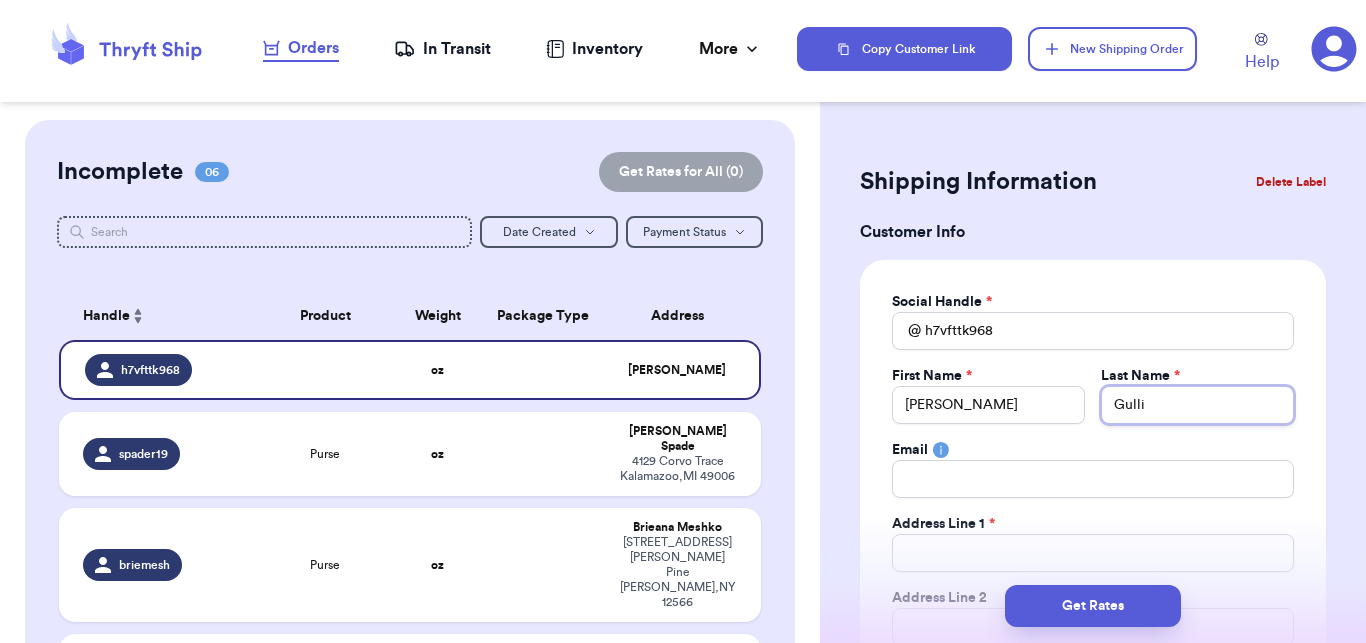 type on "Gullic" 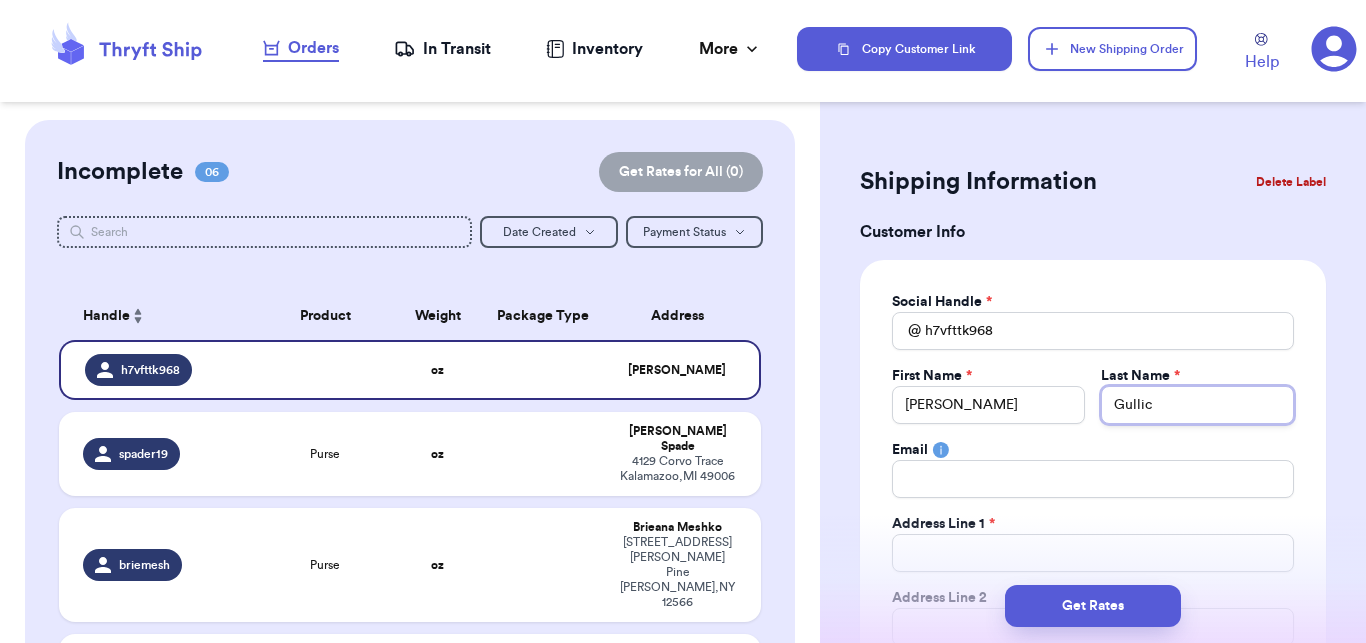 type on "[PERSON_NAME]" 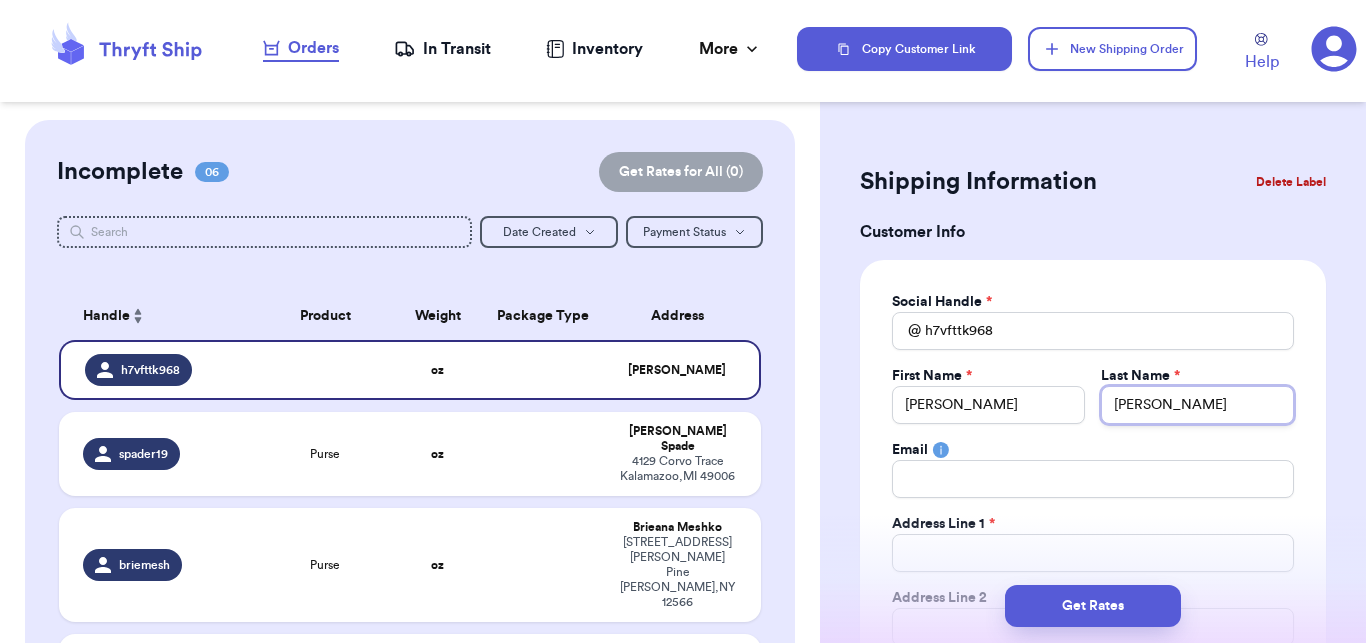 type on "[PERSON_NAME]" 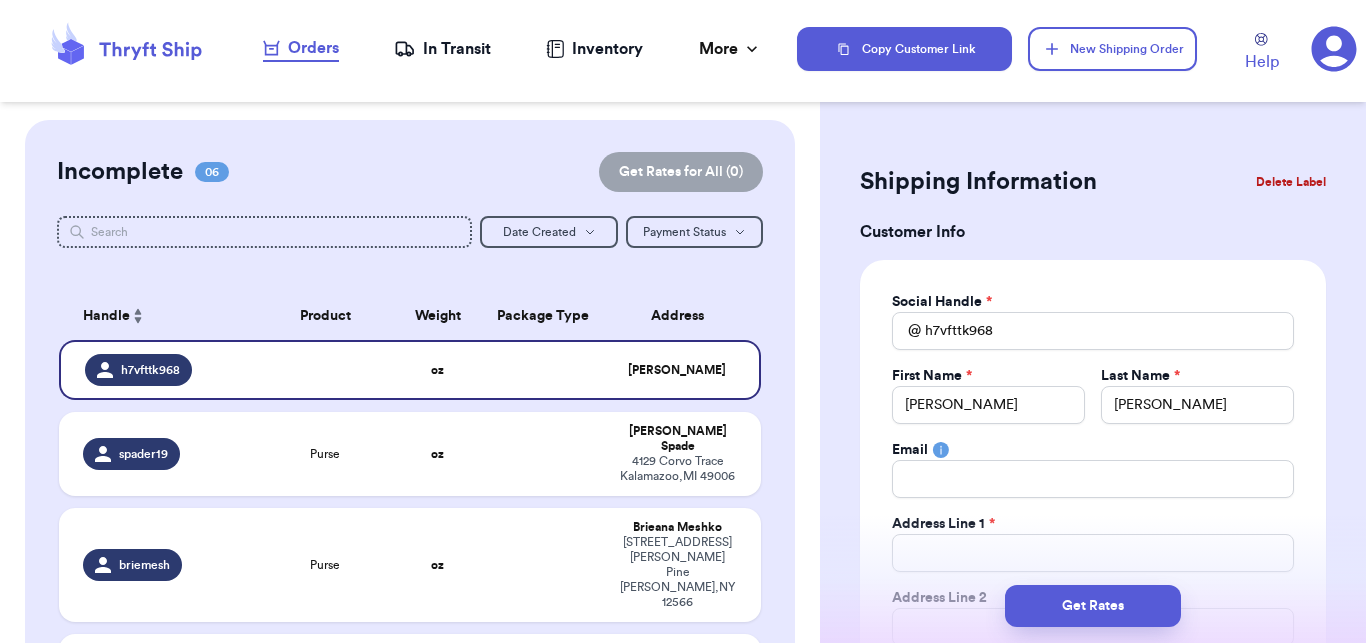 type 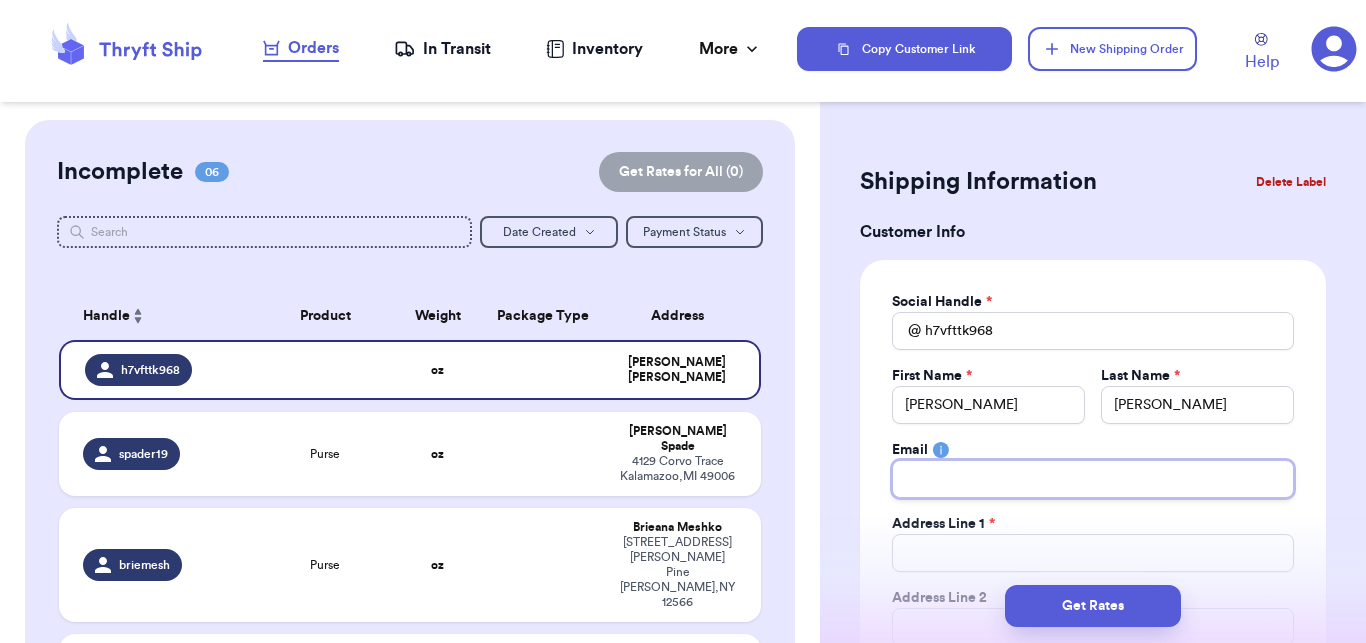 type on "b" 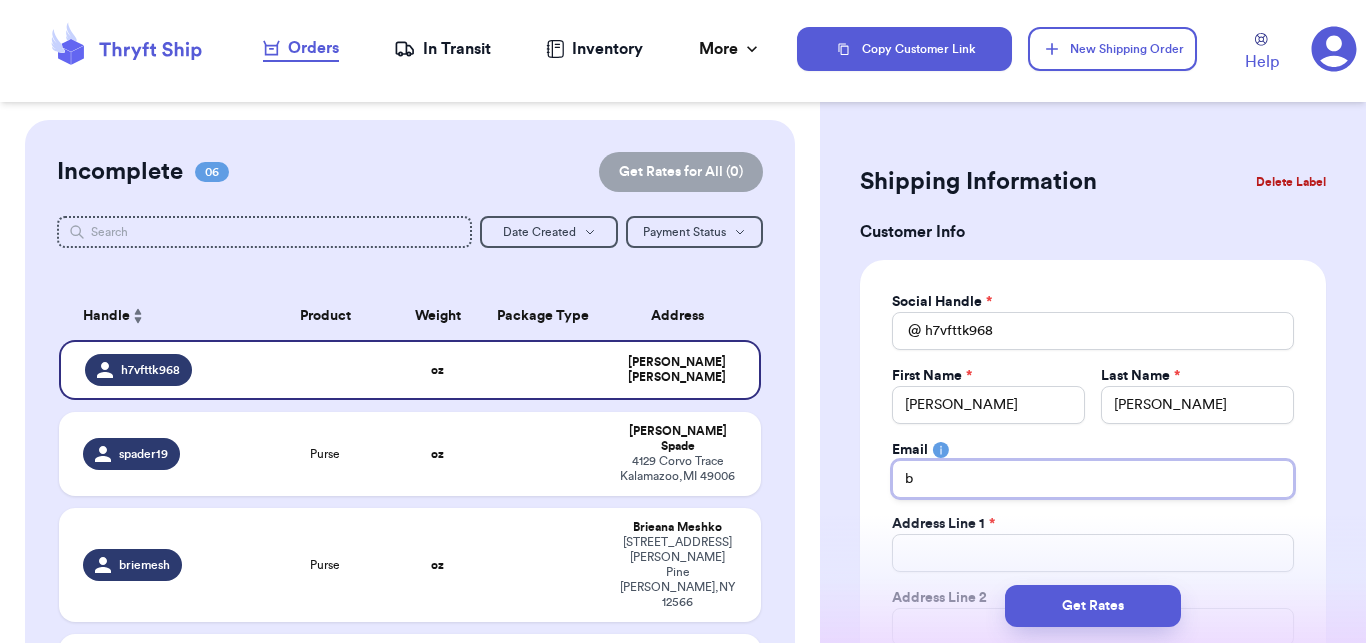 type on "bo" 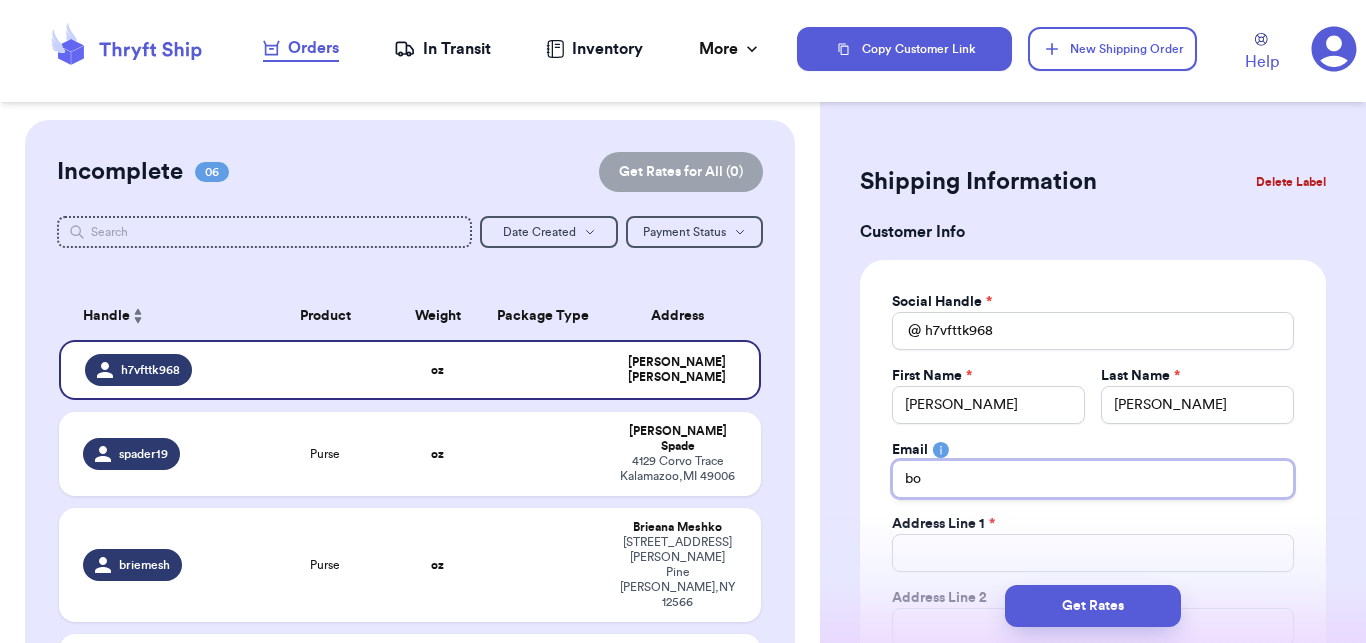 type on "[EMAIL_ADDRESS][DOMAIN_NAME]" 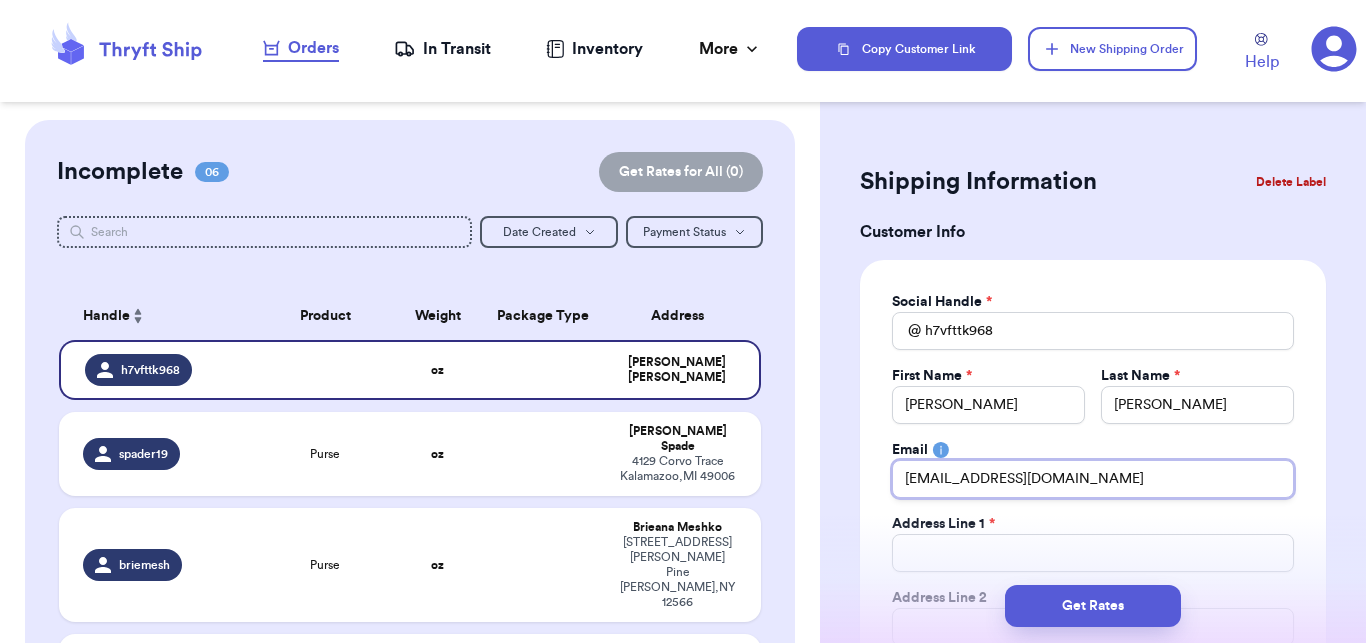 type on "[EMAIL_ADDRESS][DOMAIN_NAME]" 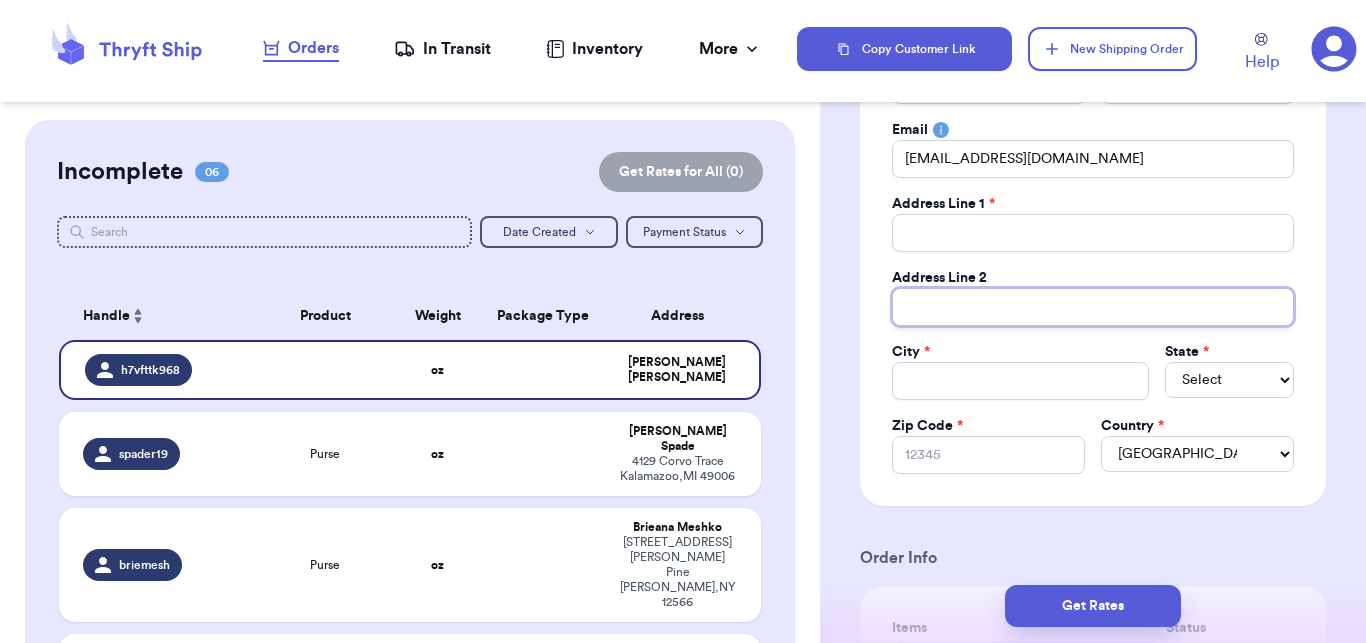 scroll, scrollTop: 329, scrollLeft: 0, axis: vertical 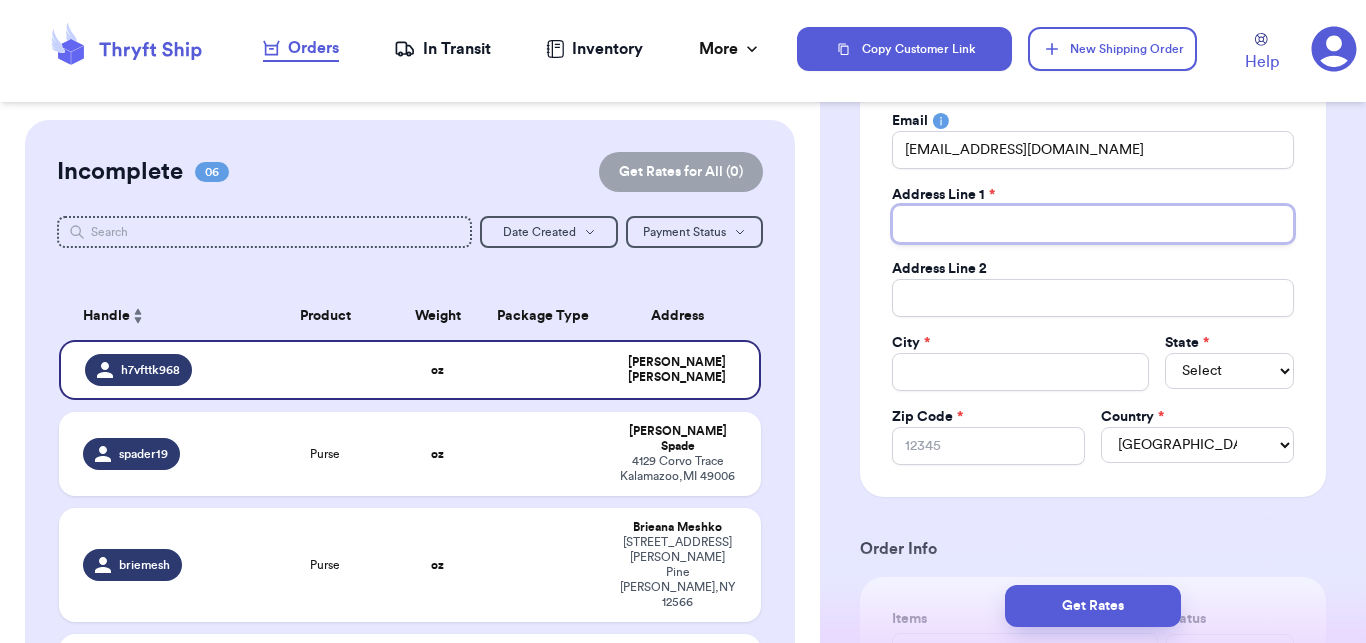 click on "Total Amount Paid" at bounding box center [1093, 224] 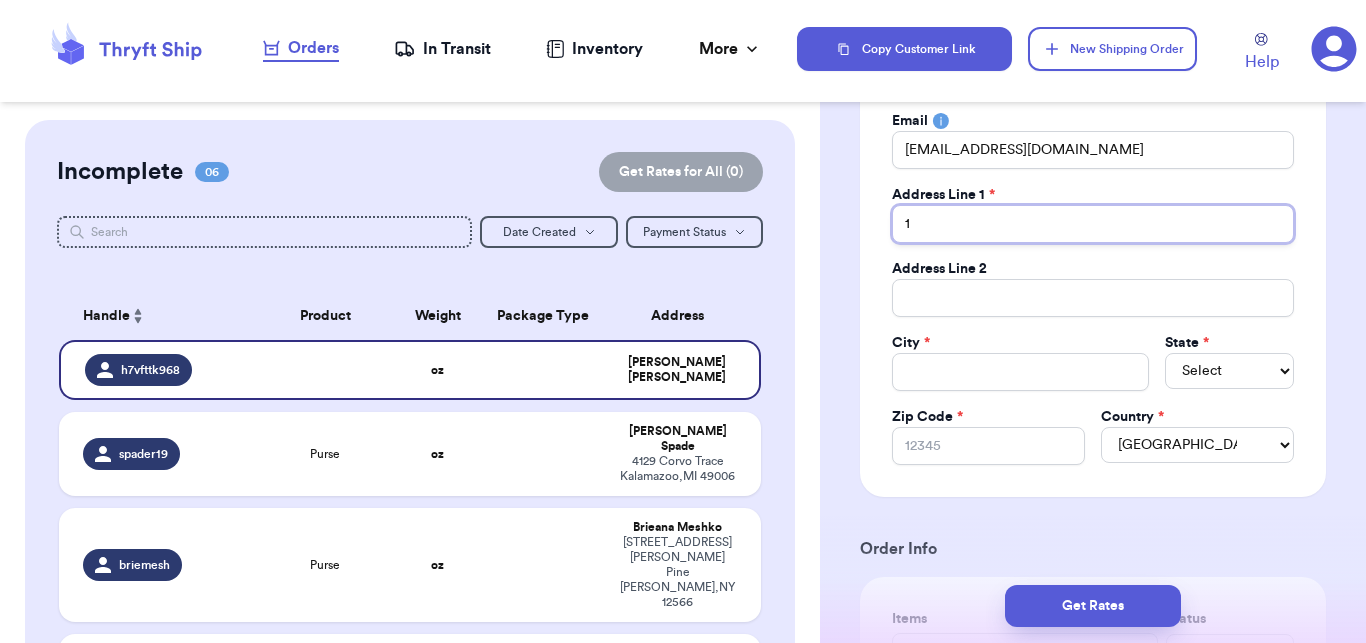 type on "13" 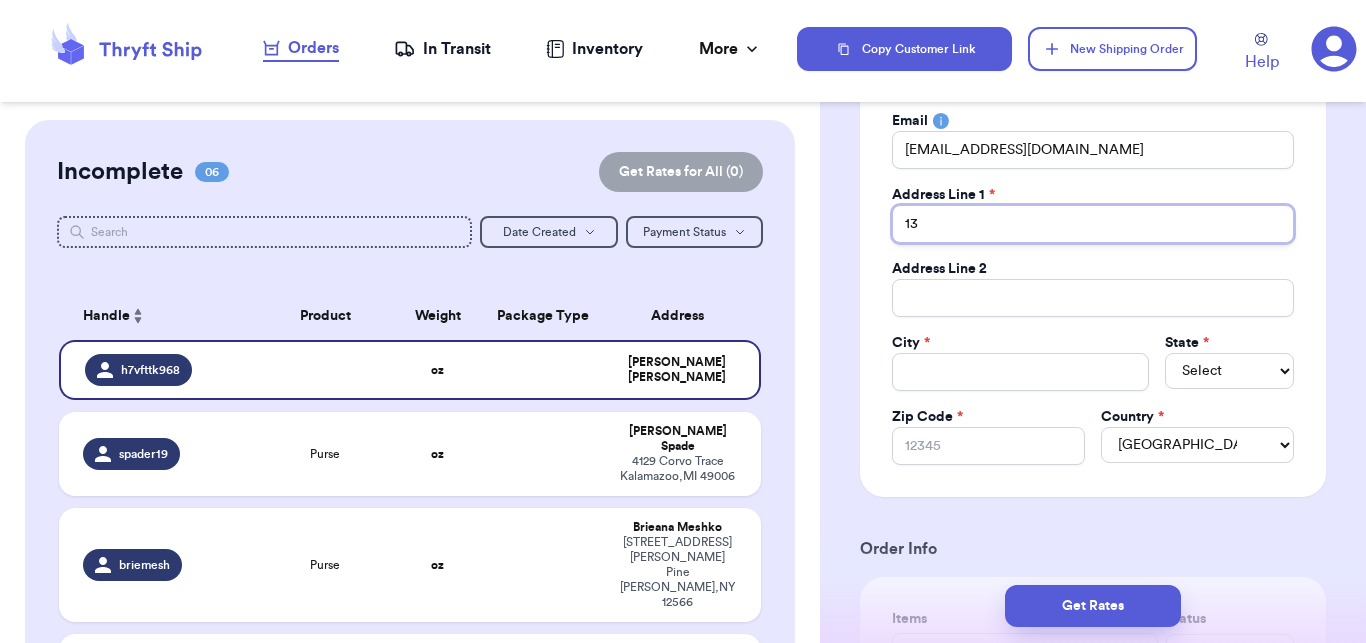 type on "138" 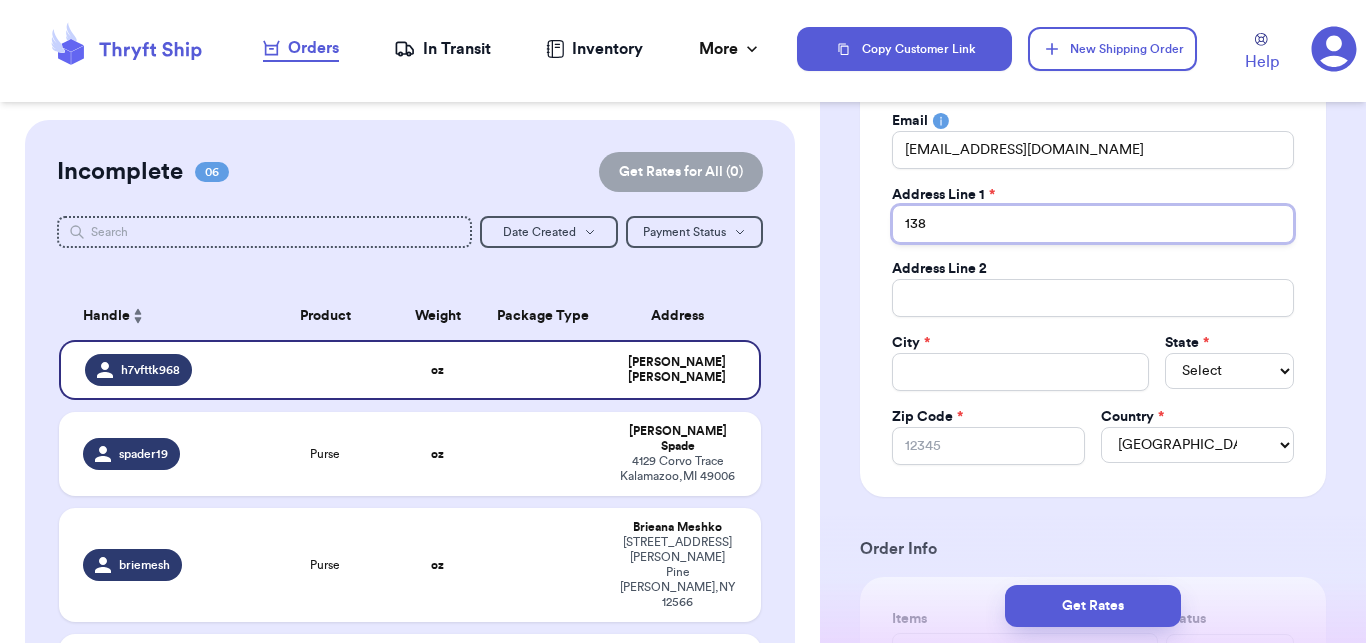 type on "1380" 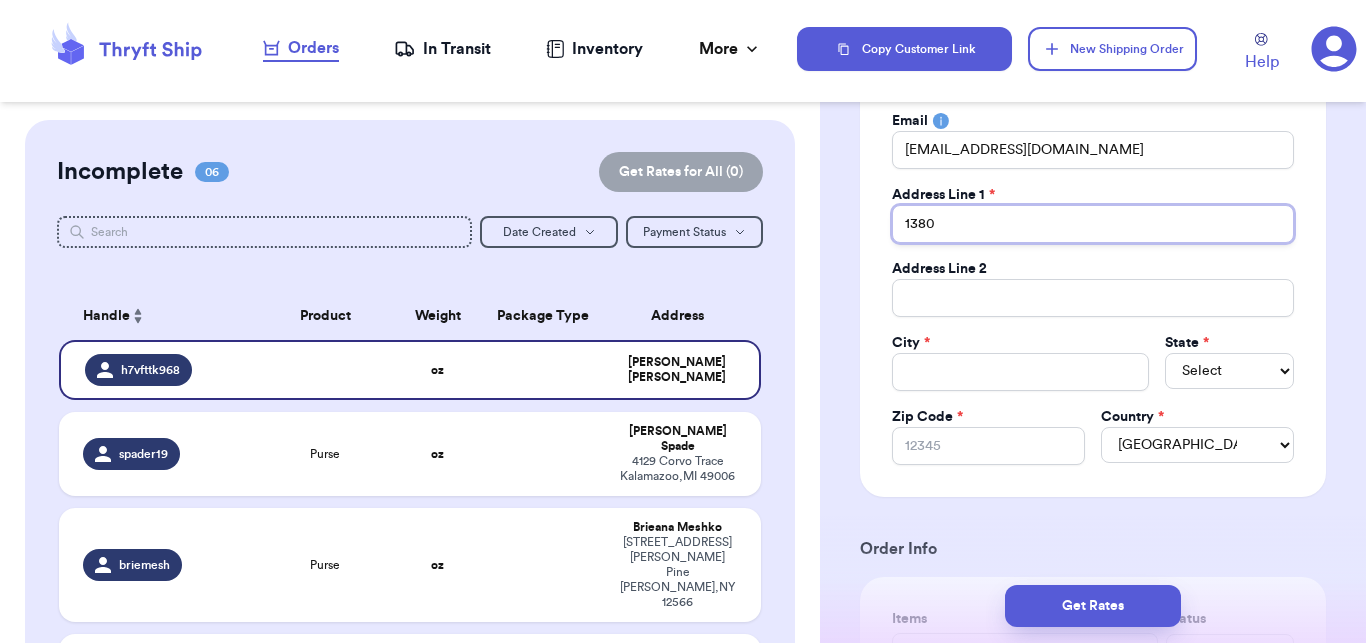 type on "13805" 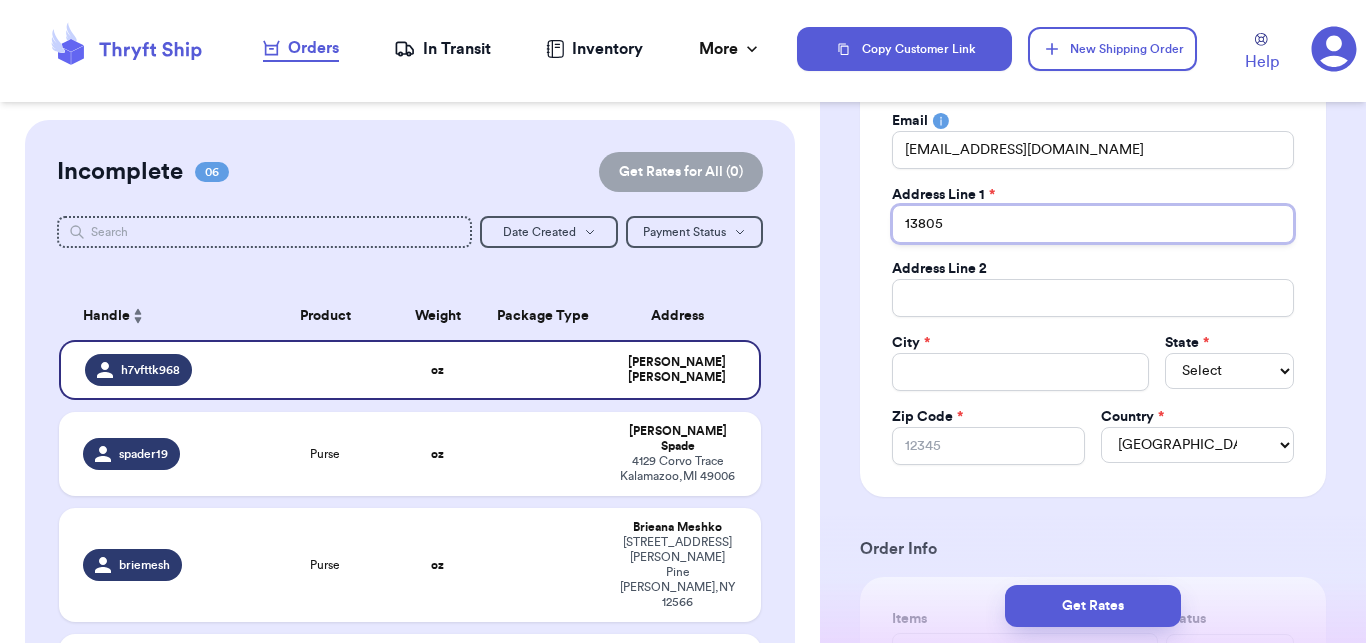 type on "13805" 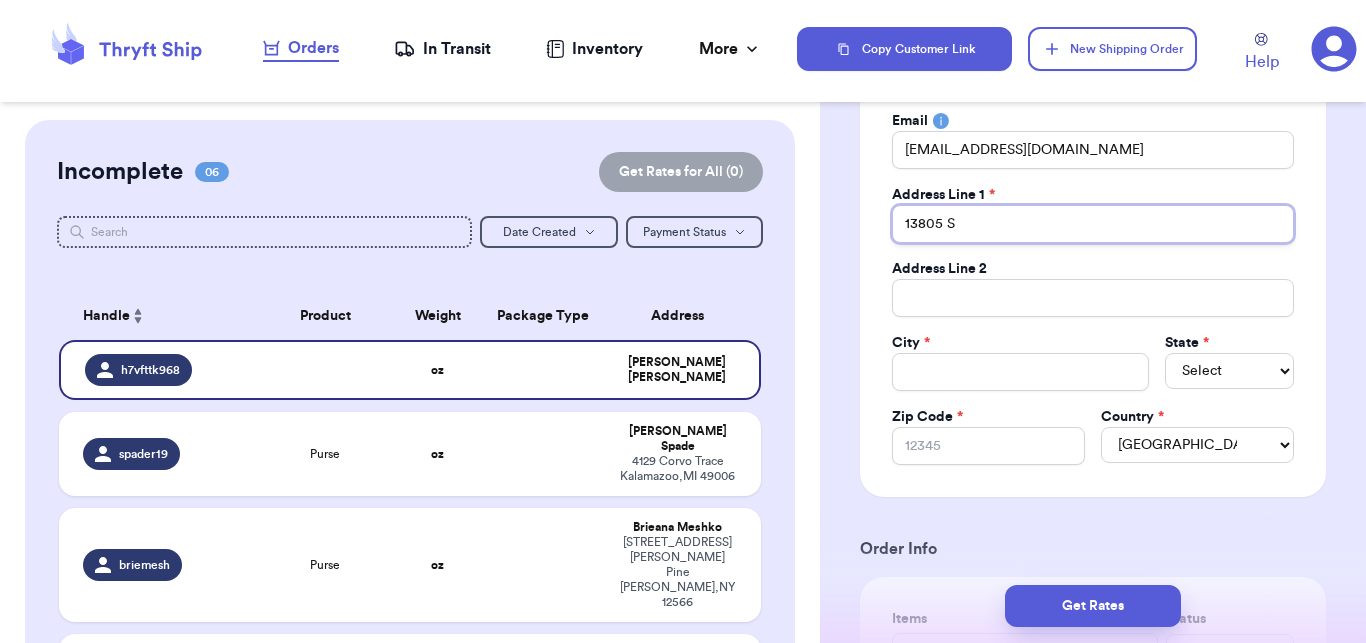type on "13805 Sh" 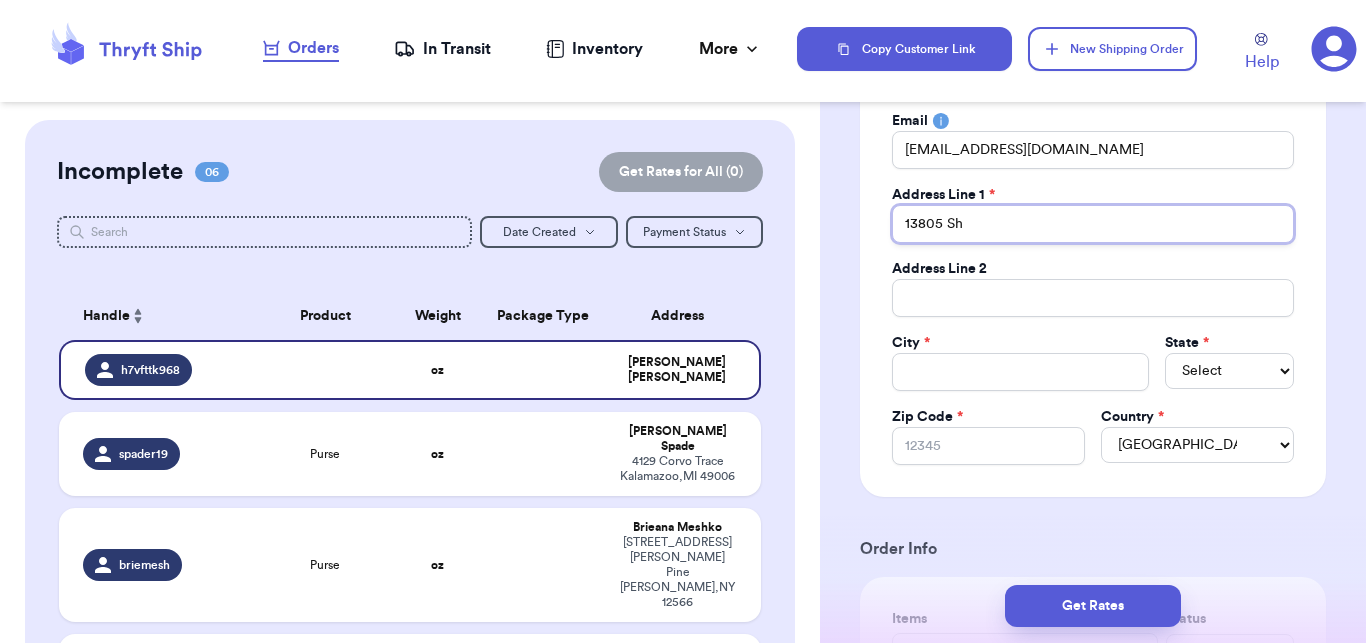 type on "13805 Shi" 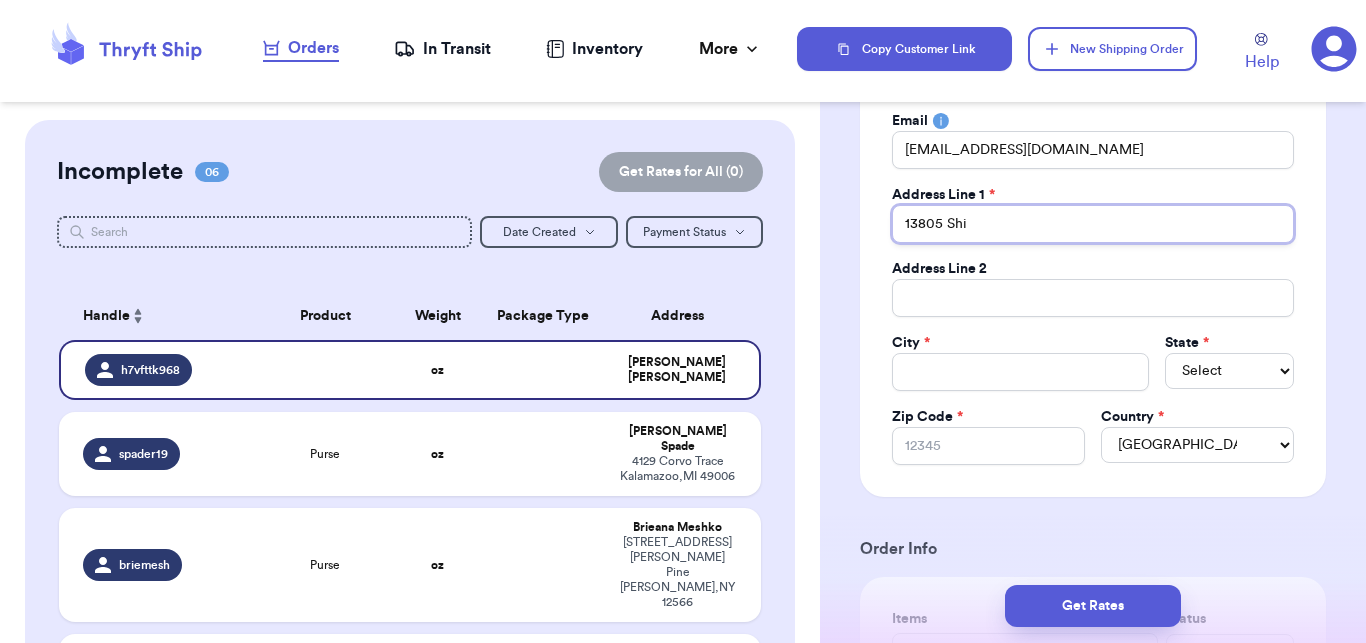 type on "13805 Shir" 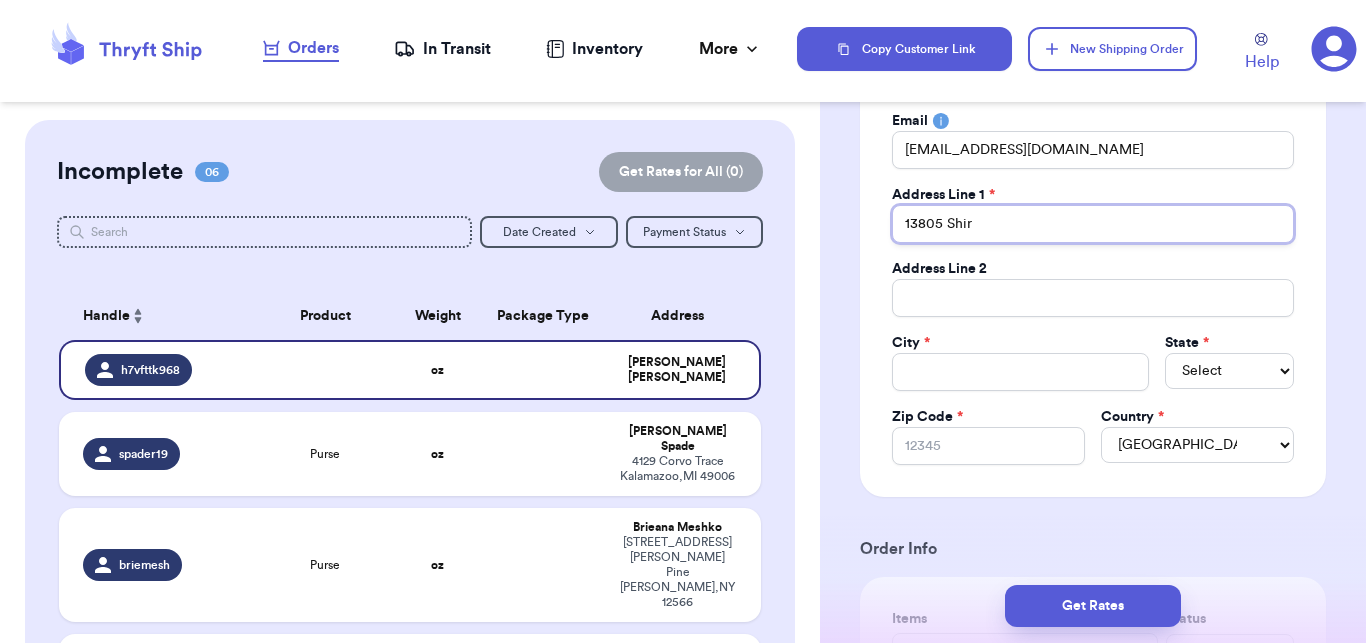 type on "13805 [PERSON_NAME]" 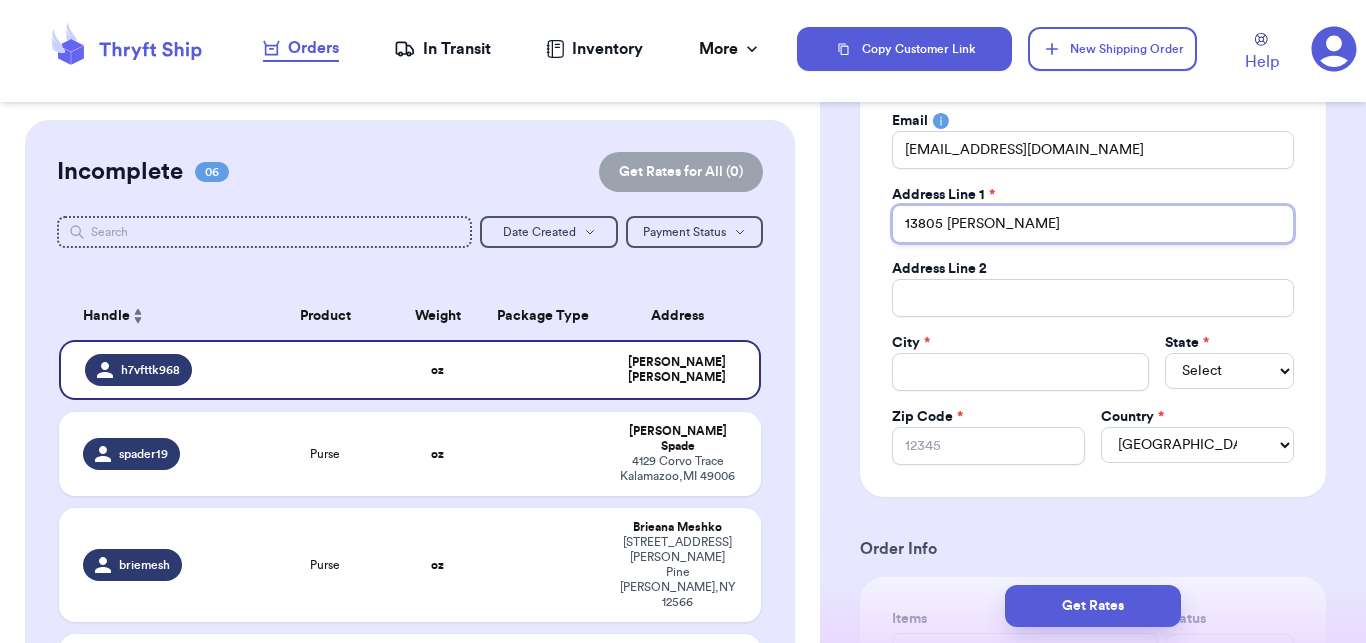 type on "13805 [PERSON_NAME]" 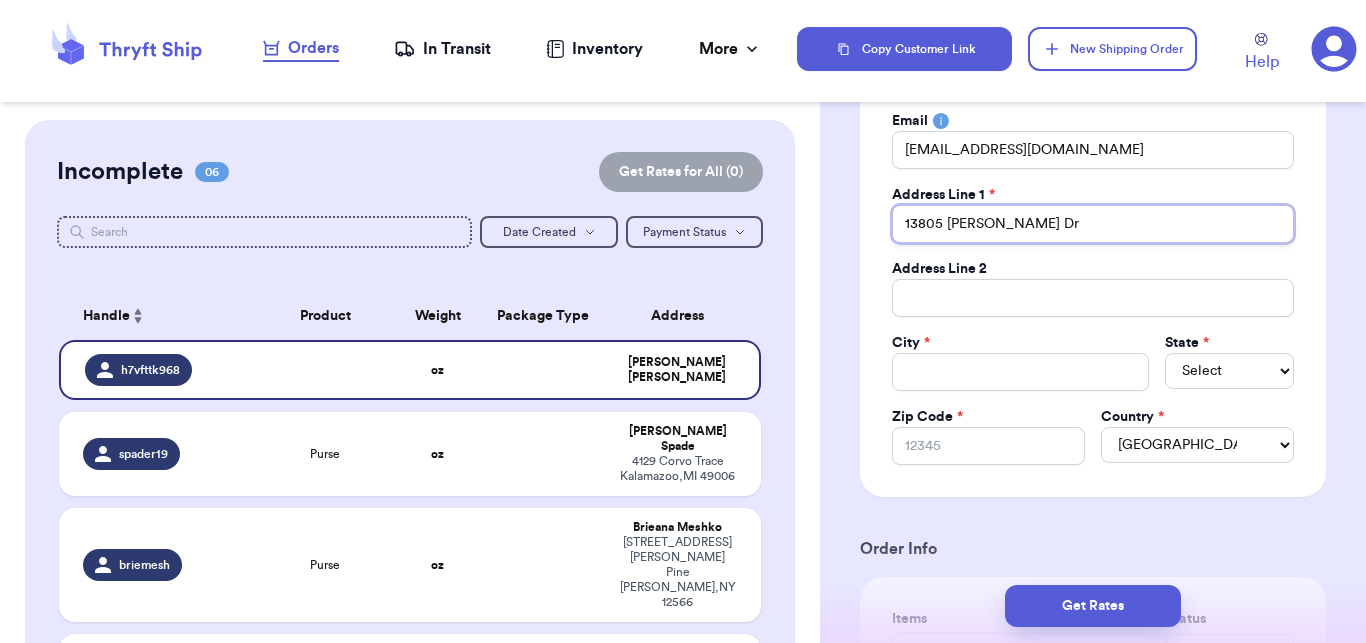 type on "13805 [PERSON_NAME]" 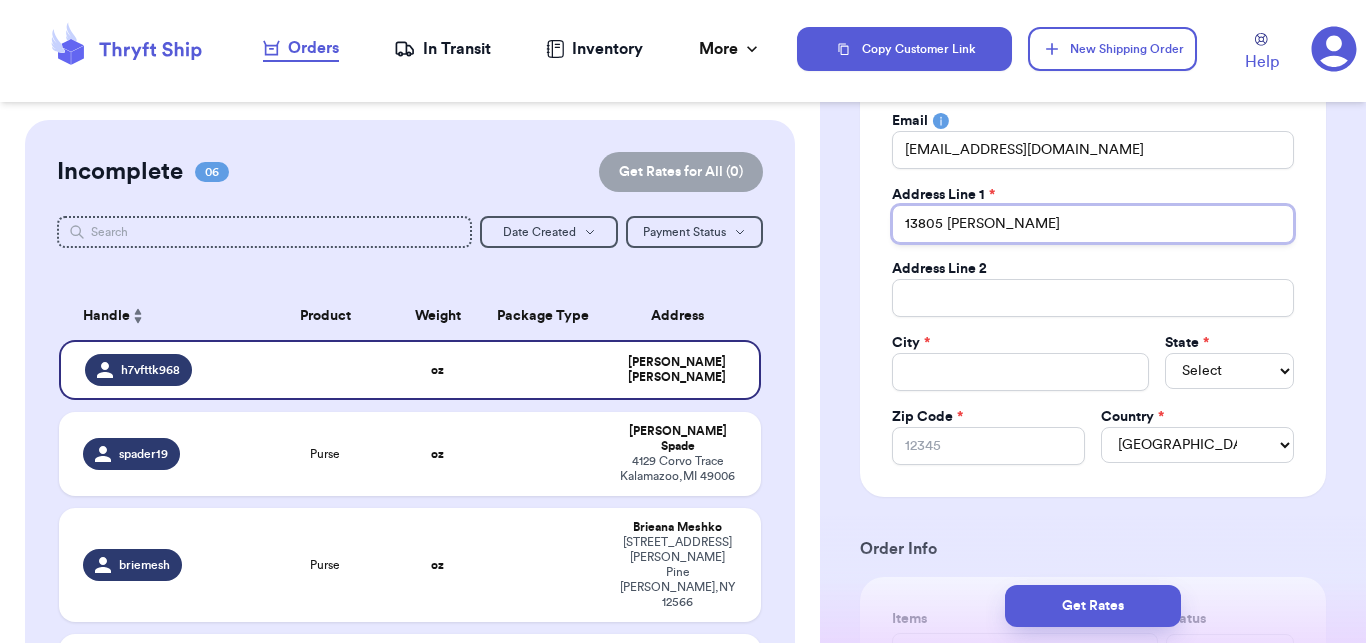 type on "13805 [PERSON_NAME]" 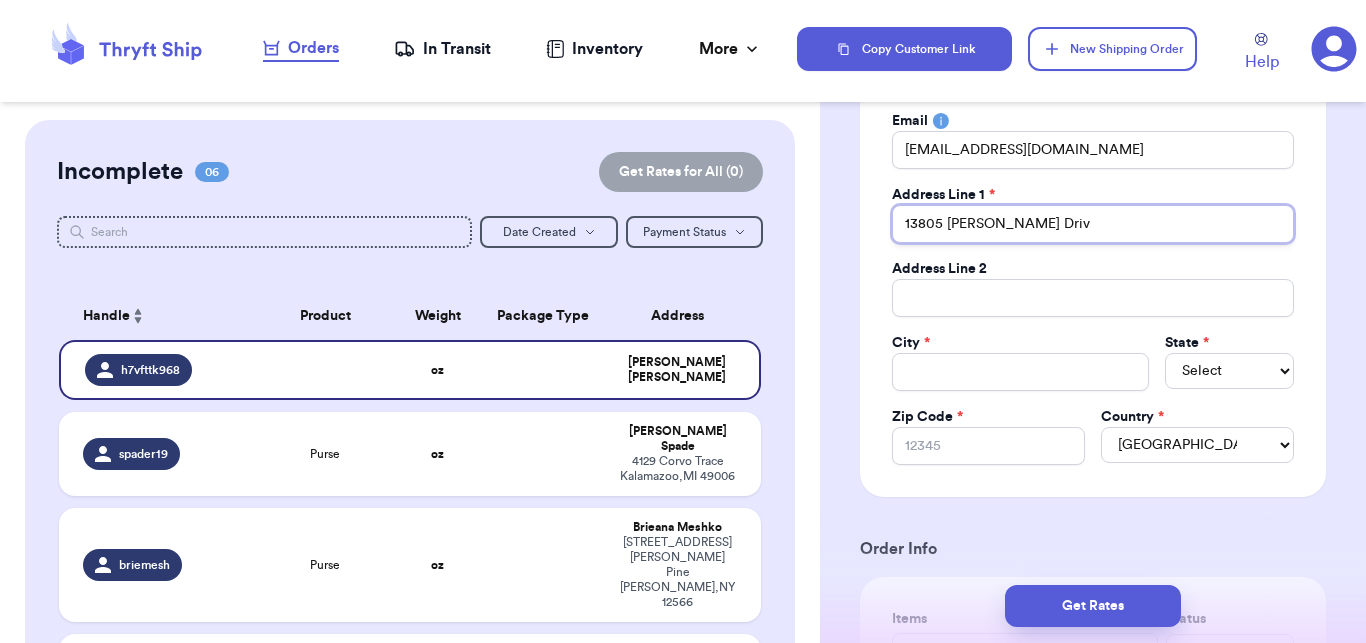 type on "13805 [PERSON_NAME]" 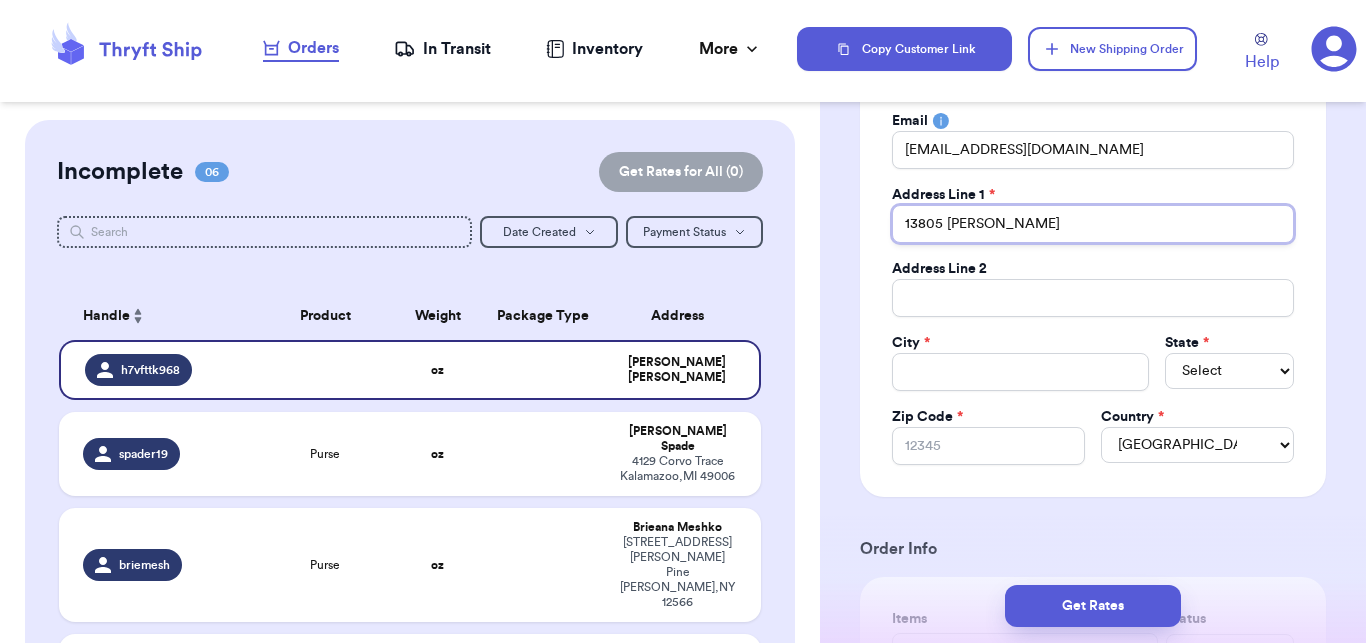 type on "13805 [PERSON_NAME]" 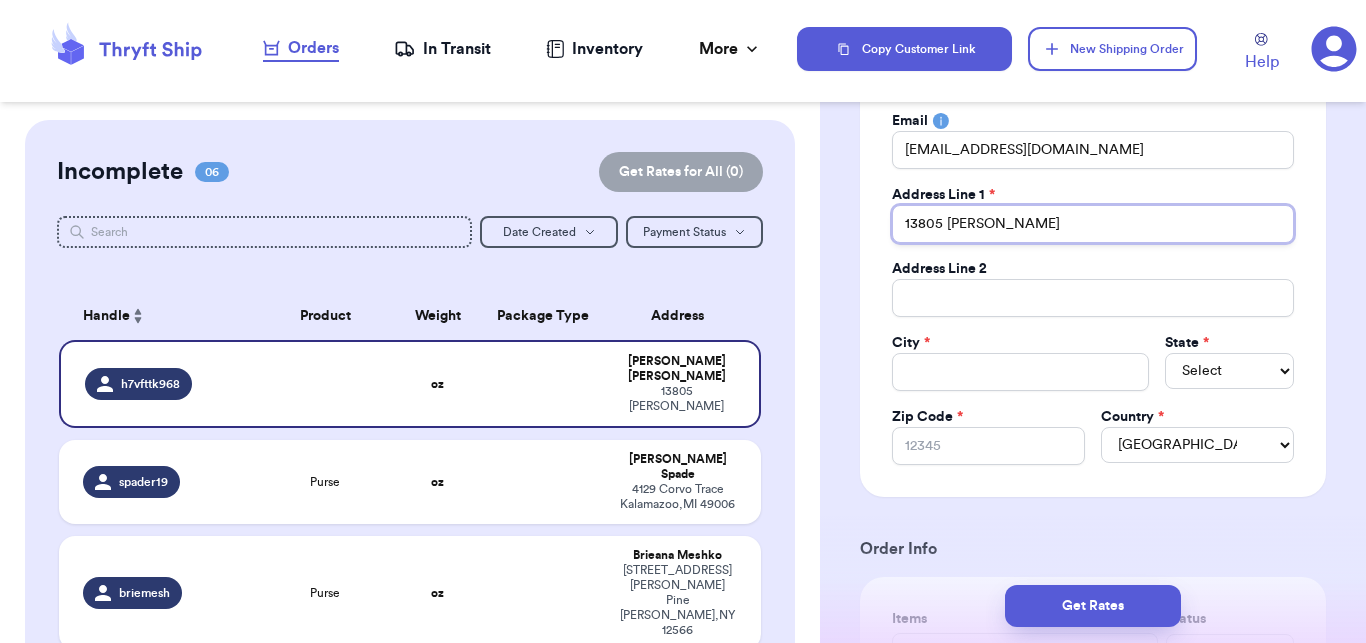 type 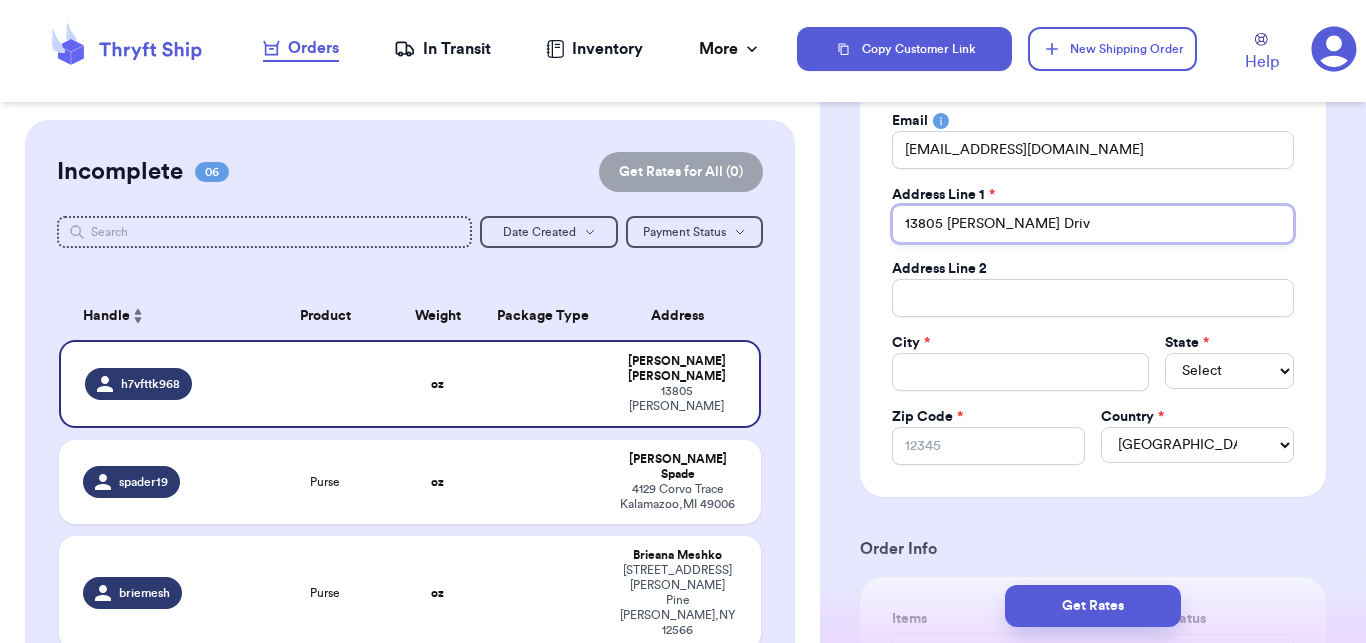 type on "[STREET_ADDRESS][PERSON_NAME]" 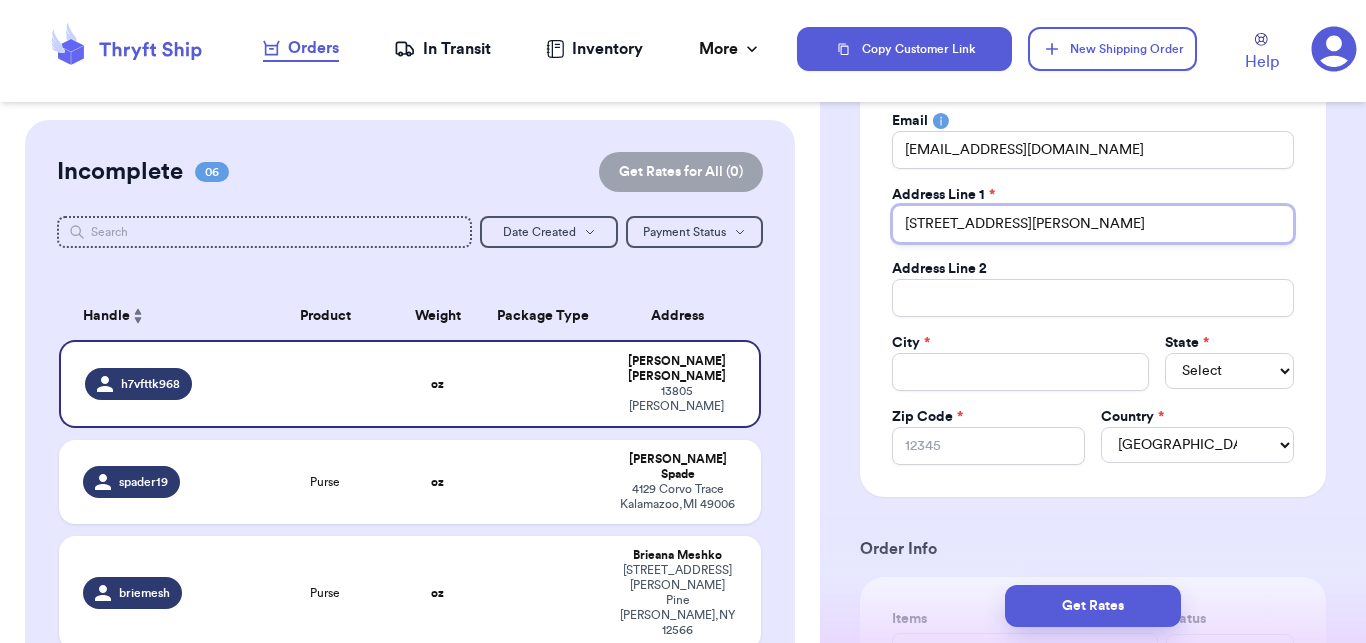 type 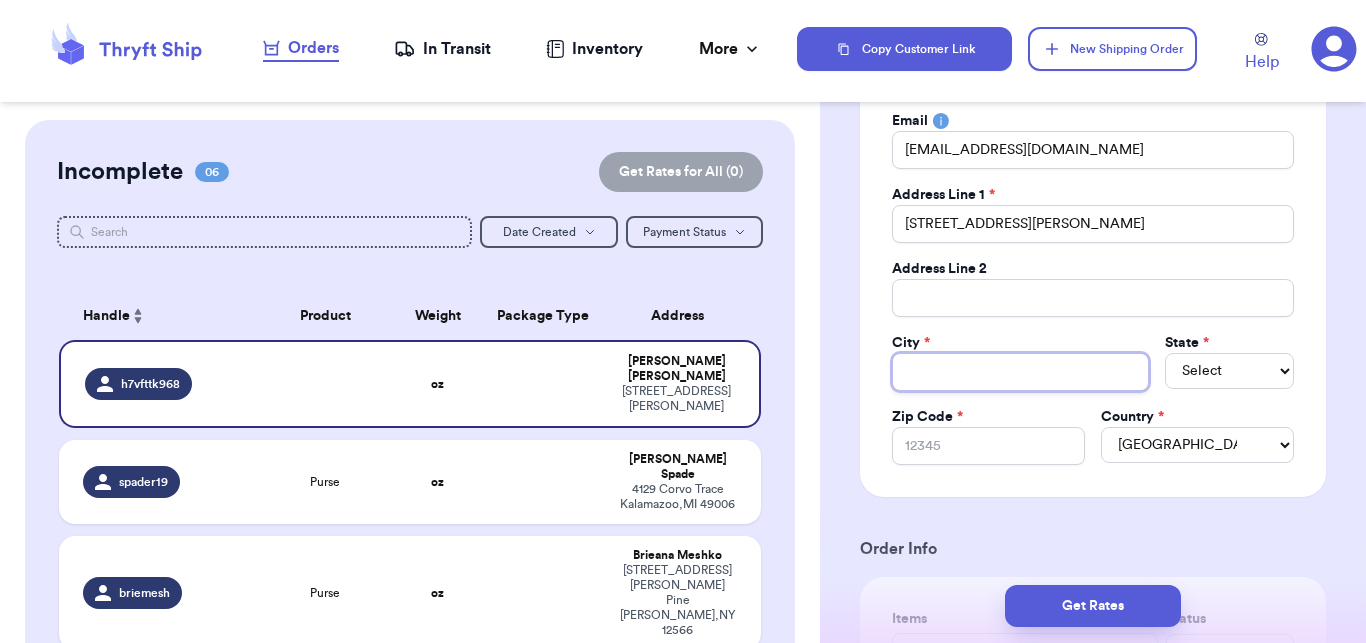 type 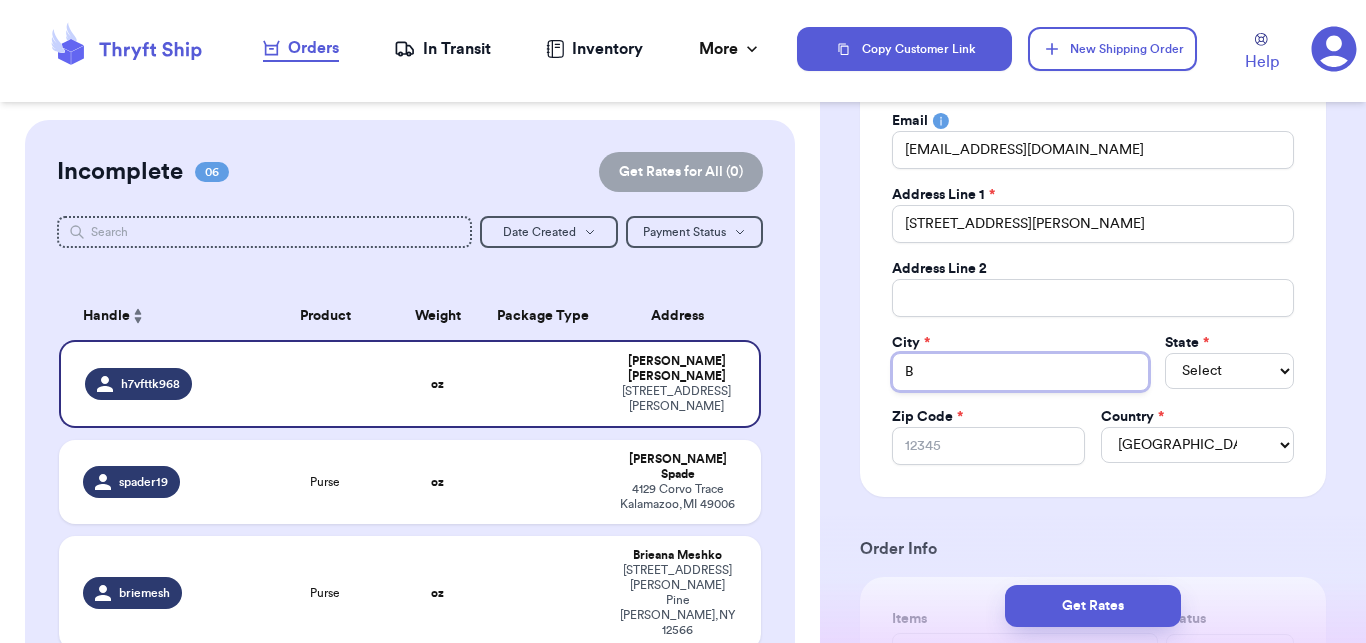 type on "Bu" 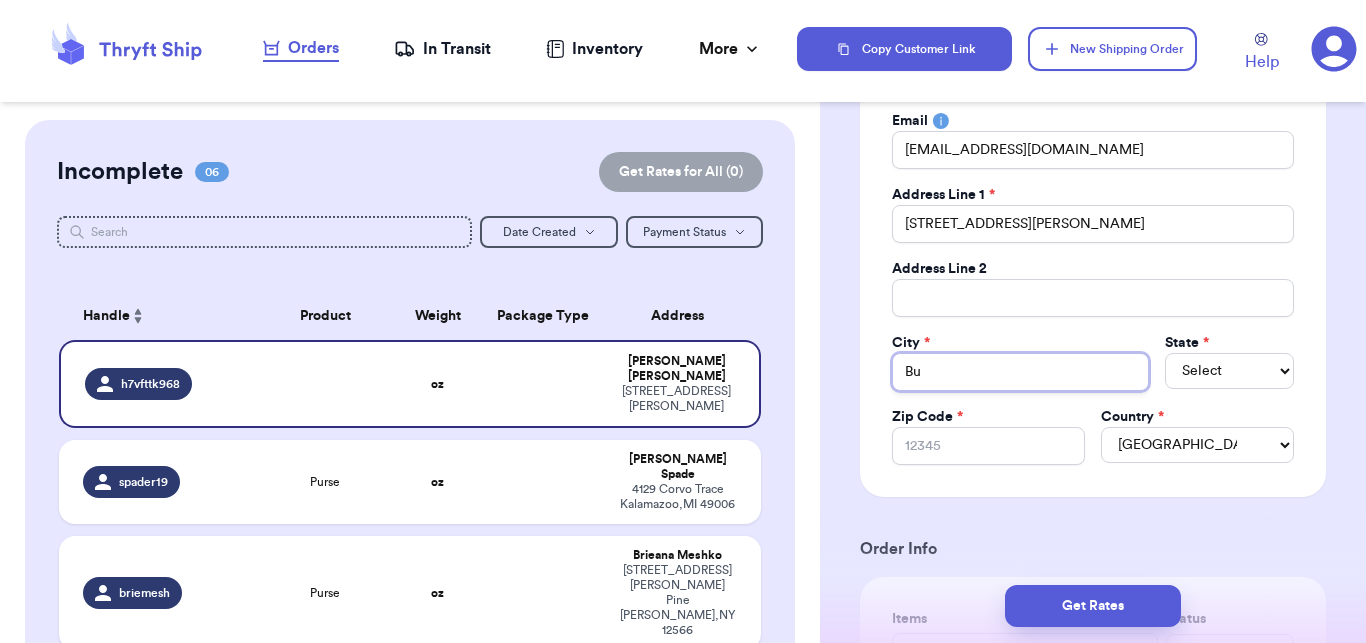 type on "Bur" 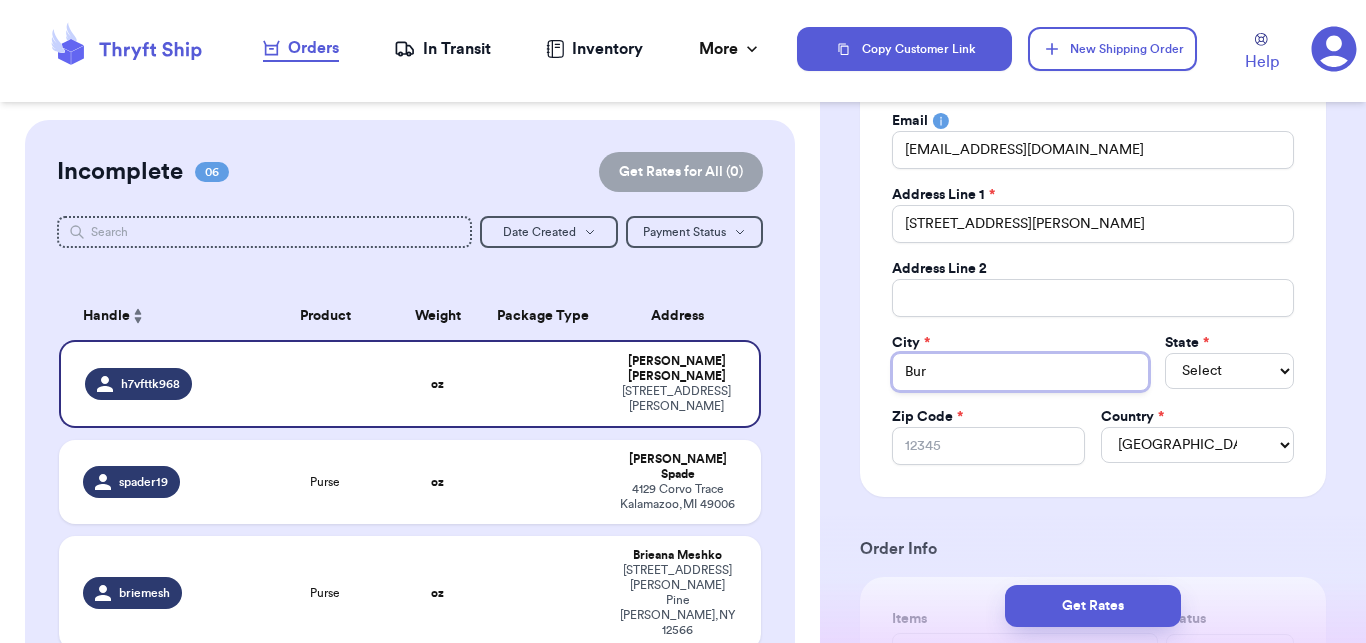 type on "Burn" 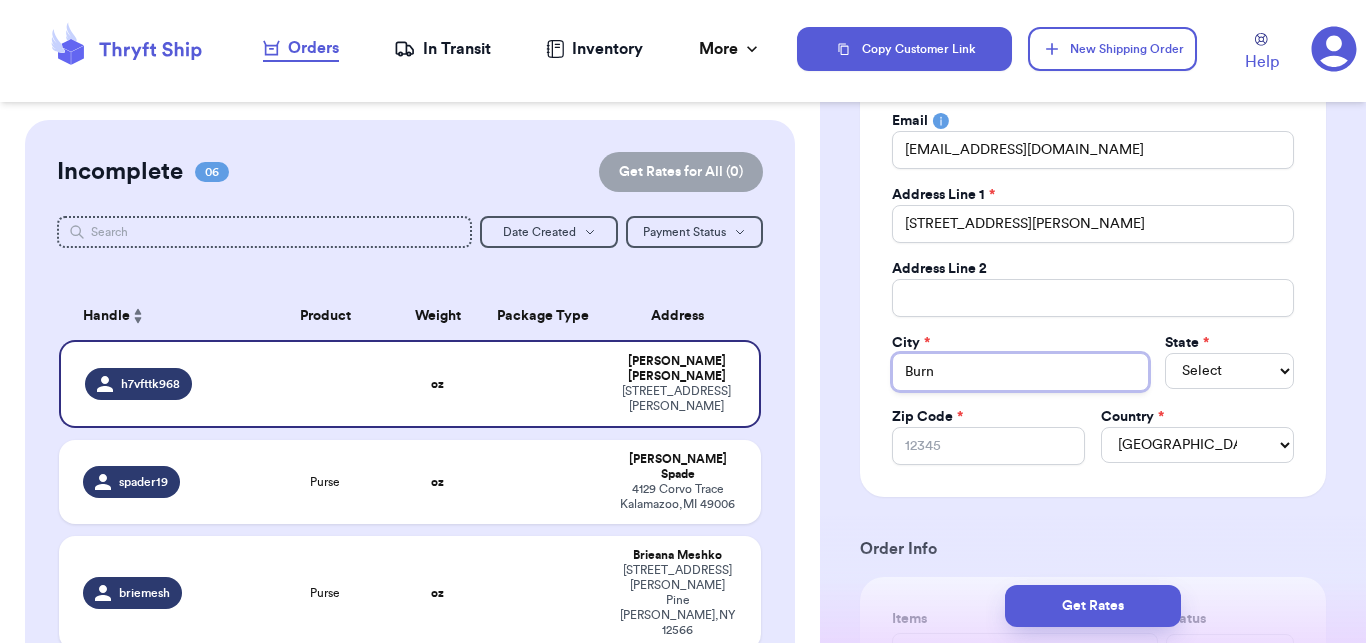 type on "Burns" 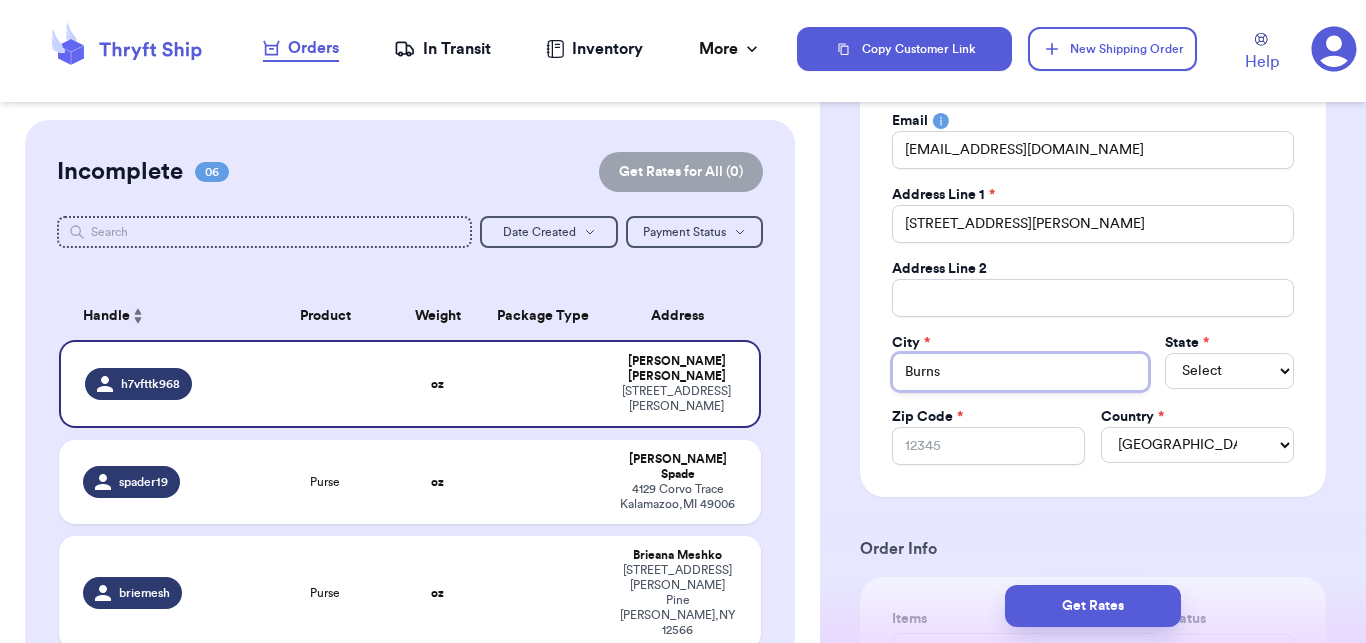 type on "Burnsv" 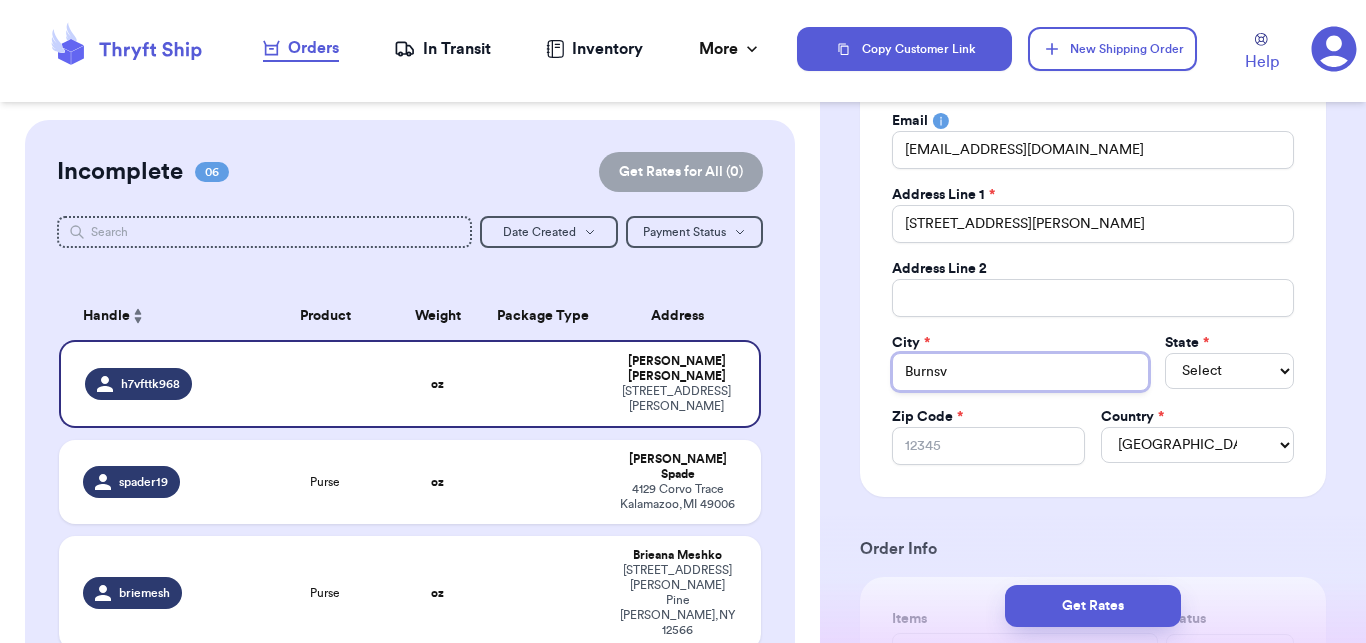 type on "Burnsvi" 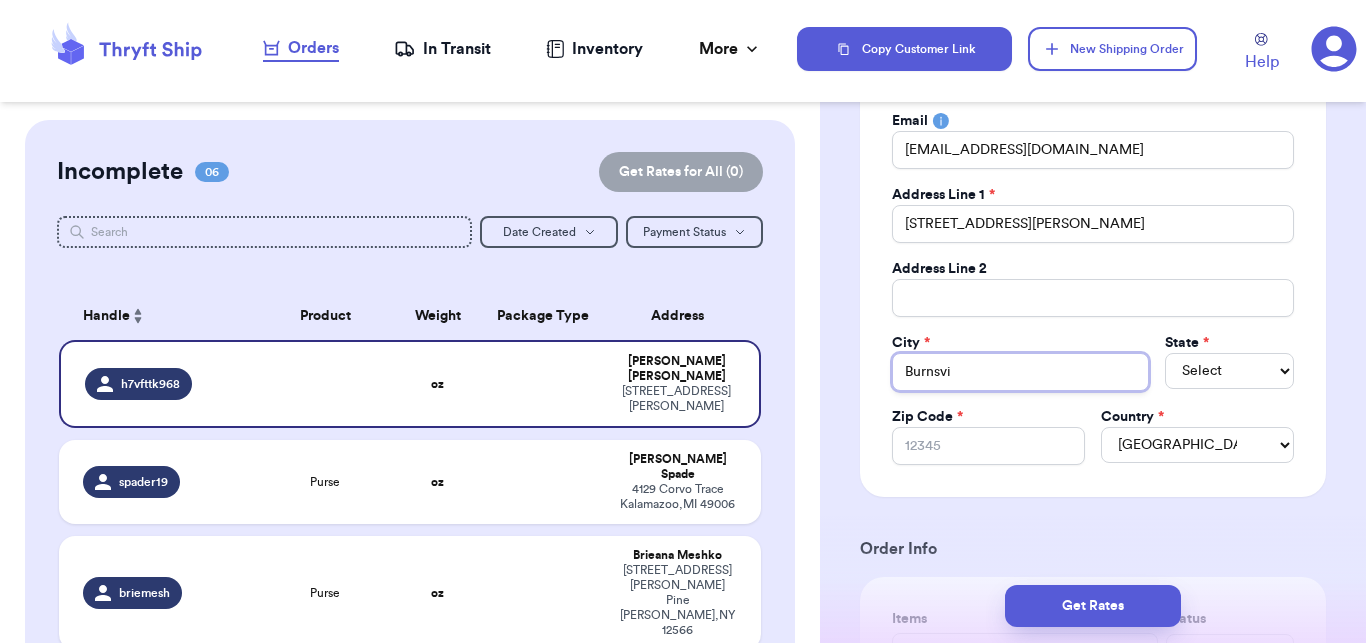 type on "Burnsvil" 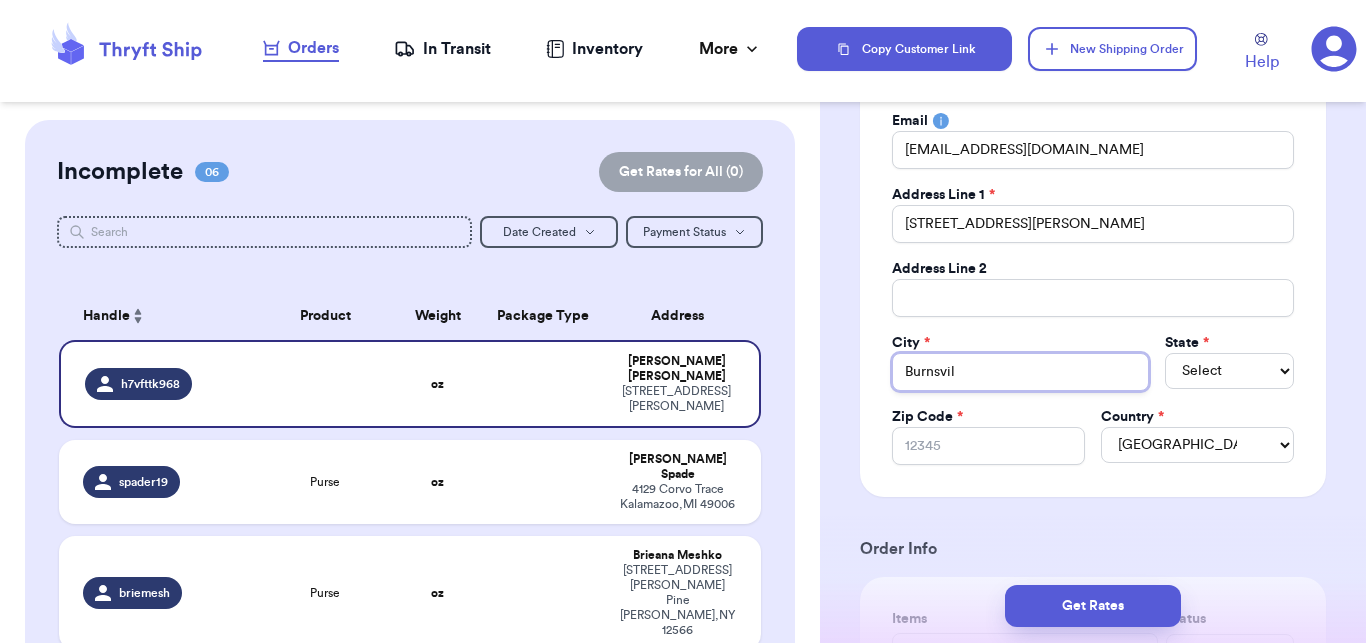 type 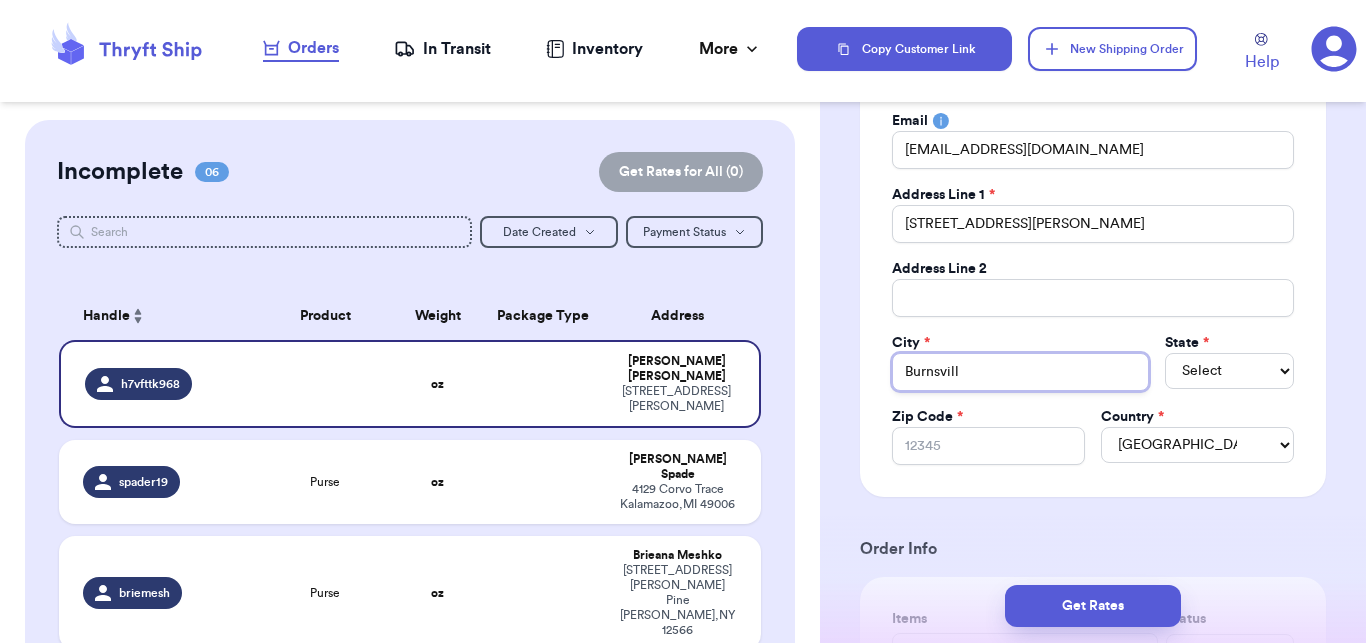 type on "[GEOGRAPHIC_DATA]" 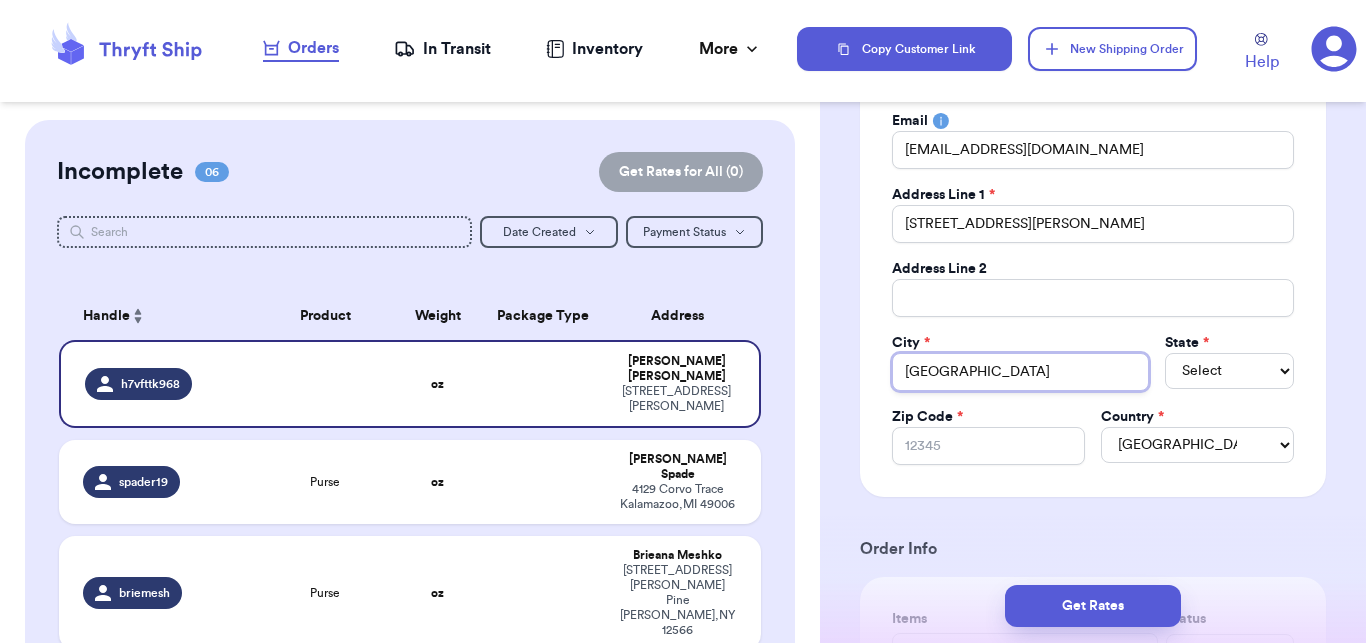 type on "[GEOGRAPHIC_DATA]" 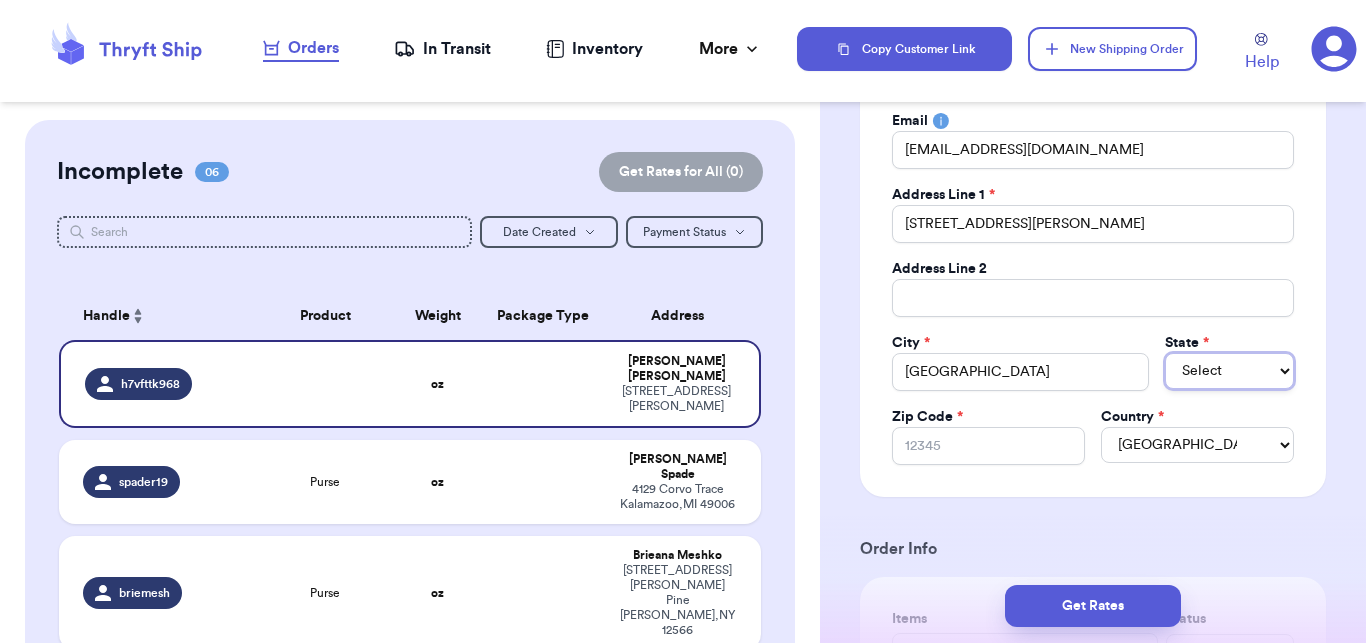 type 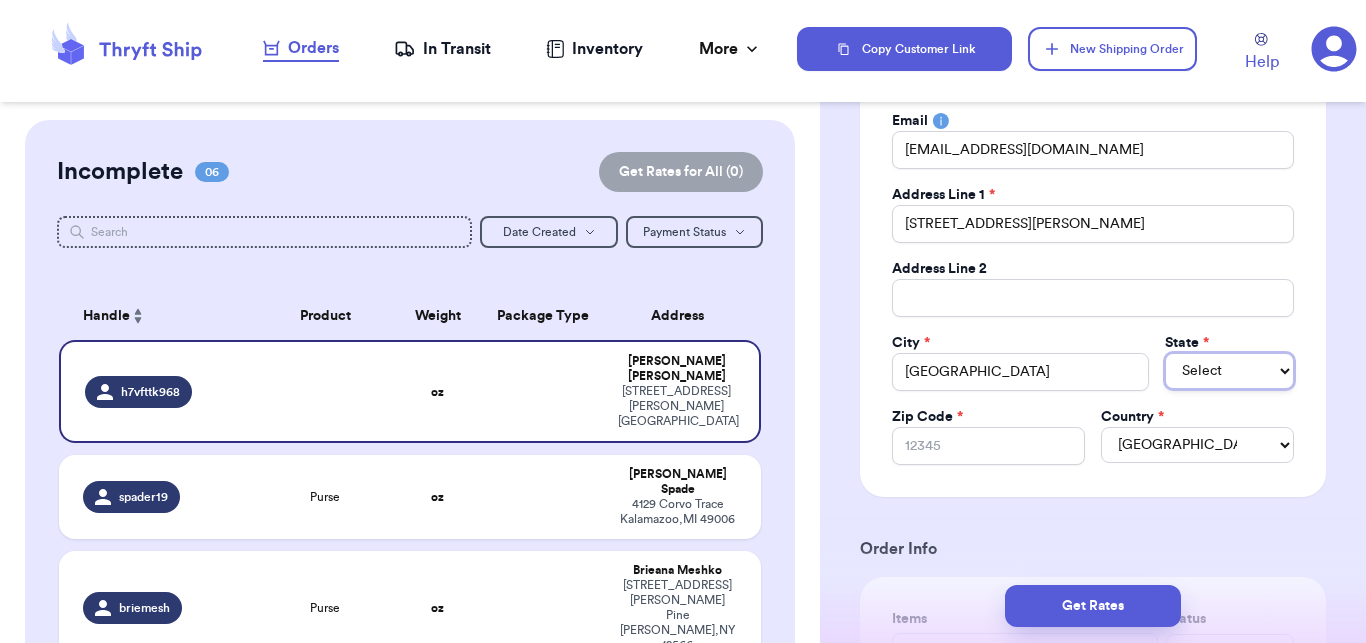 select on "ME" 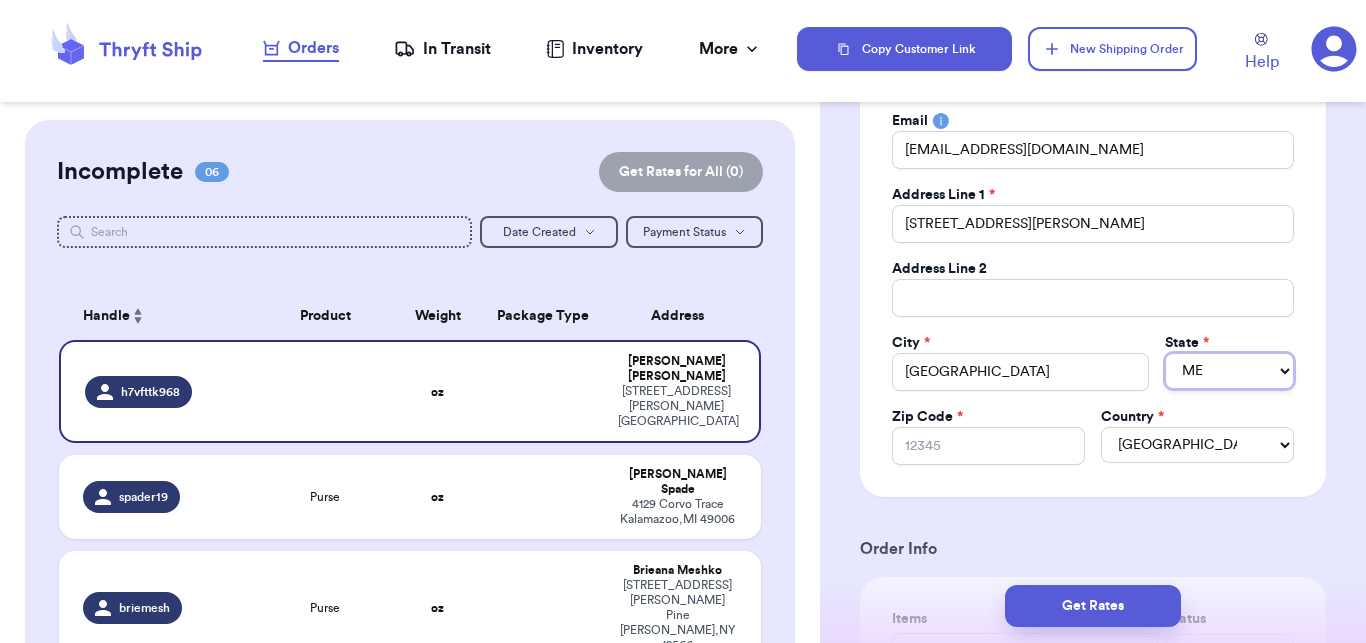 type 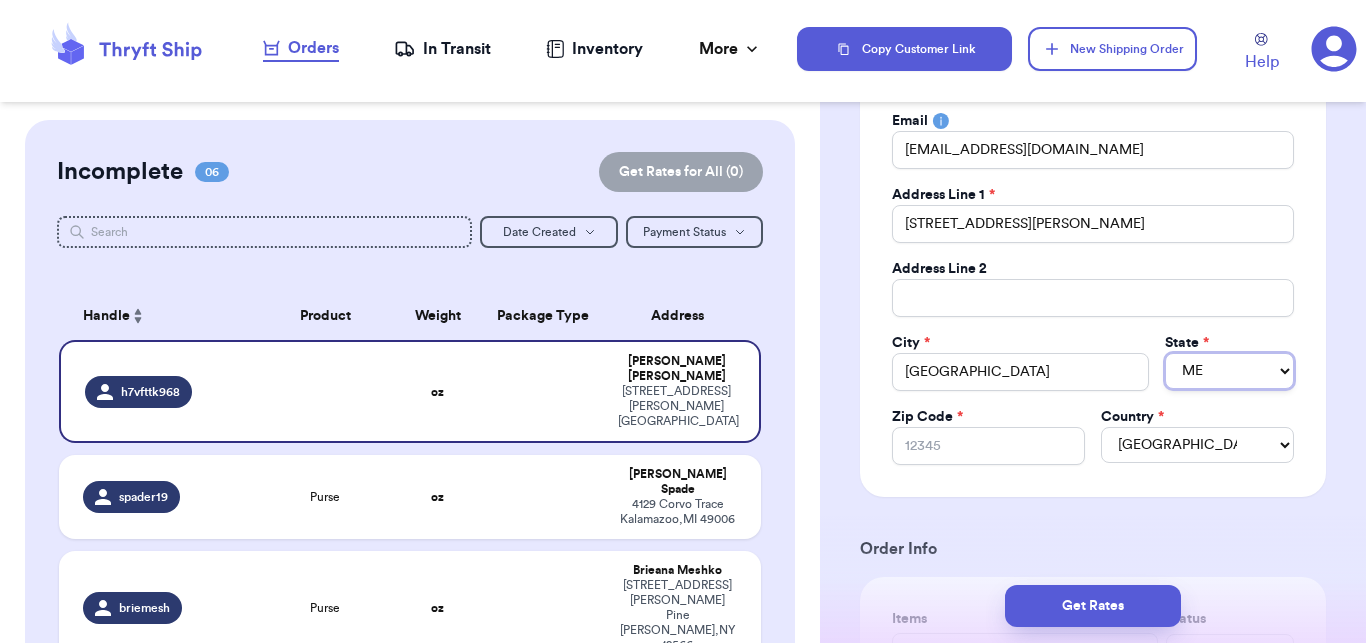 select on "MN" 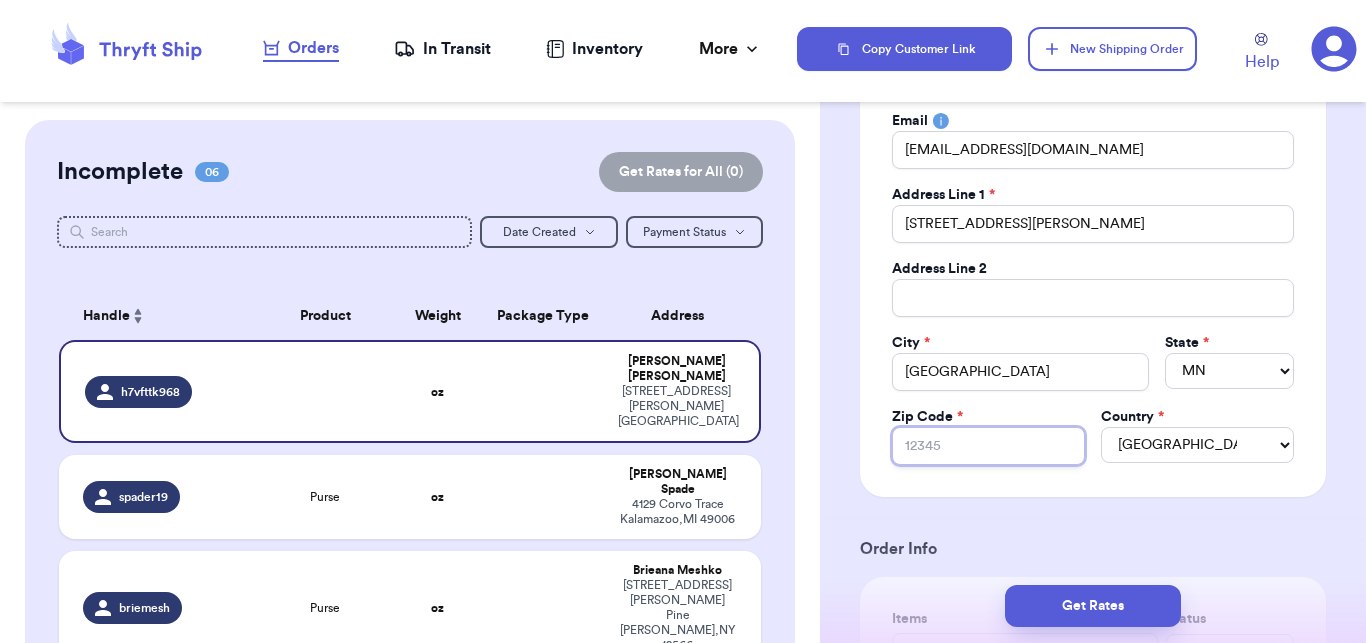 type 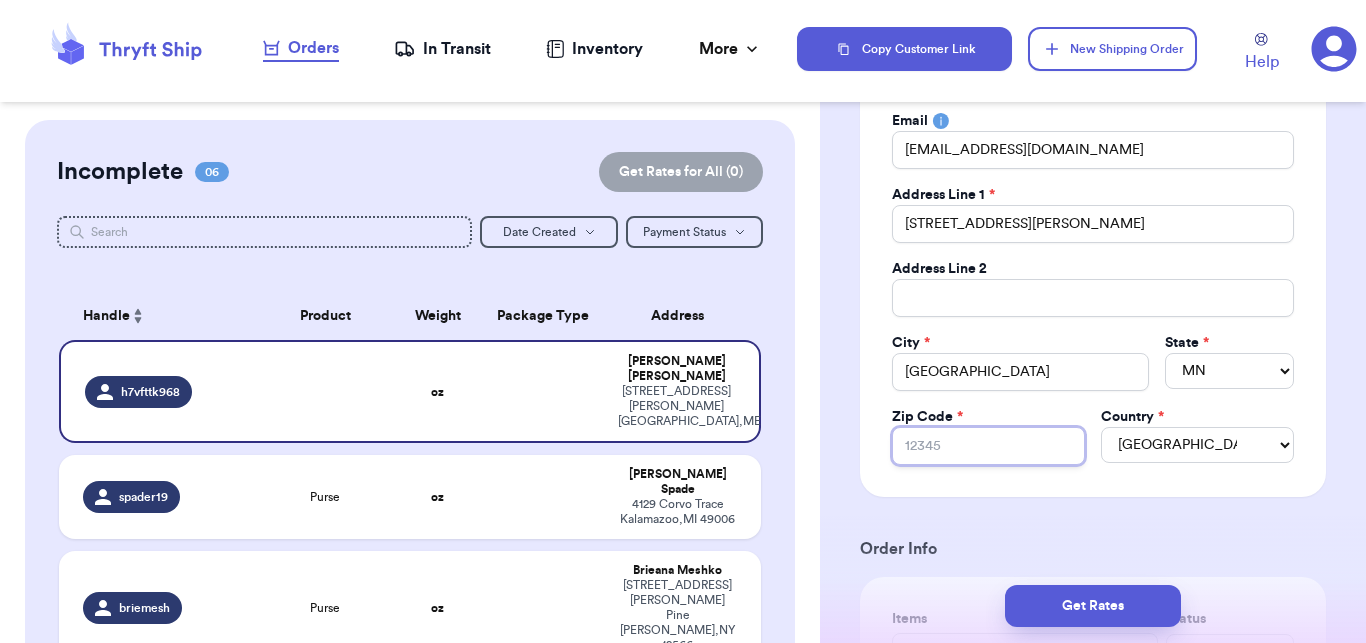 type on "5" 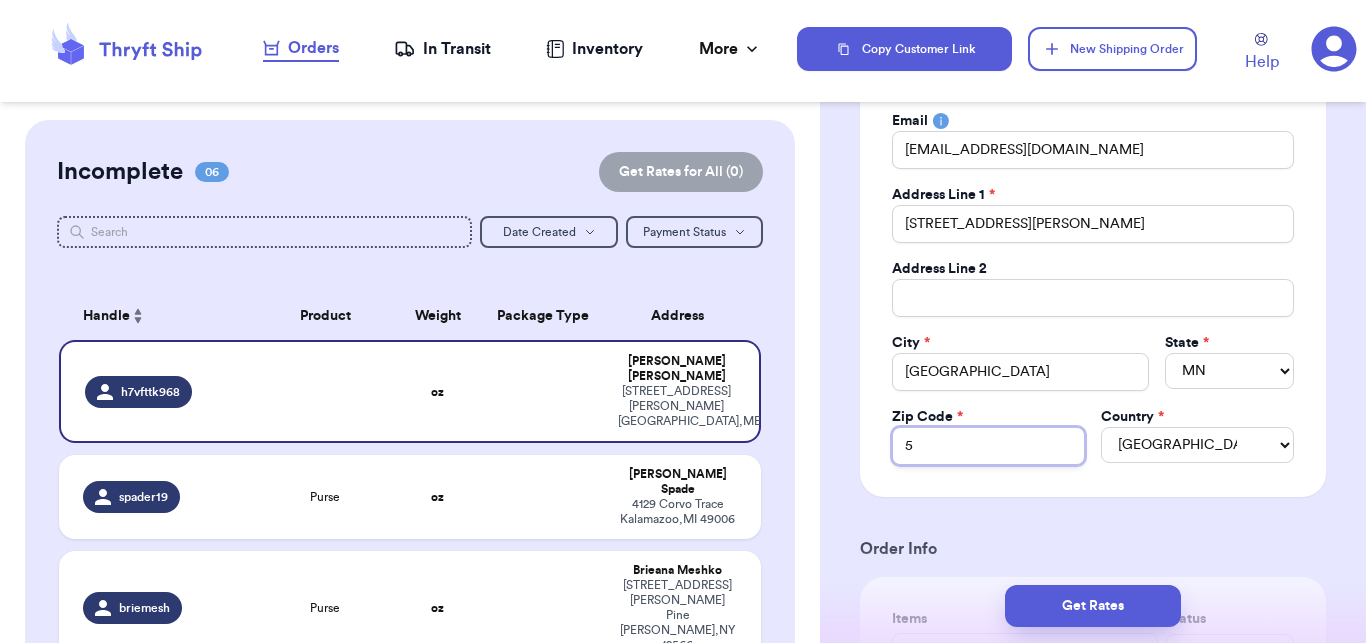 type 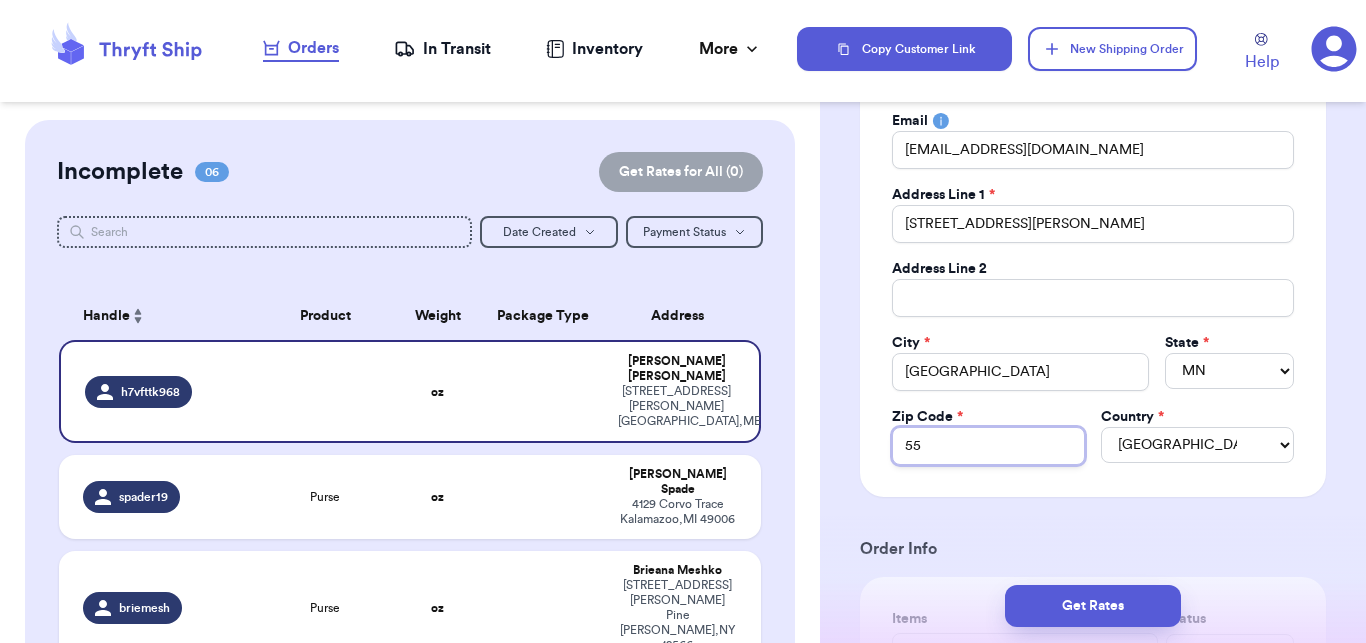 type 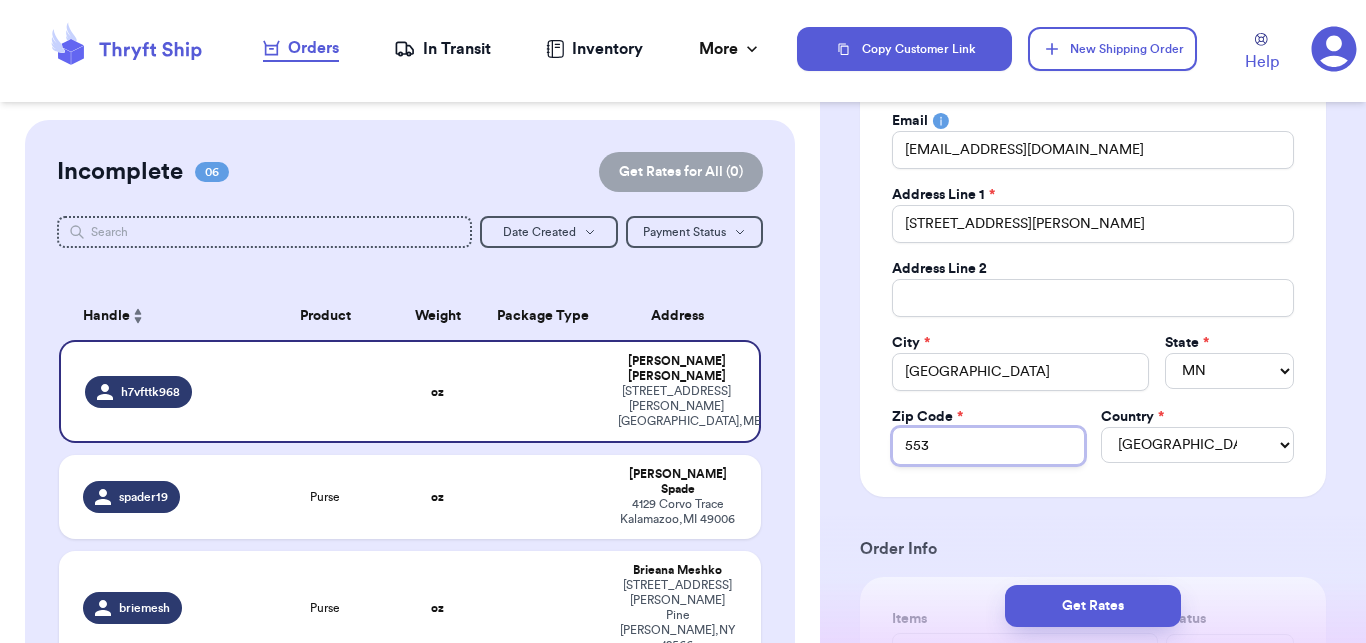 type on "5533" 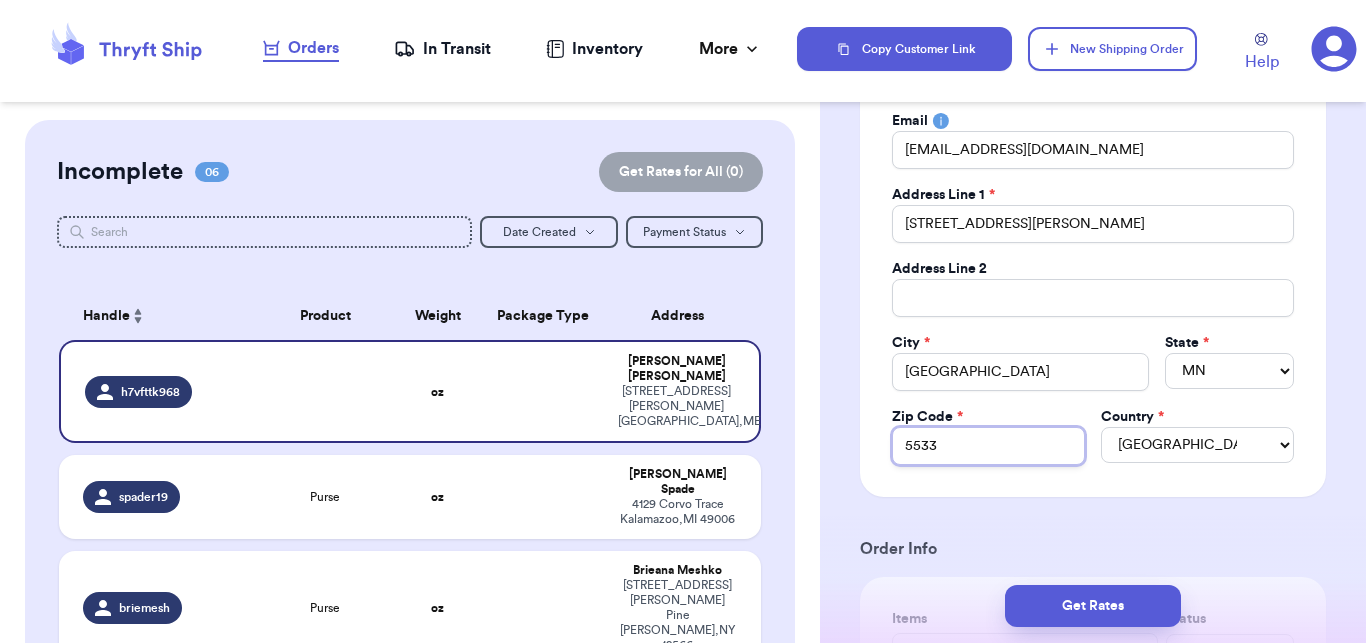 type 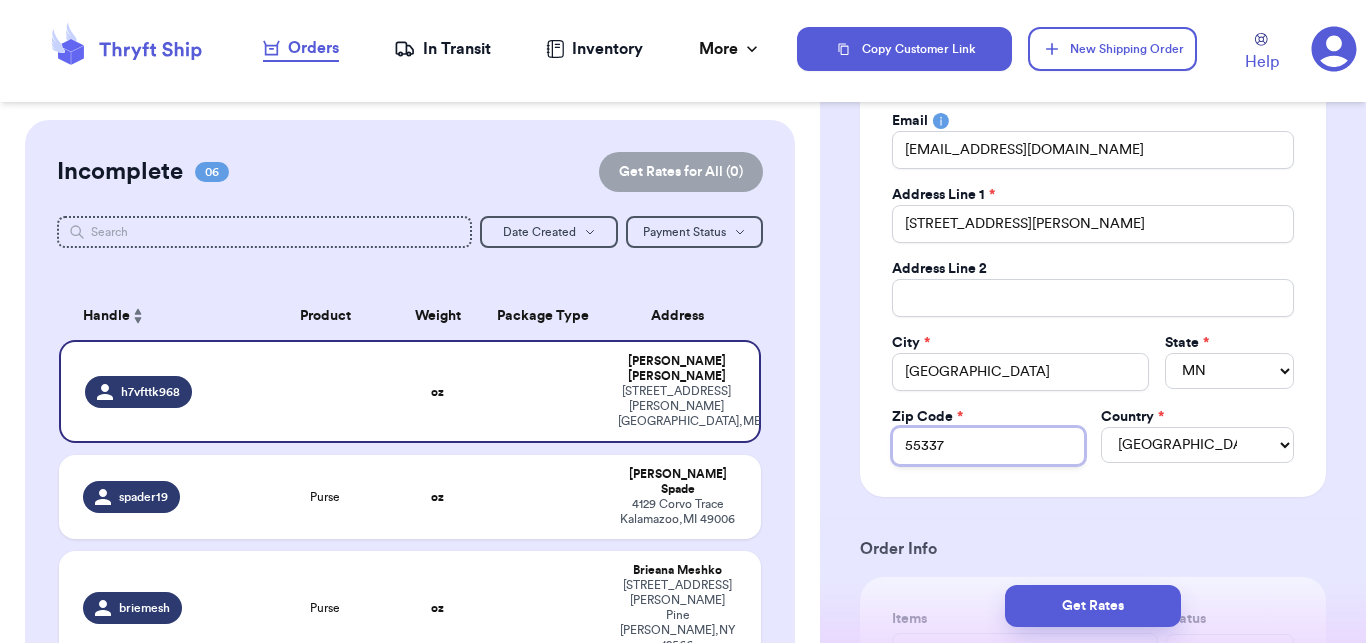 type on "55337-" 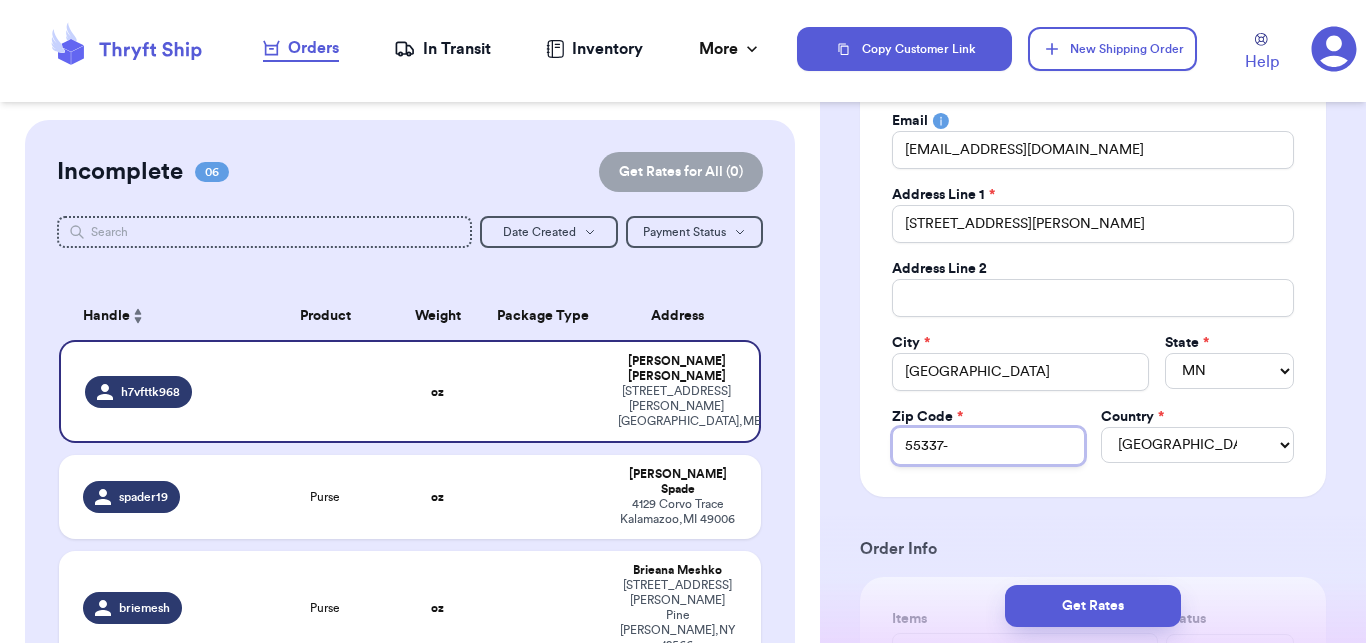 type on "55337-4" 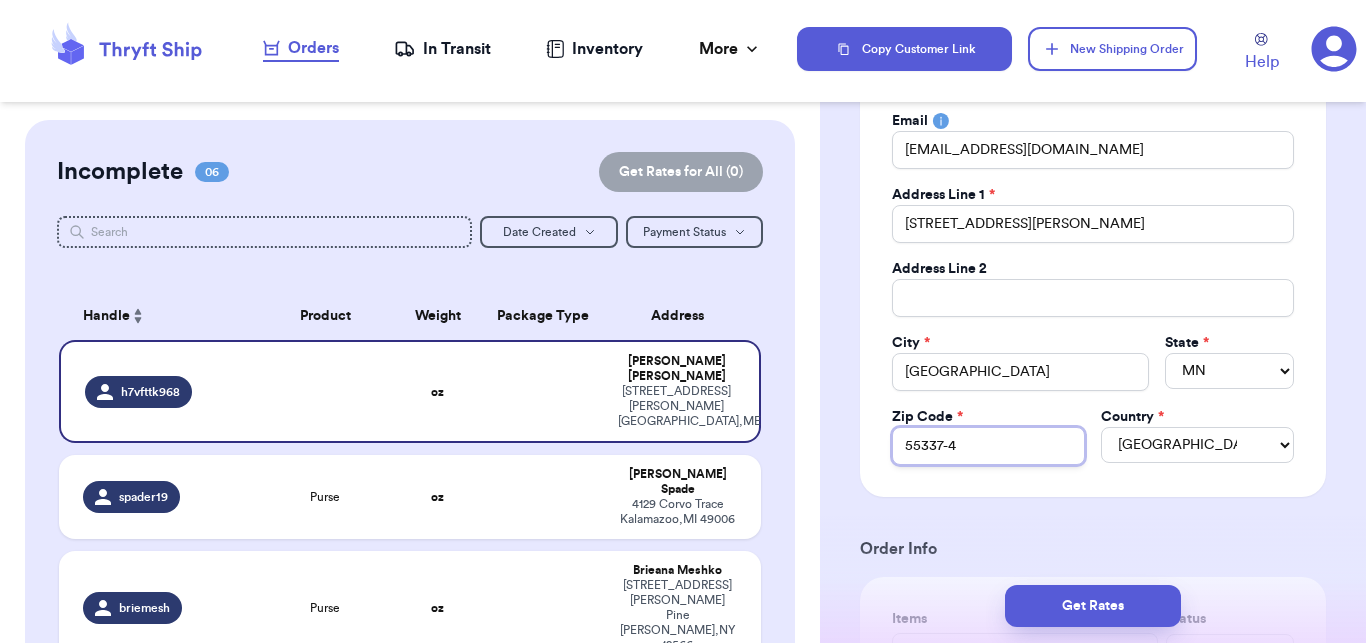 type on "55337-42" 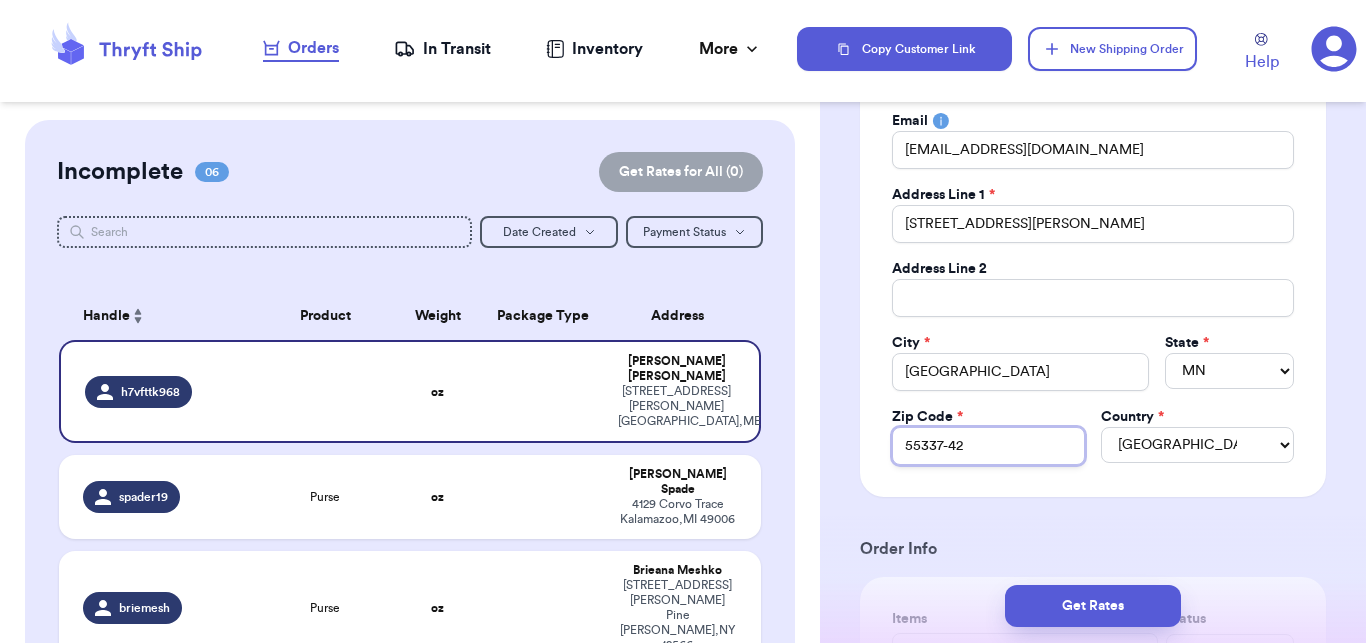 type 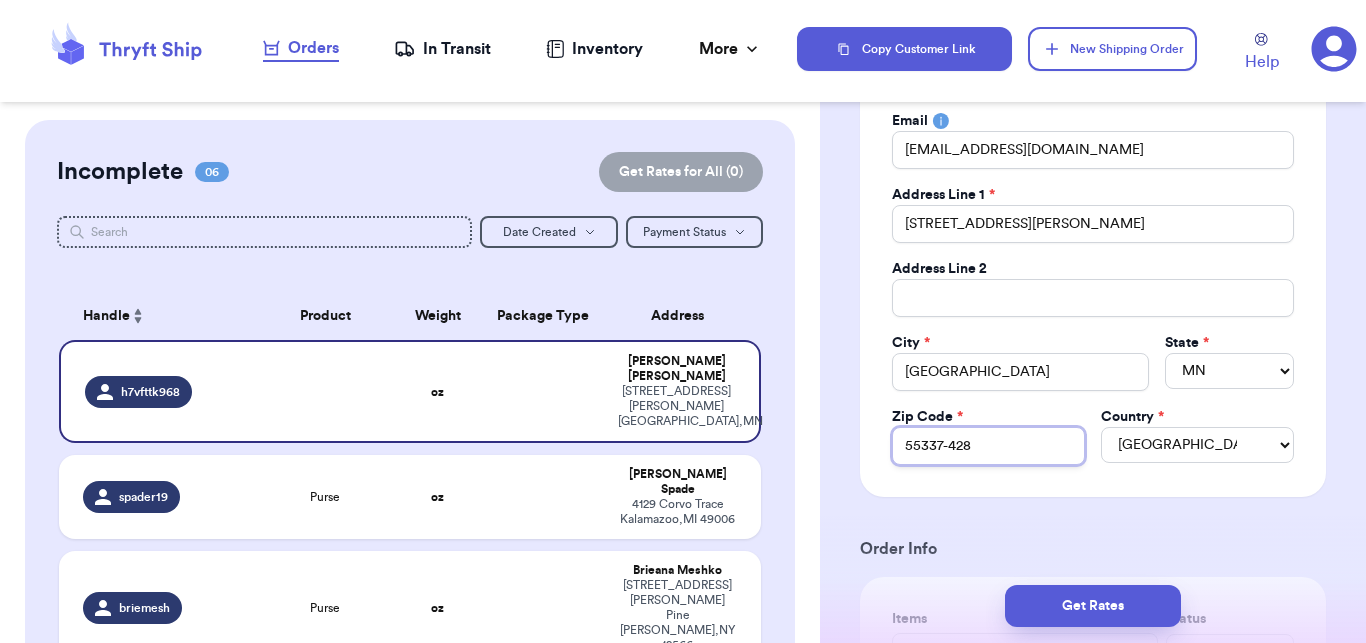 type 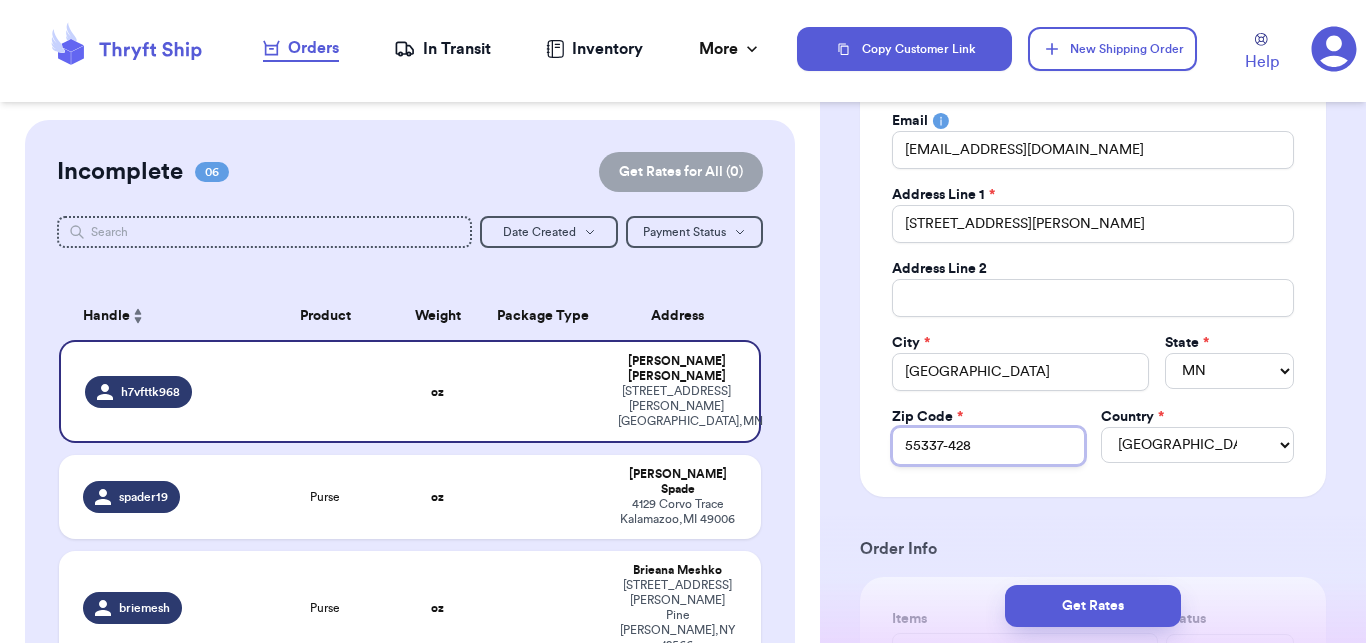 type on "55337-4281" 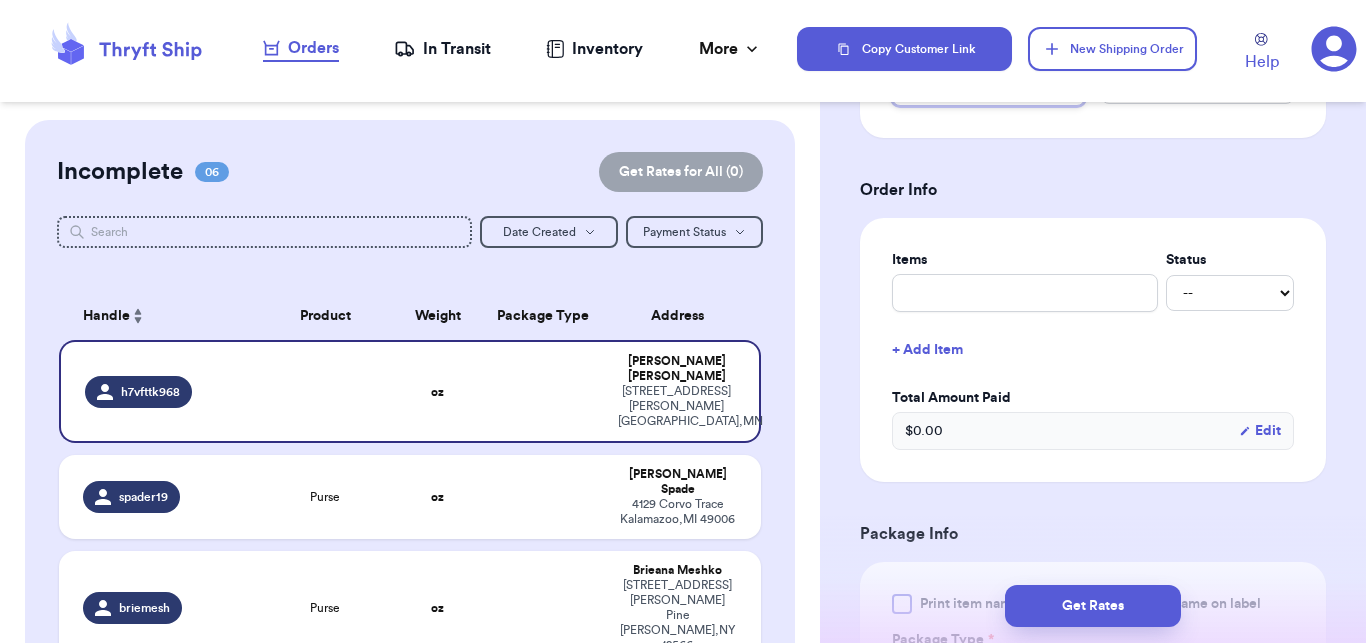 scroll, scrollTop: 694, scrollLeft: 0, axis: vertical 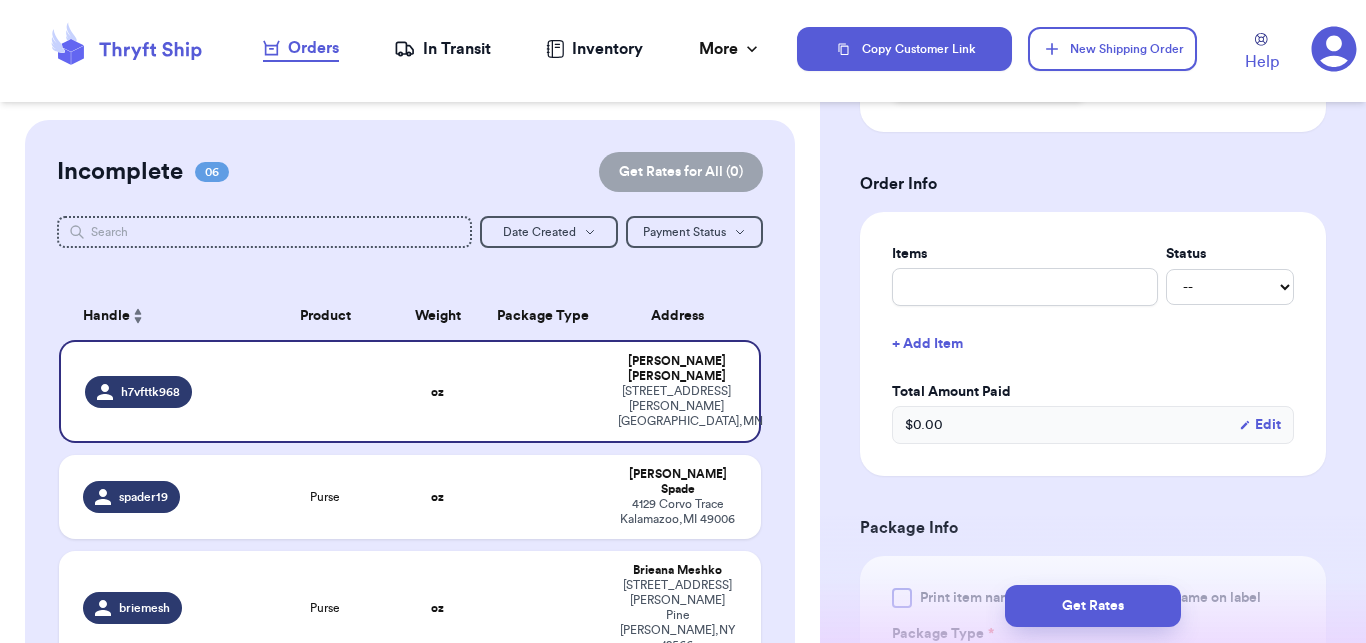 type on "55337-4281" 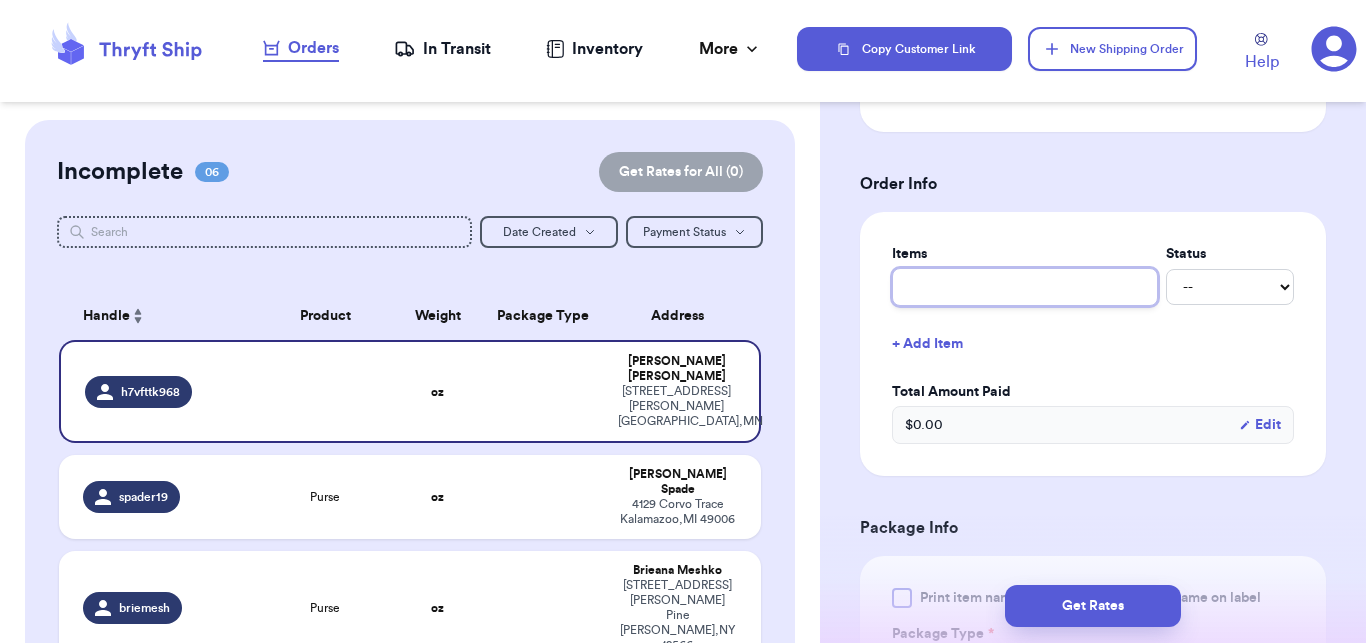type 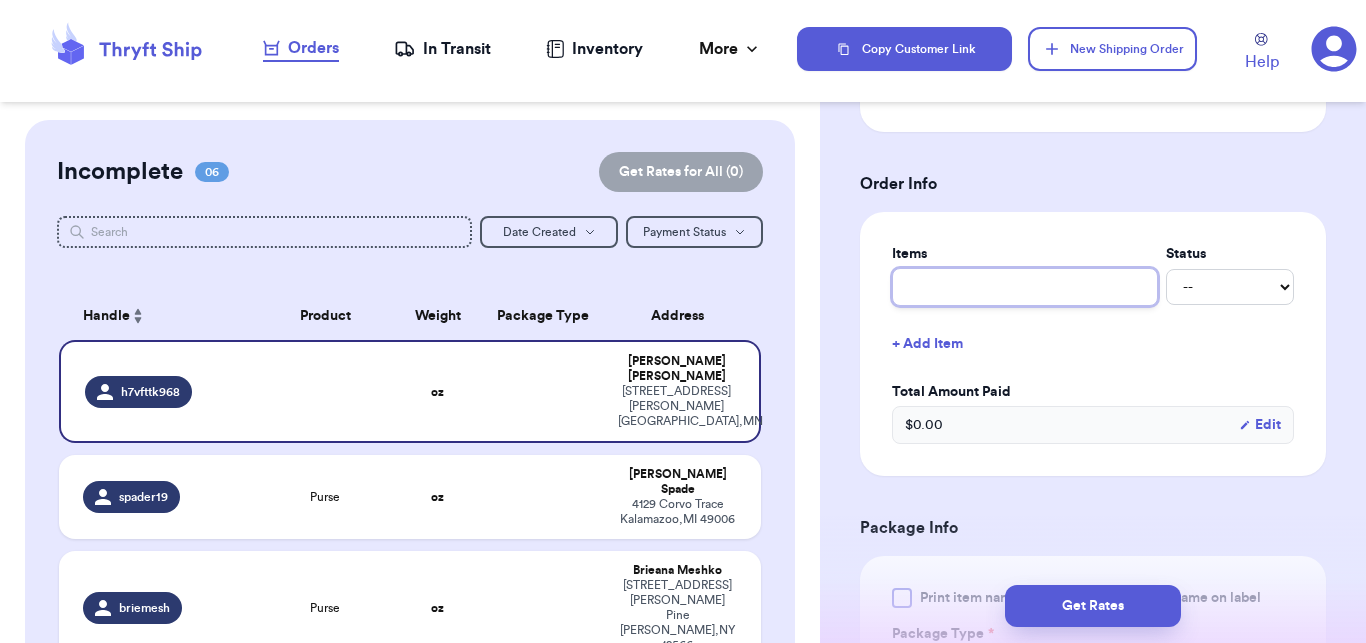 type on "C" 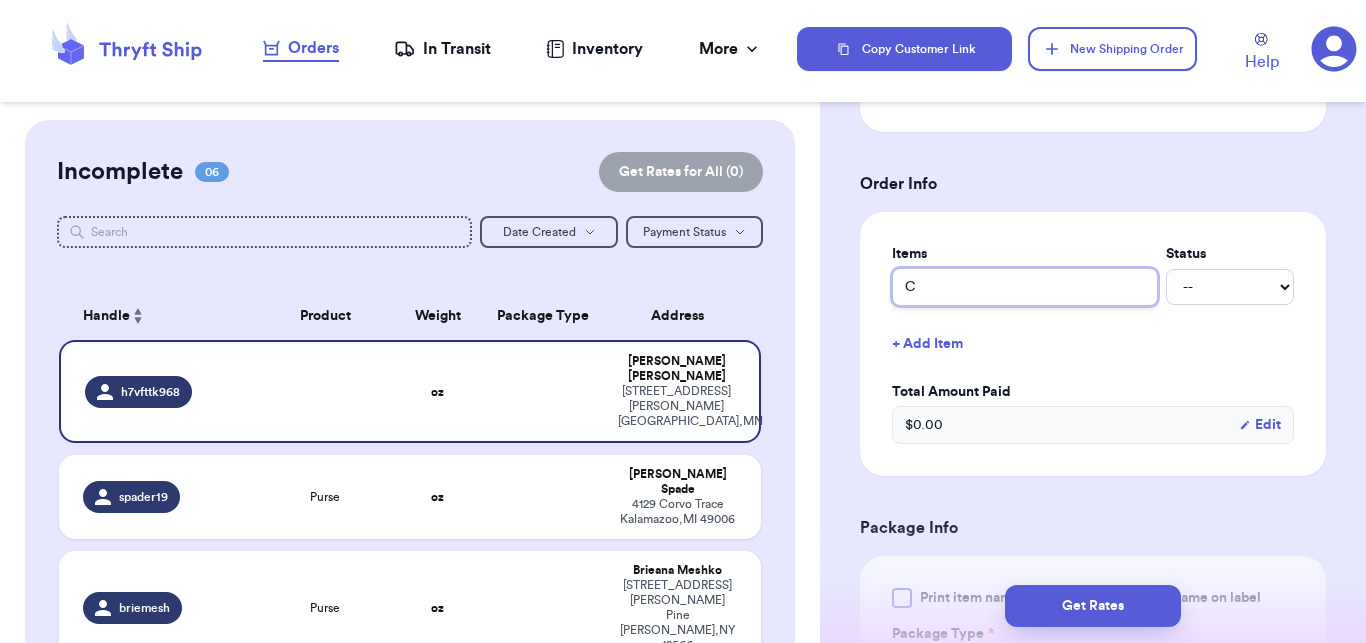 type 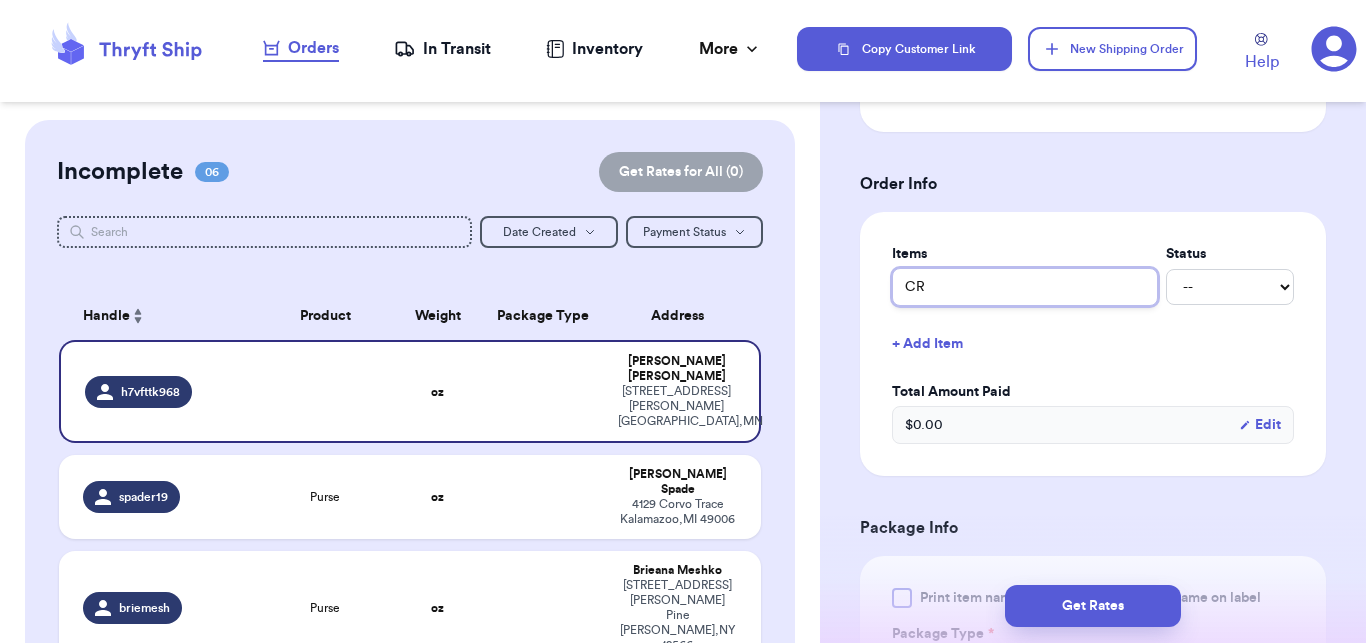 type 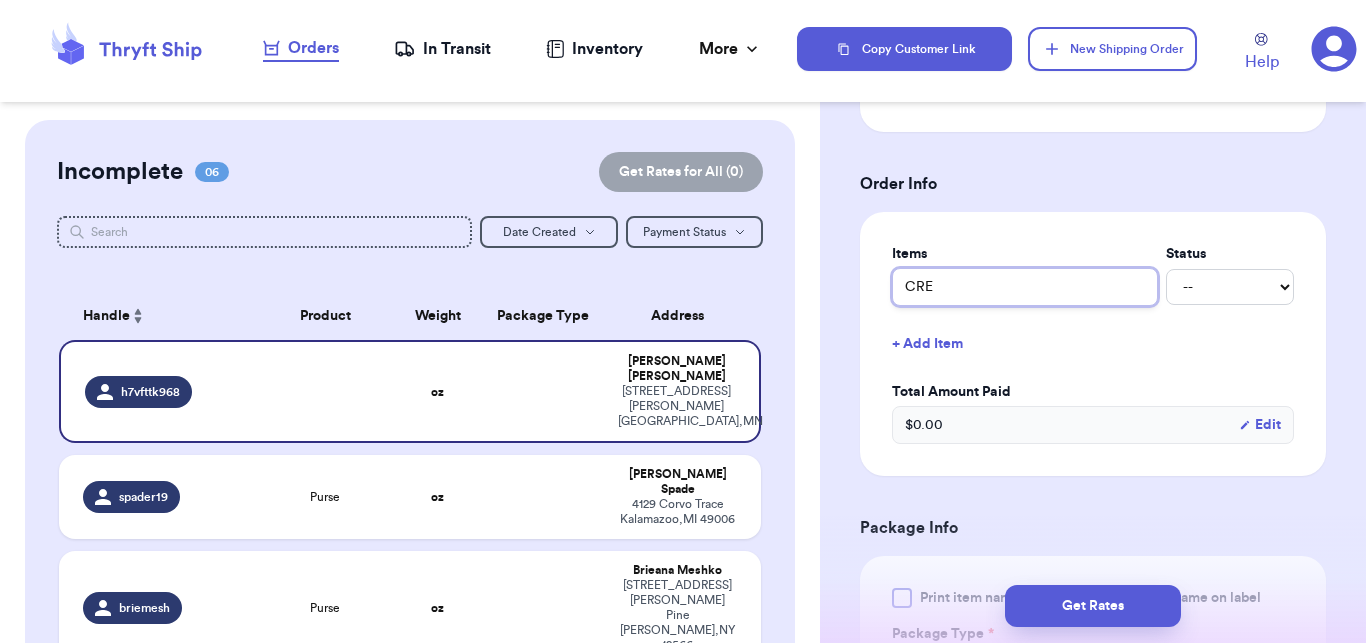 type 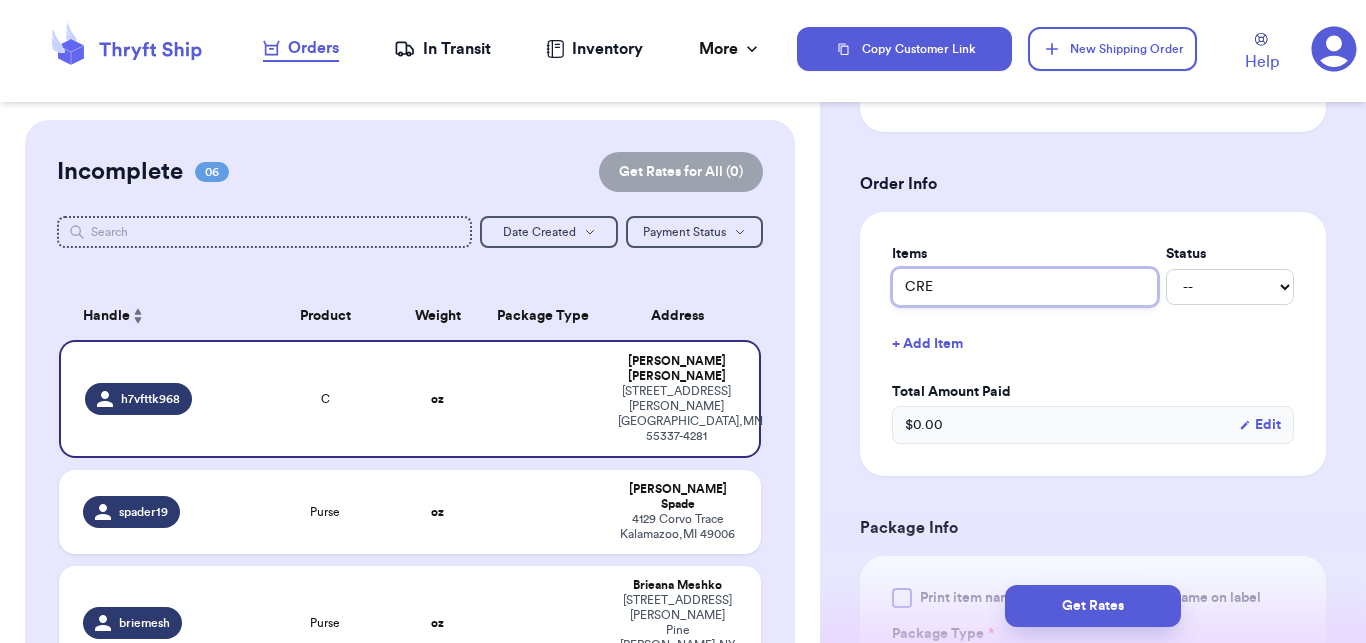 type on "CREA" 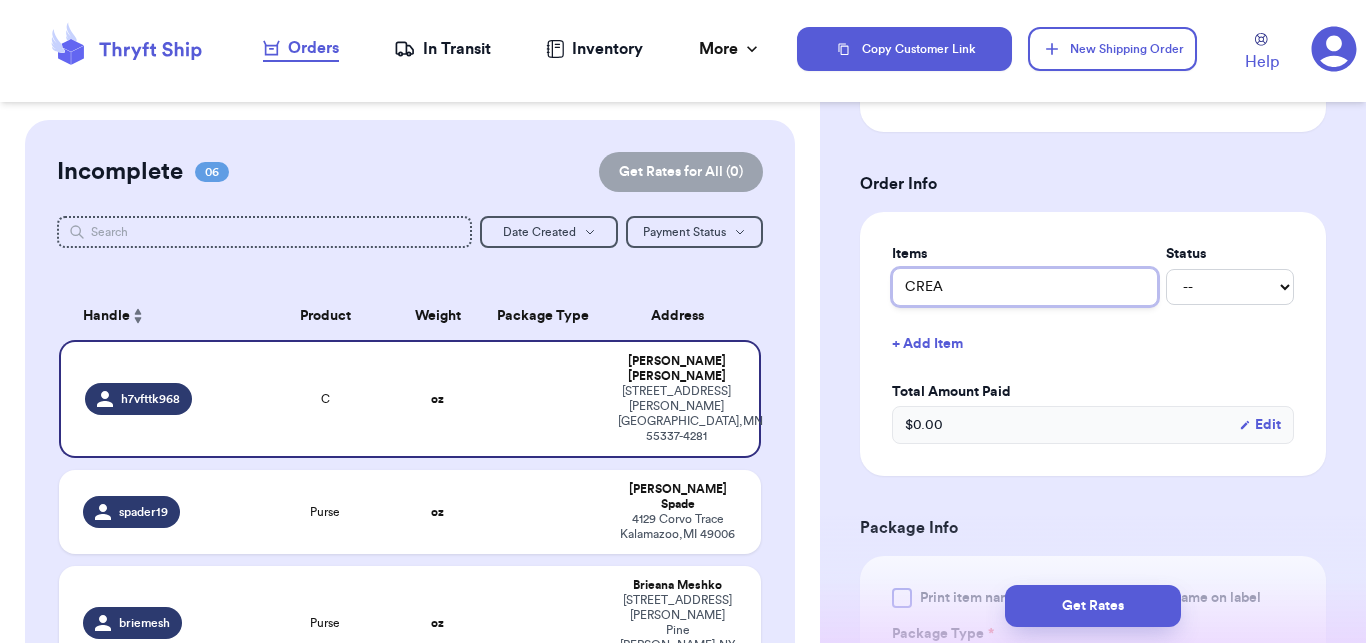 type 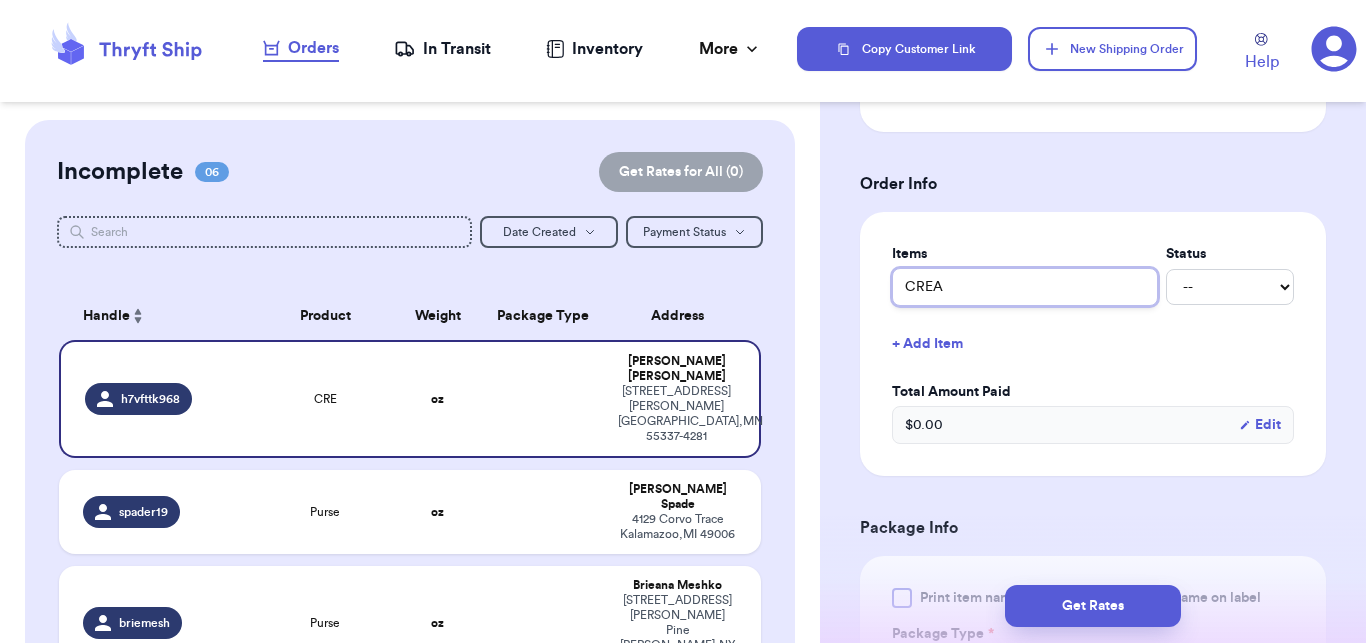type on "CREA," 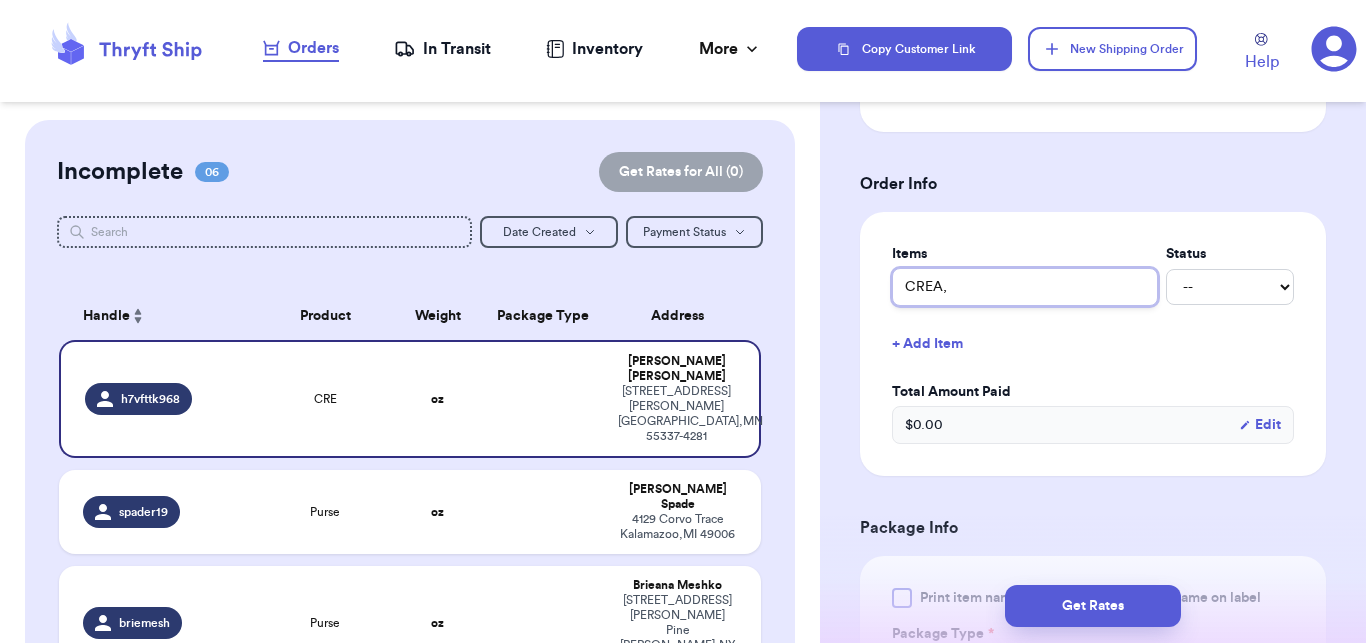 type 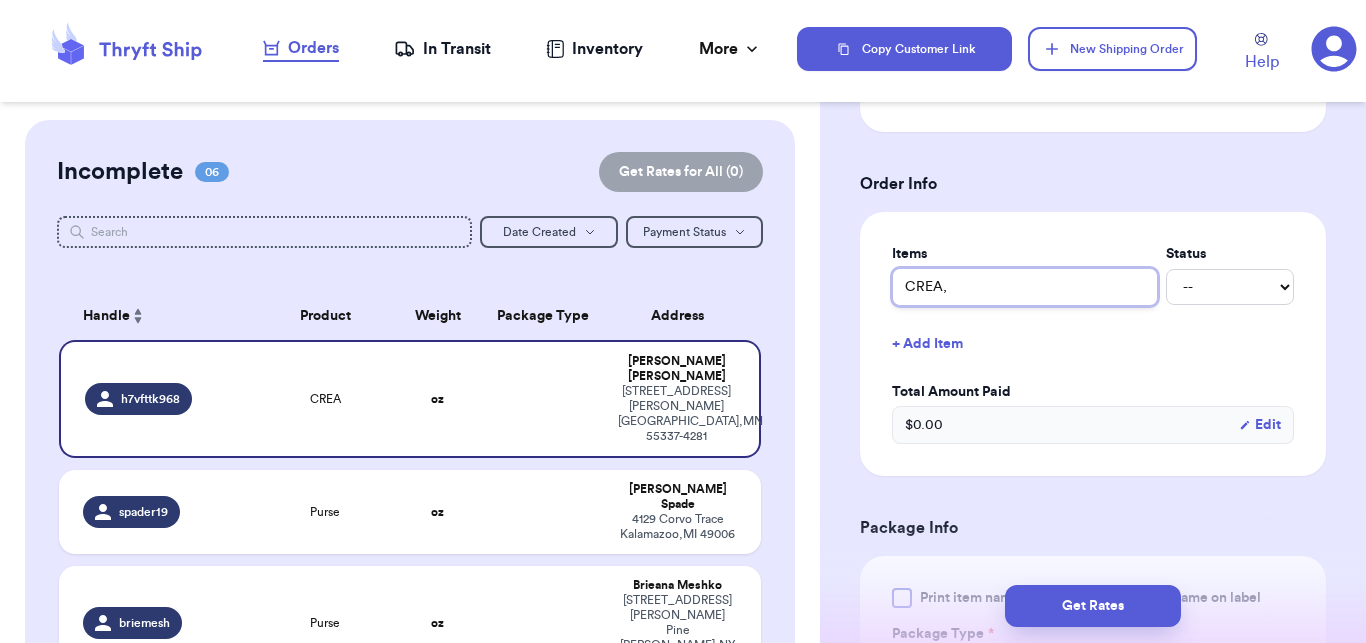 type on "CREA,," 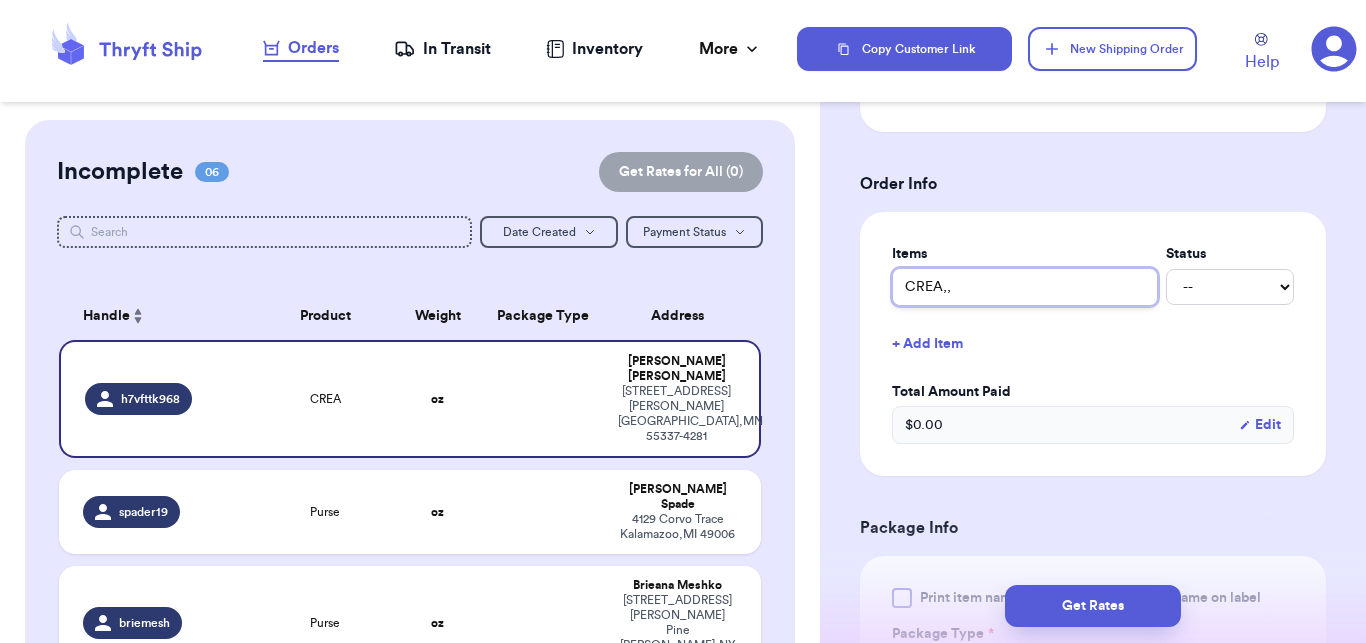 type 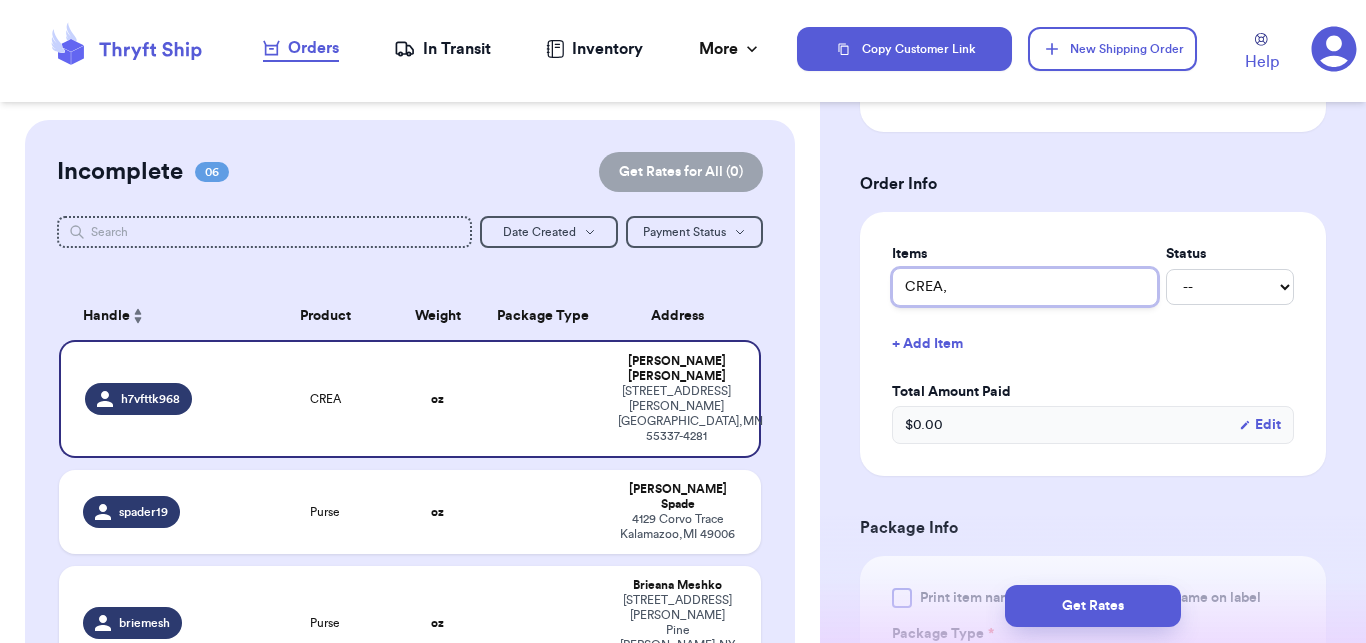 type 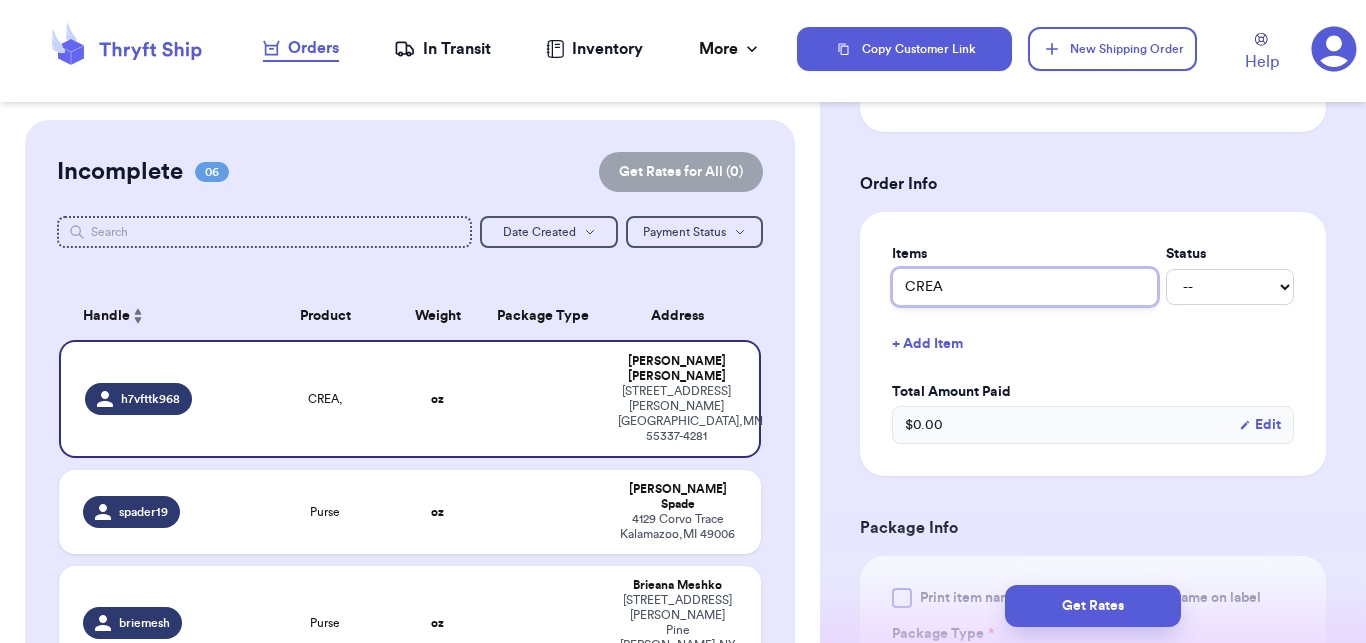 type 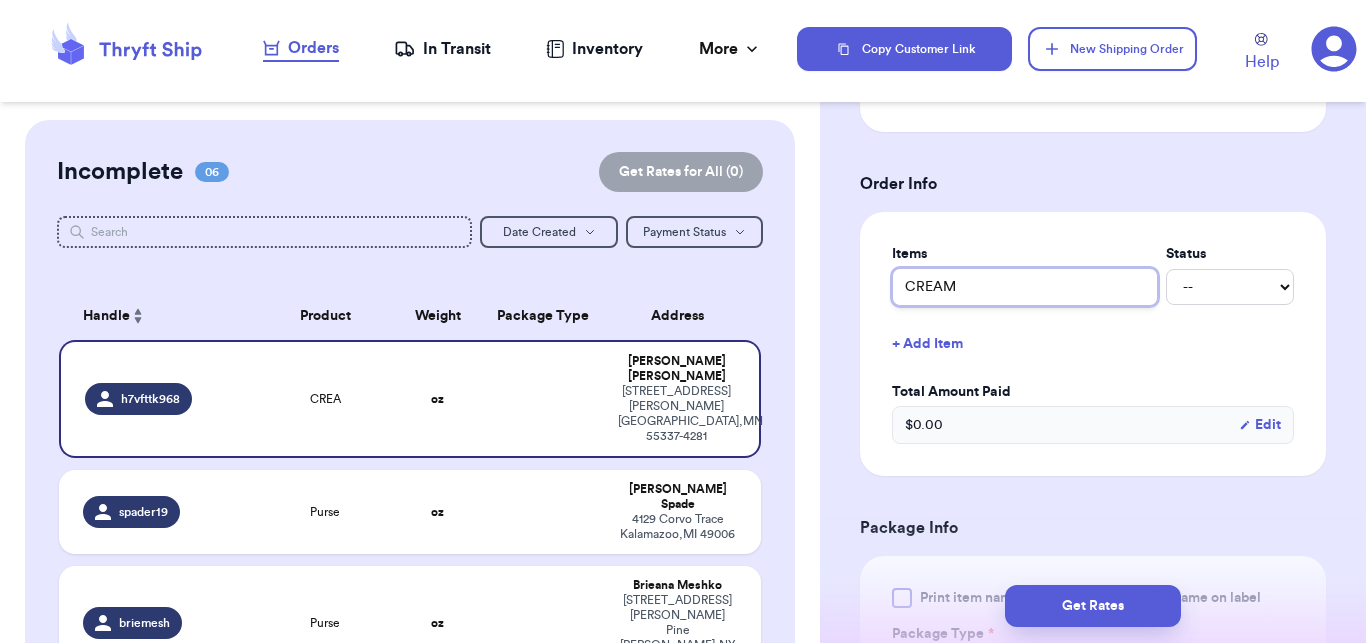 type 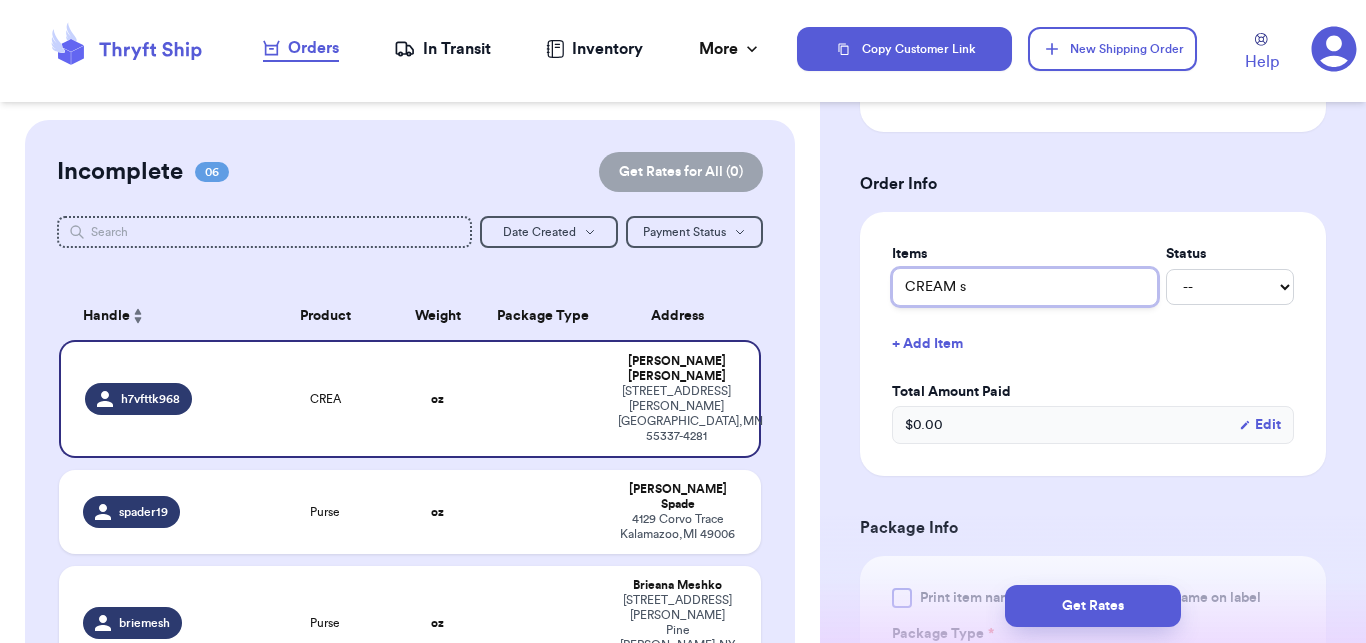 type 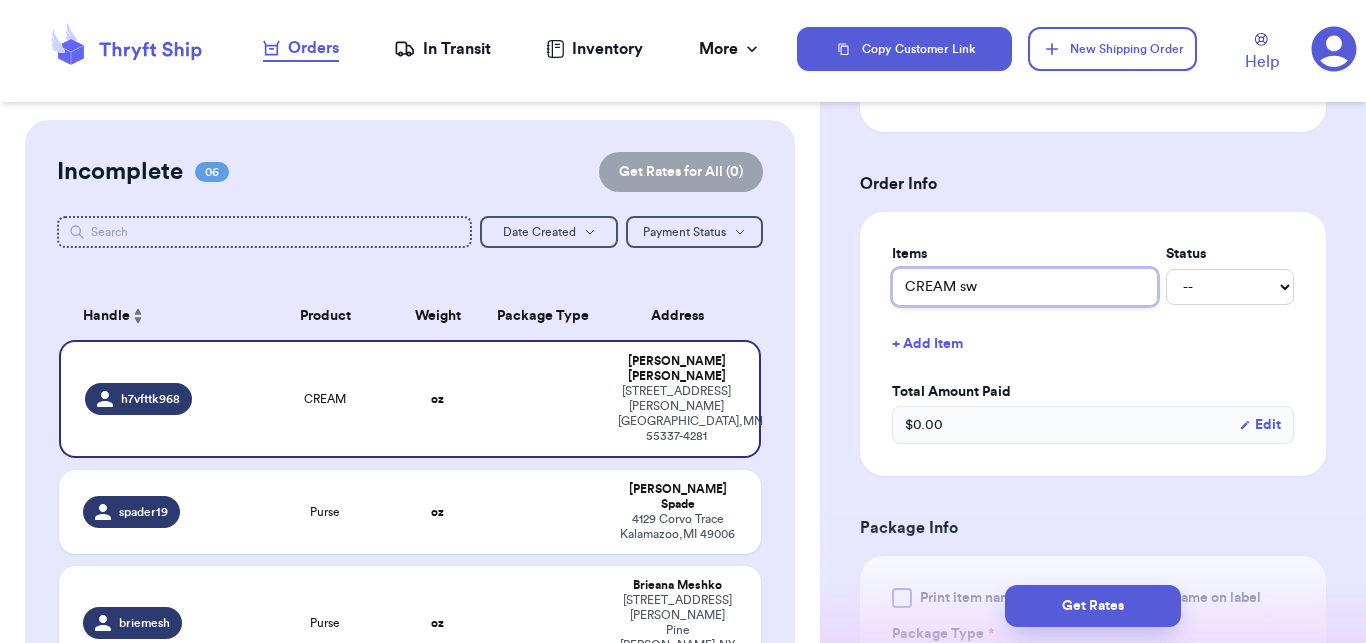 type 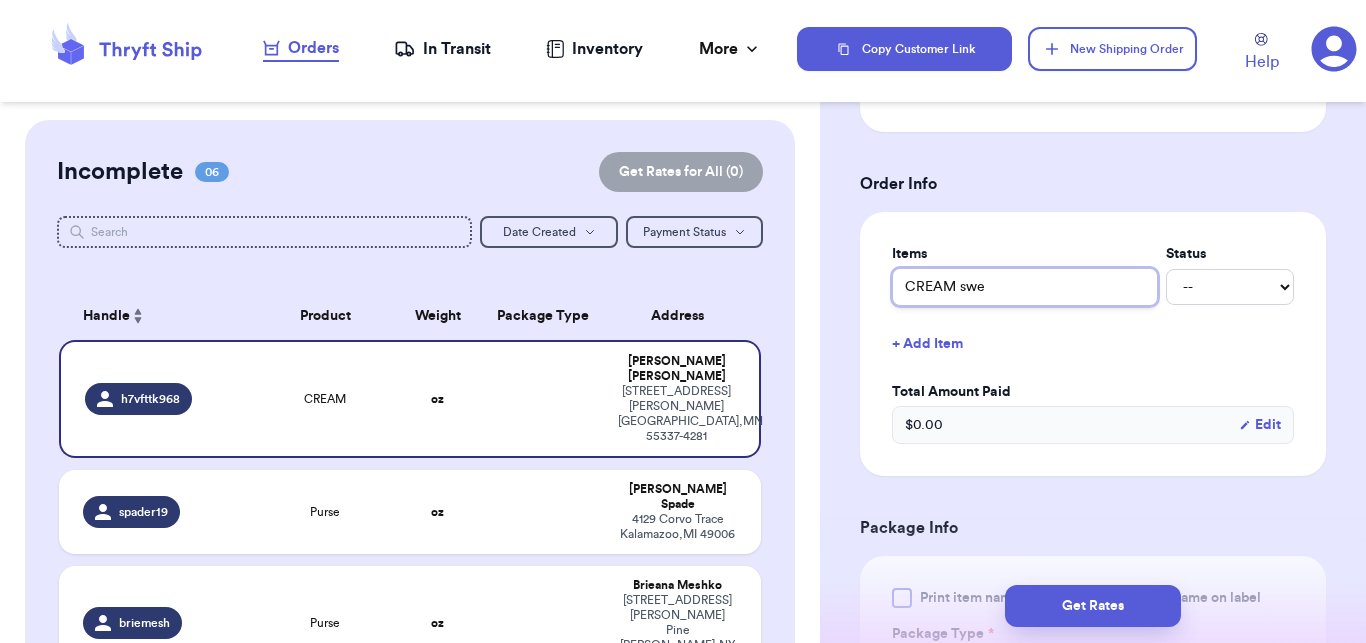 type 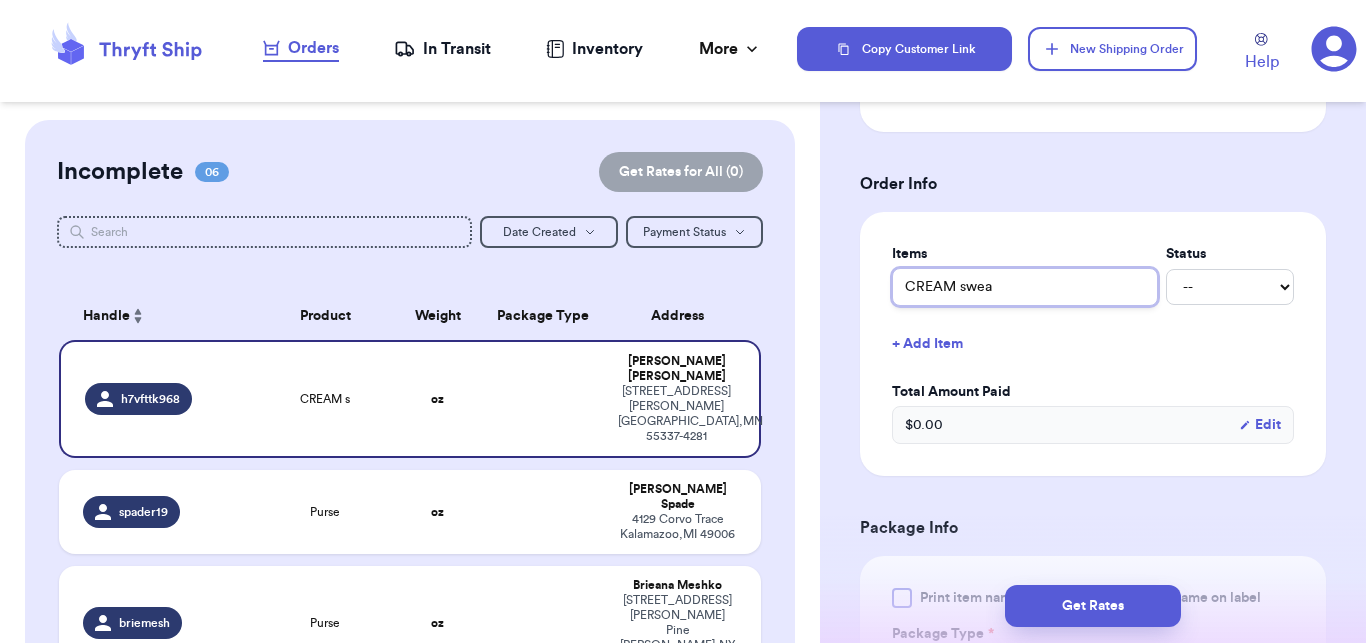 type 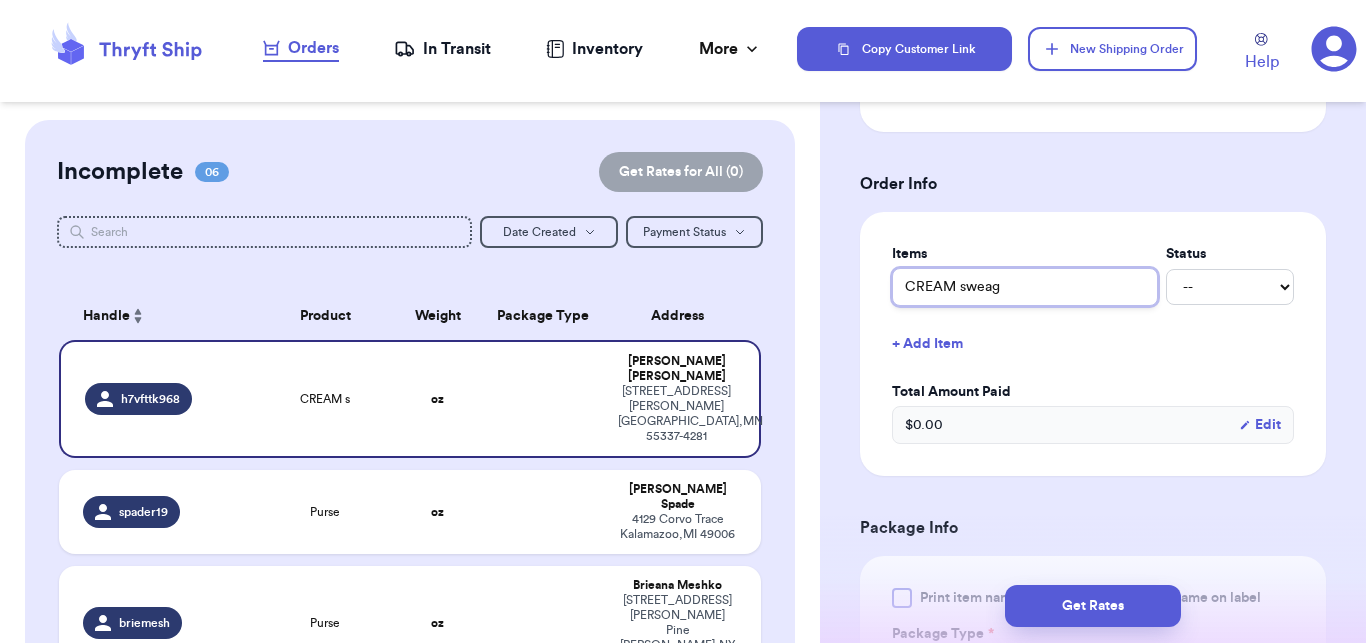 type on "CREAM sweagt" 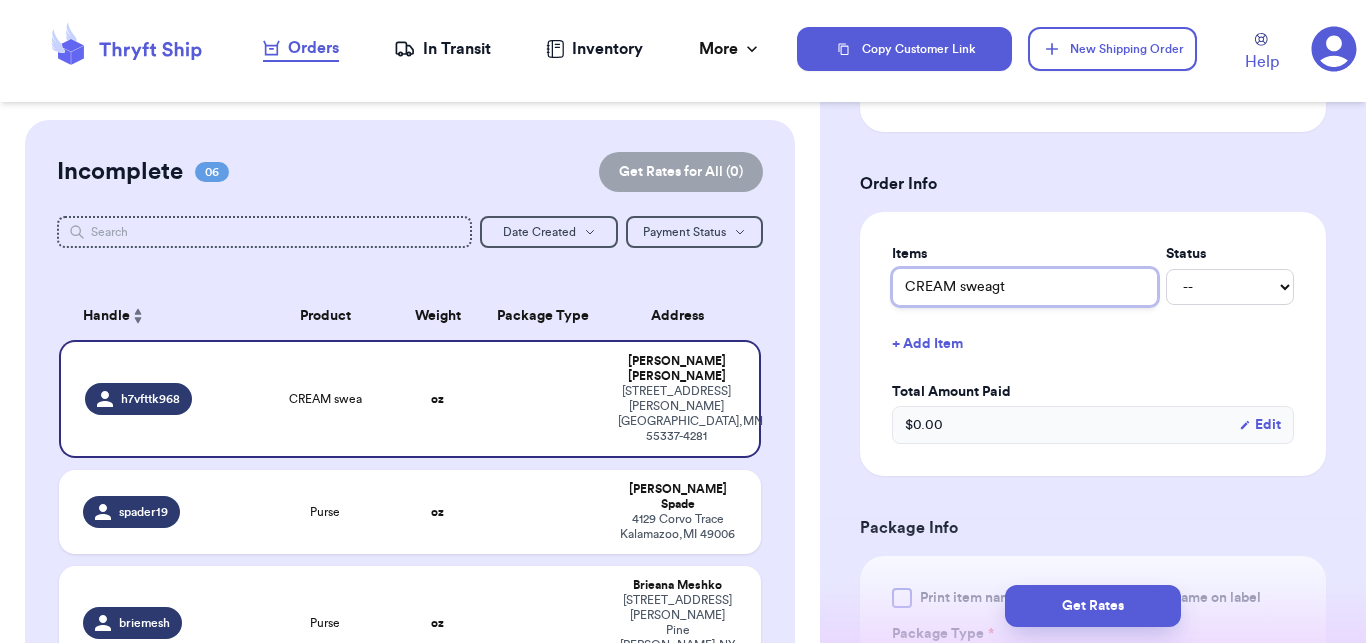 type 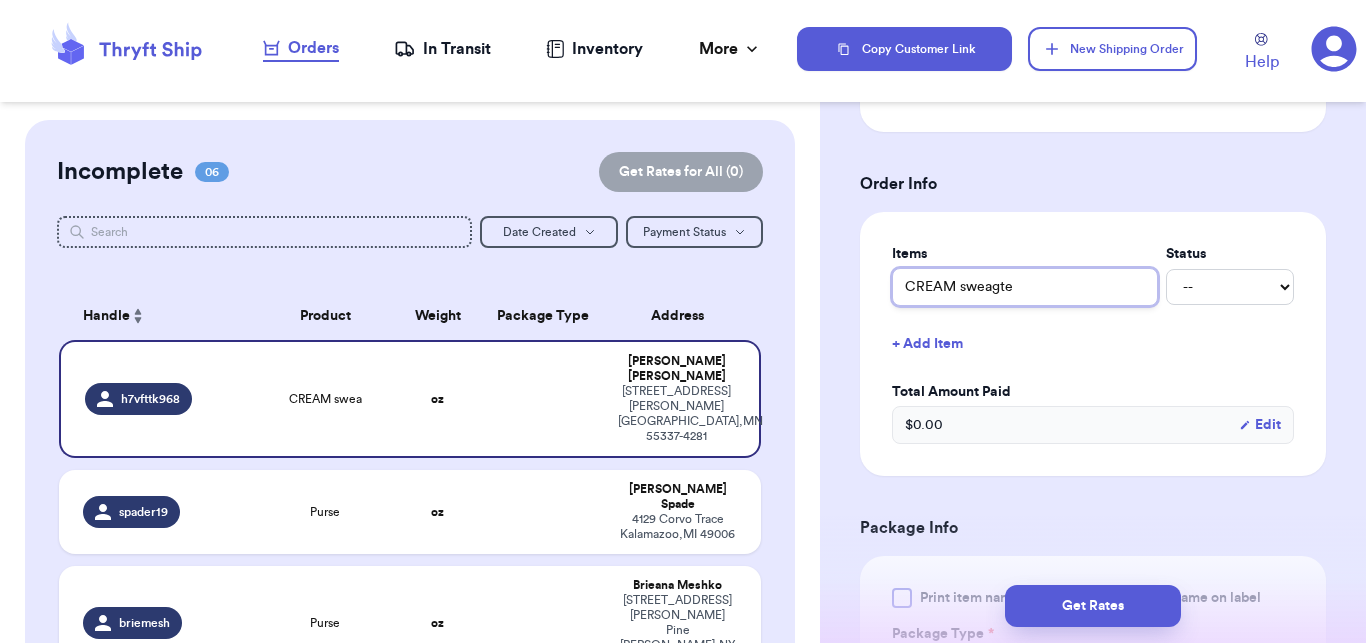 type 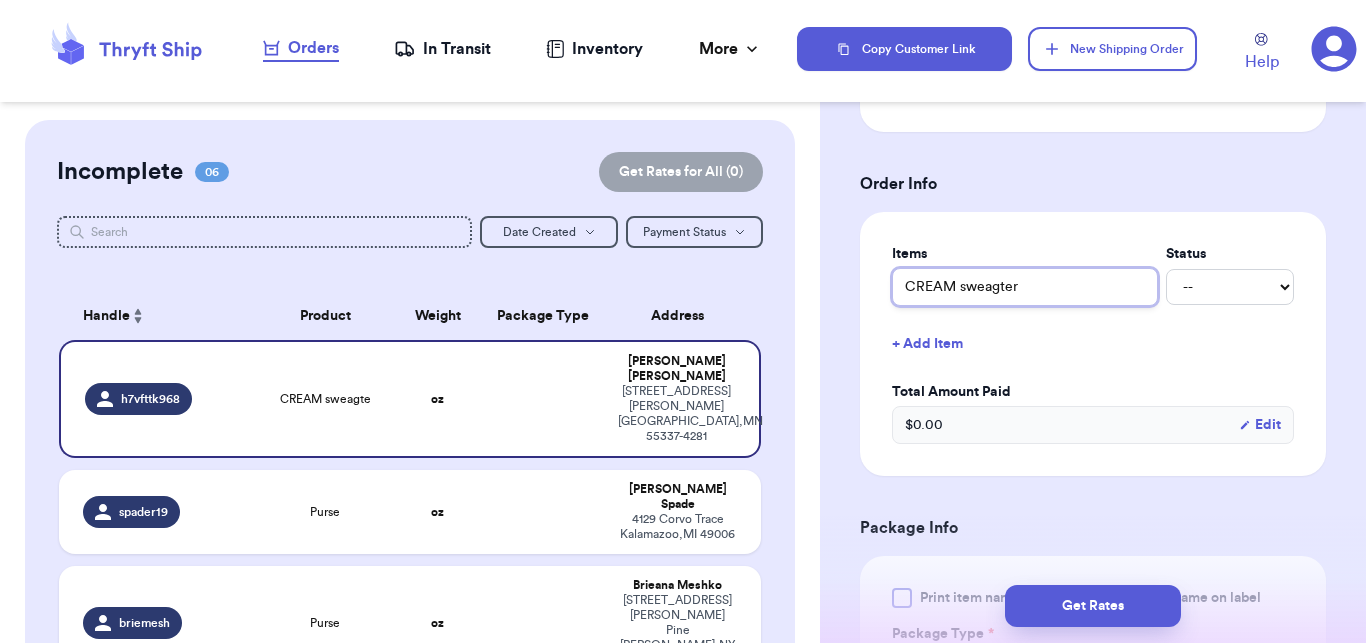 type 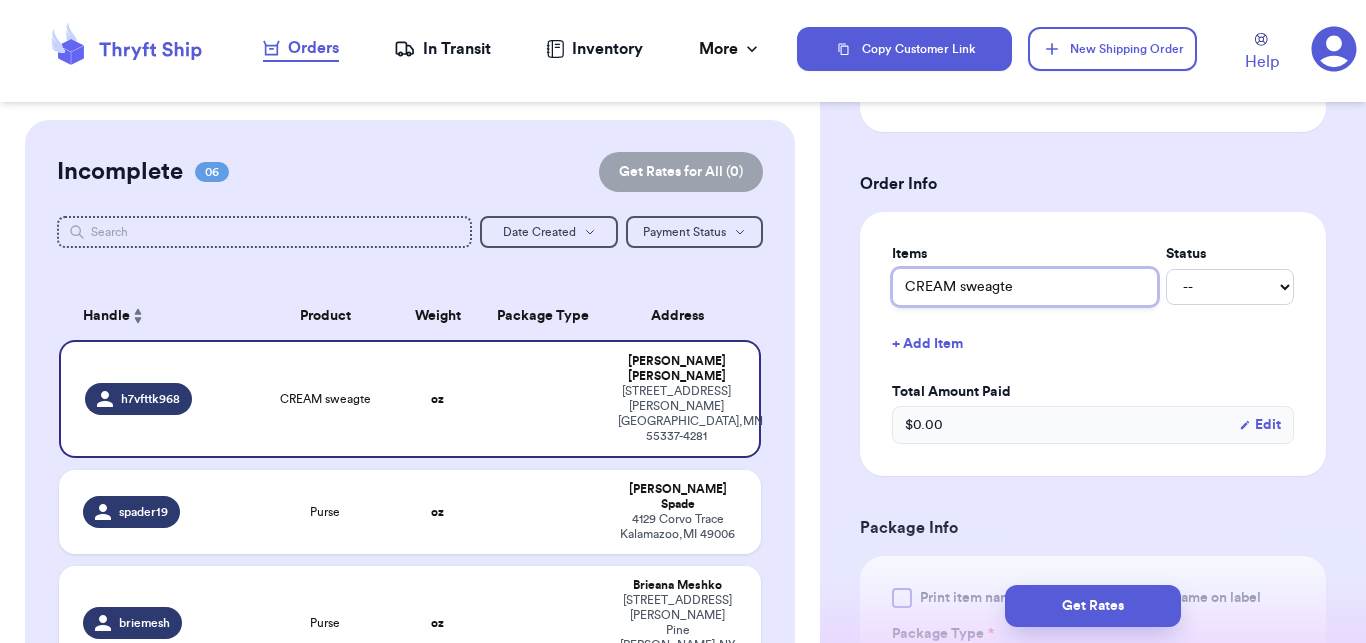 type 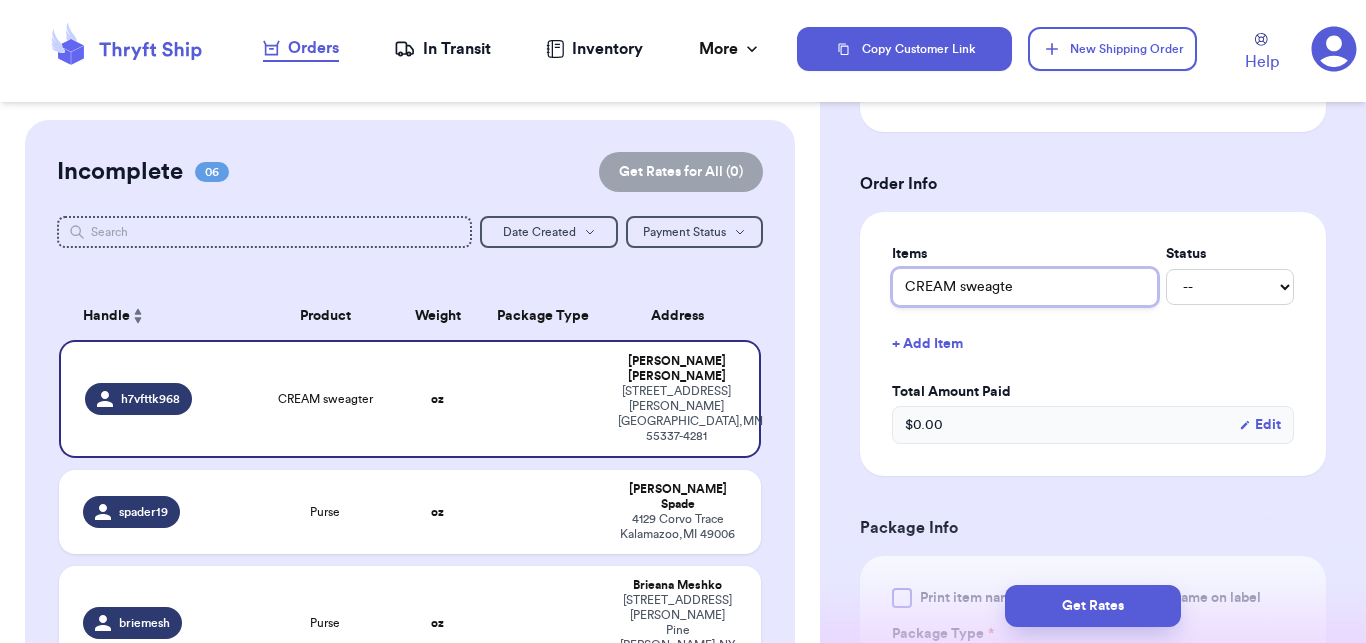 type on "CREAM sweagt" 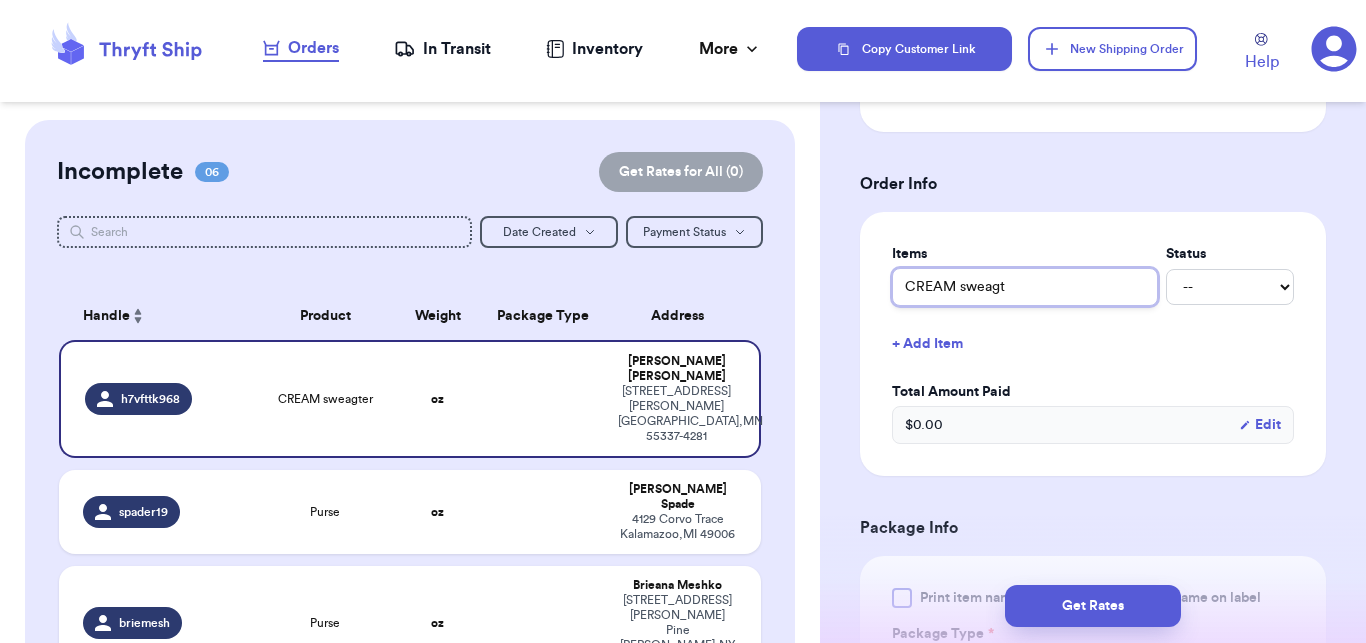 type 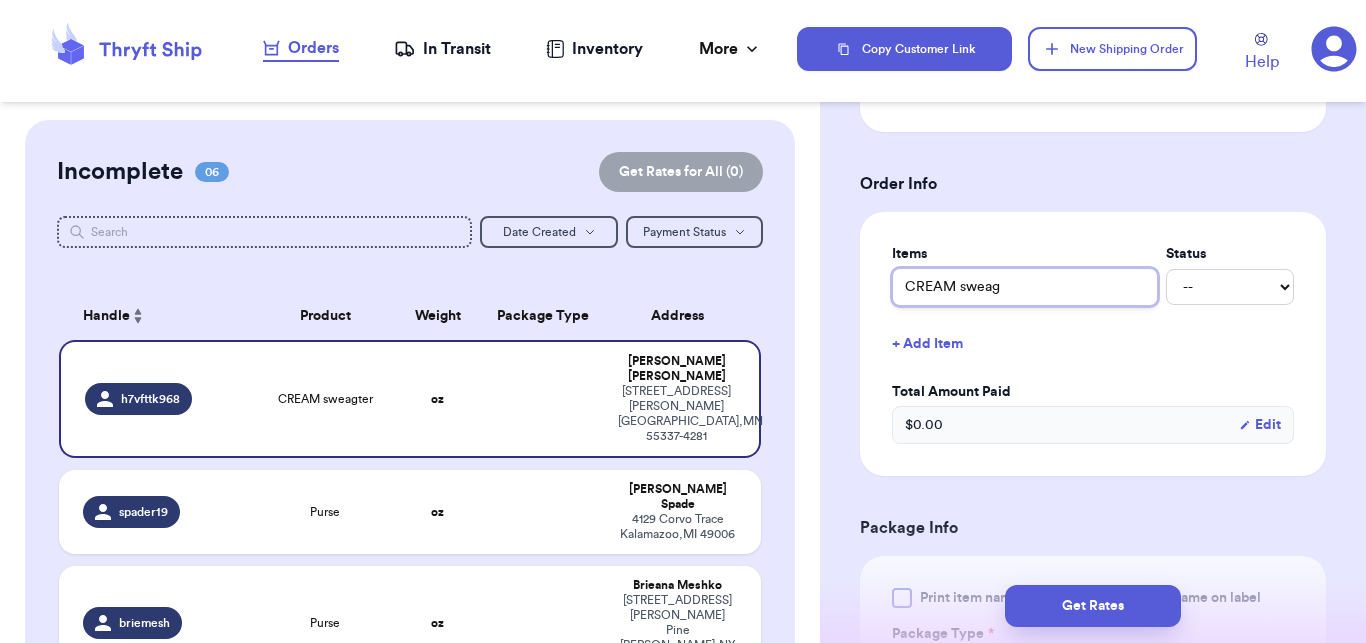 type 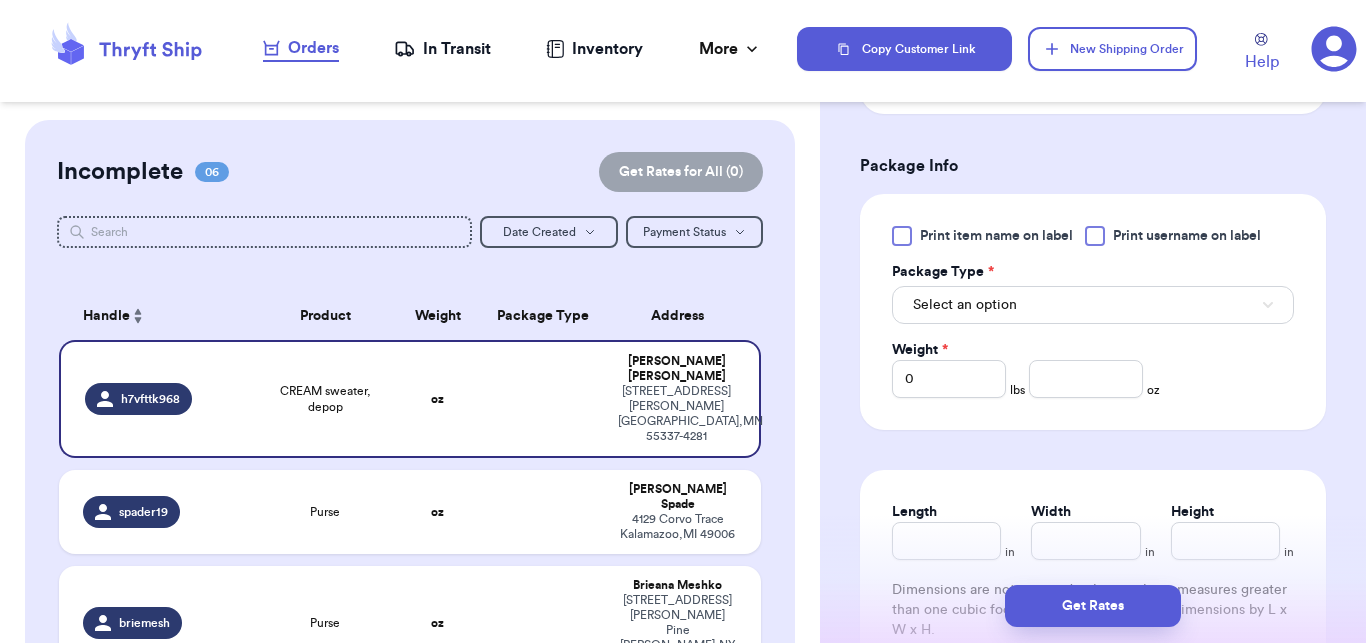 scroll, scrollTop: 1066, scrollLeft: 0, axis: vertical 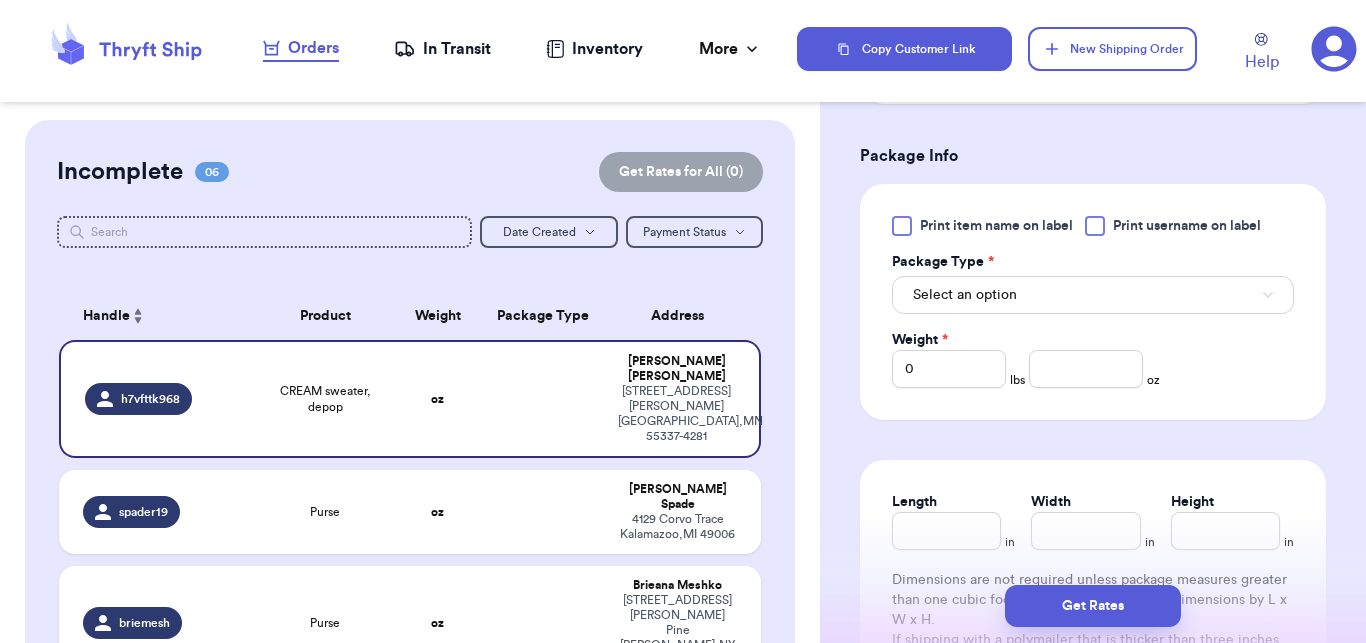 click on "Package Type *" at bounding box center [1093, 262] 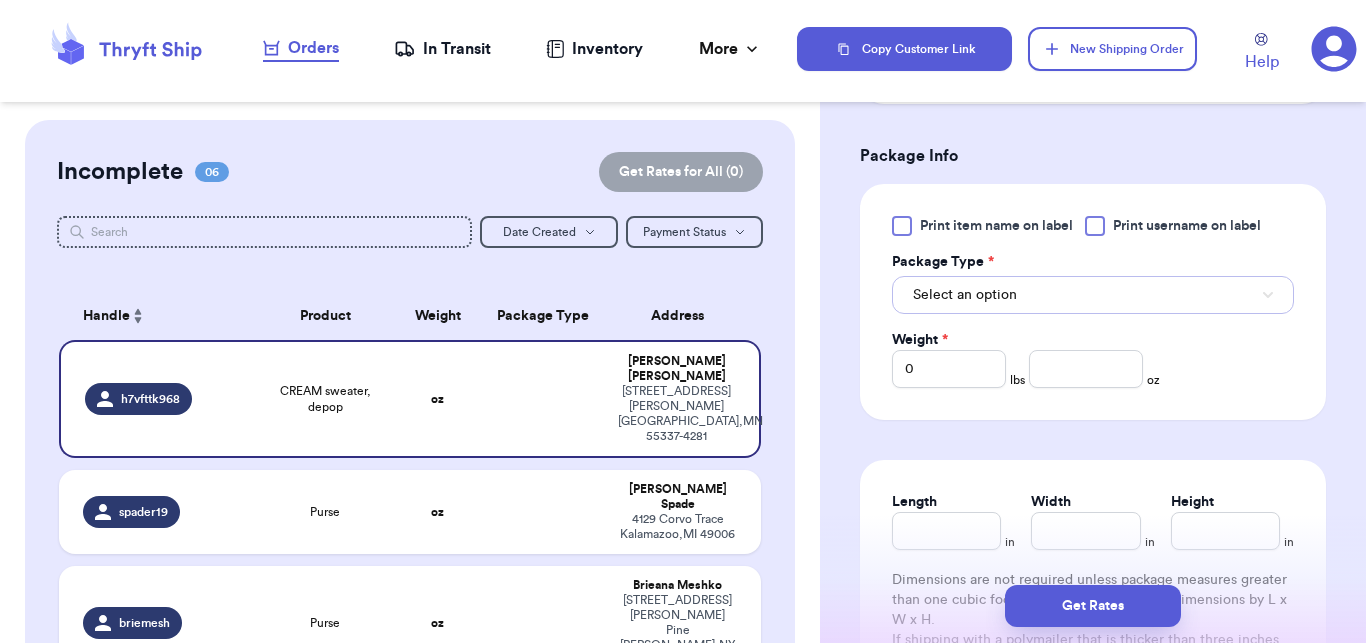 click on "Select an option" at bounding box center [1093, 295] 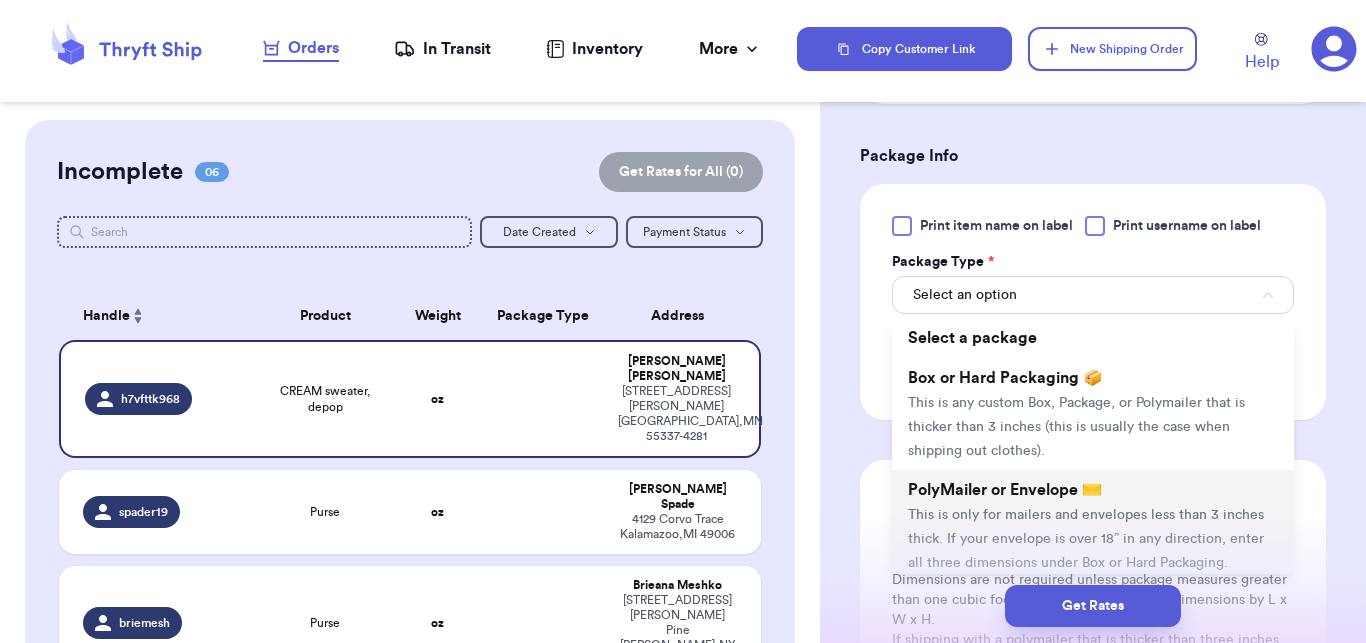 click on "PolyMailer or Envelope ✉️ This is only for mailers and envelopes less than 3 inches thick. If your envelope is over 18” in any direction, enter all three dimensions under Box or Hard Packaging." at bounding box center (1093, 526) 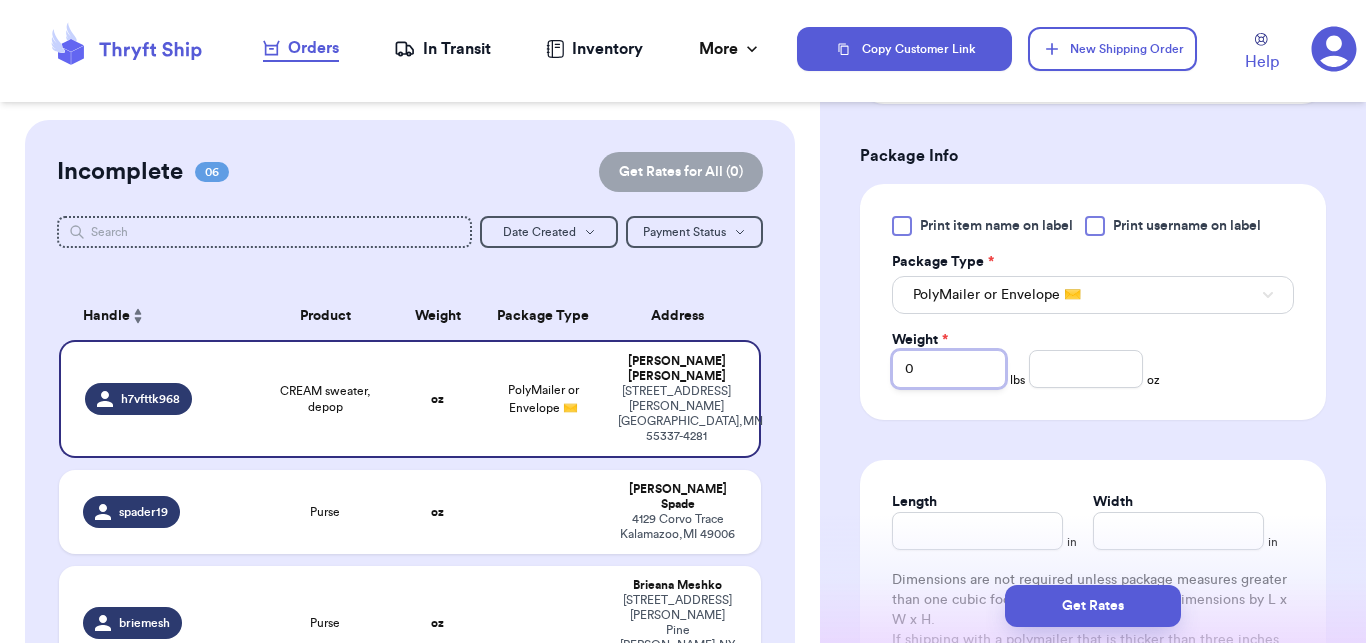 click on "0" at bounding box center (949, 369) 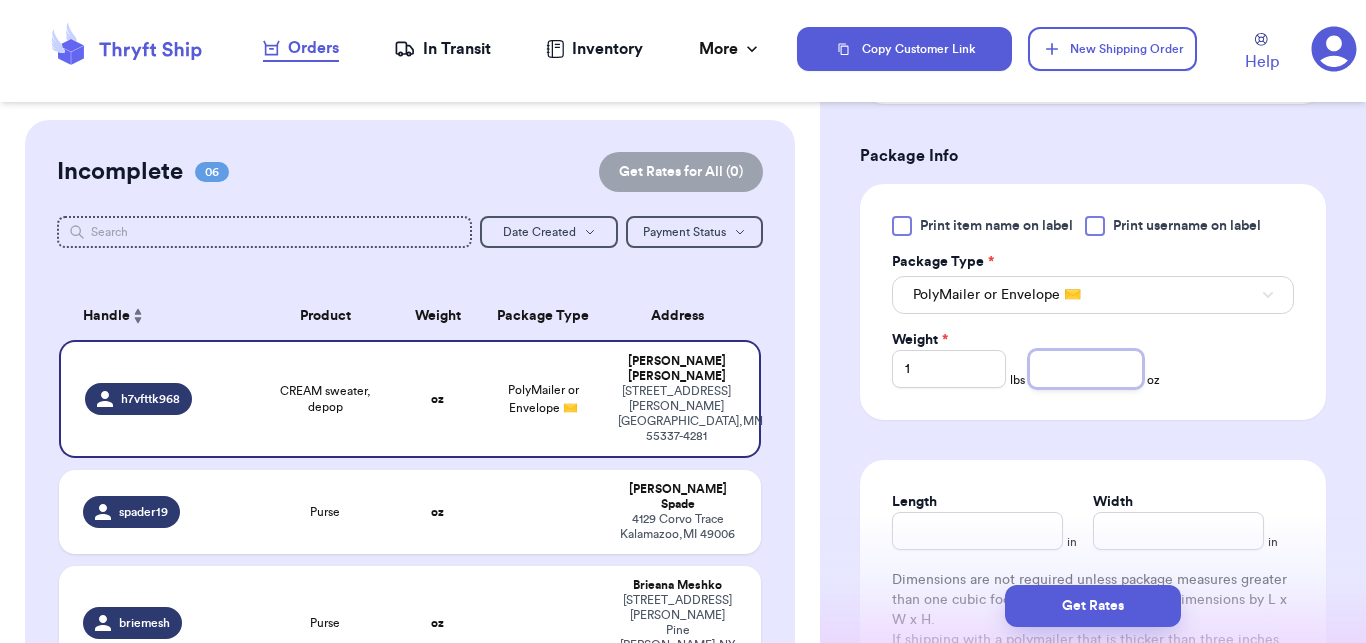 click at bounding box center (1086, 369) 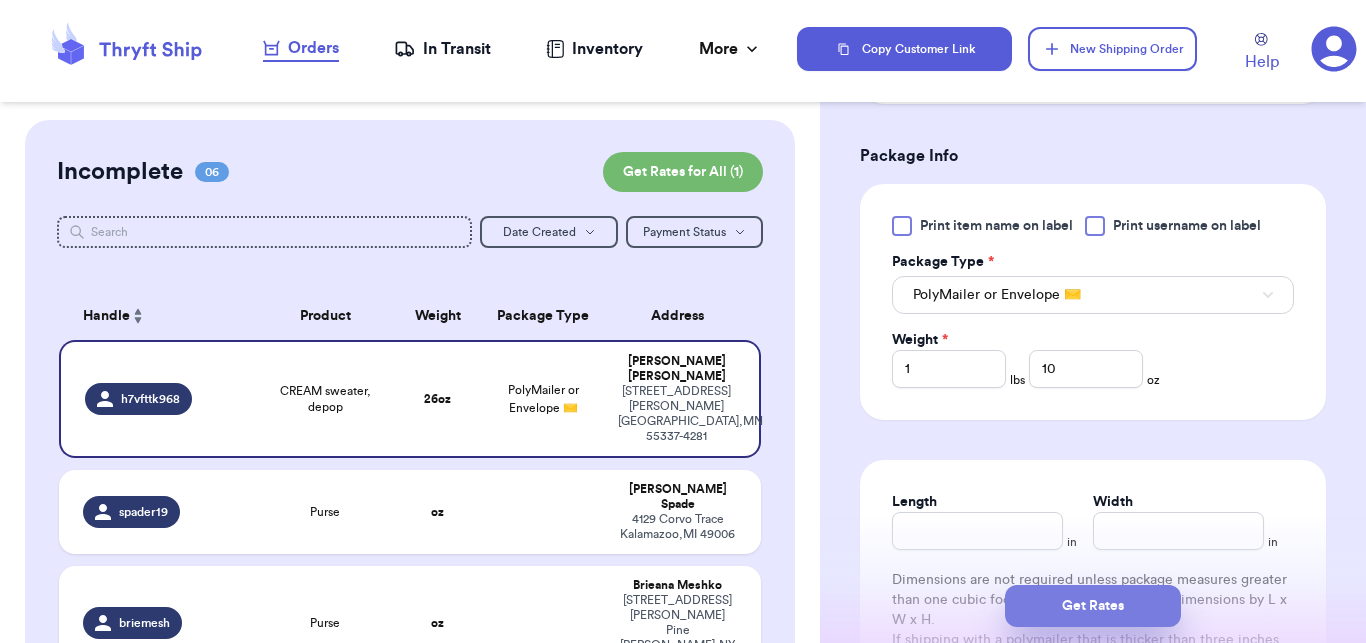 click on "Get Rates" at bounding box center (1093, 606) 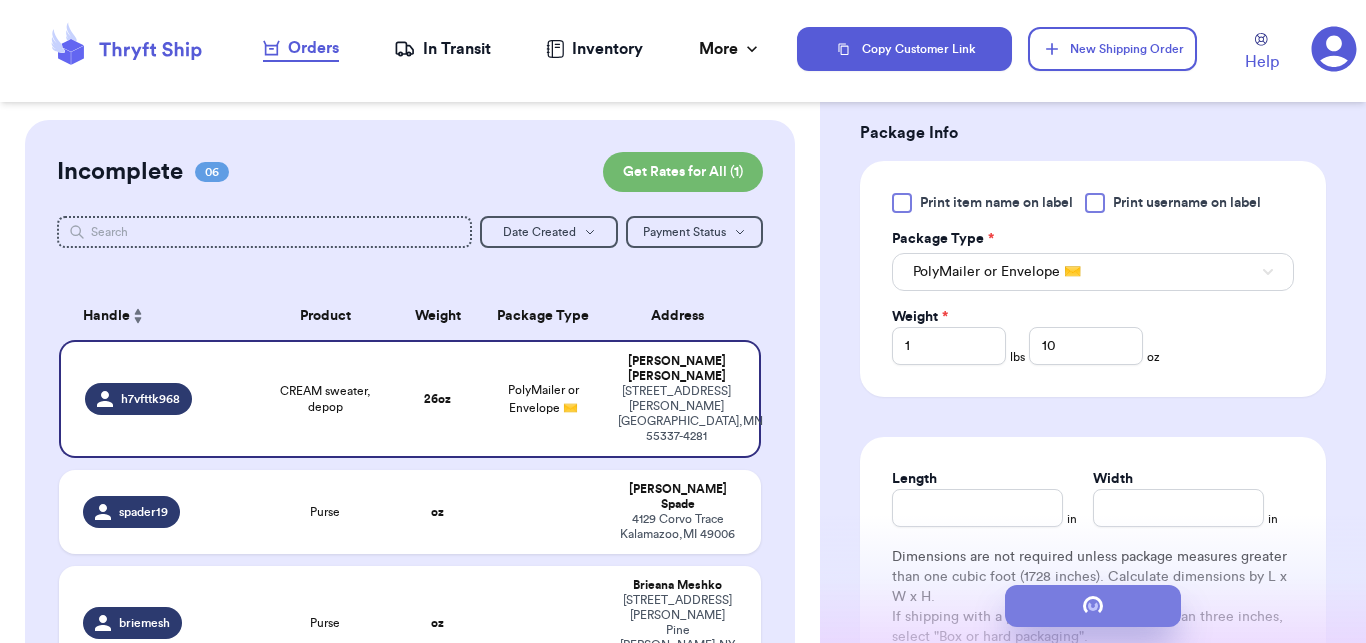 scroll, scrollTop: 0, scrollLeft: 0, axis: both 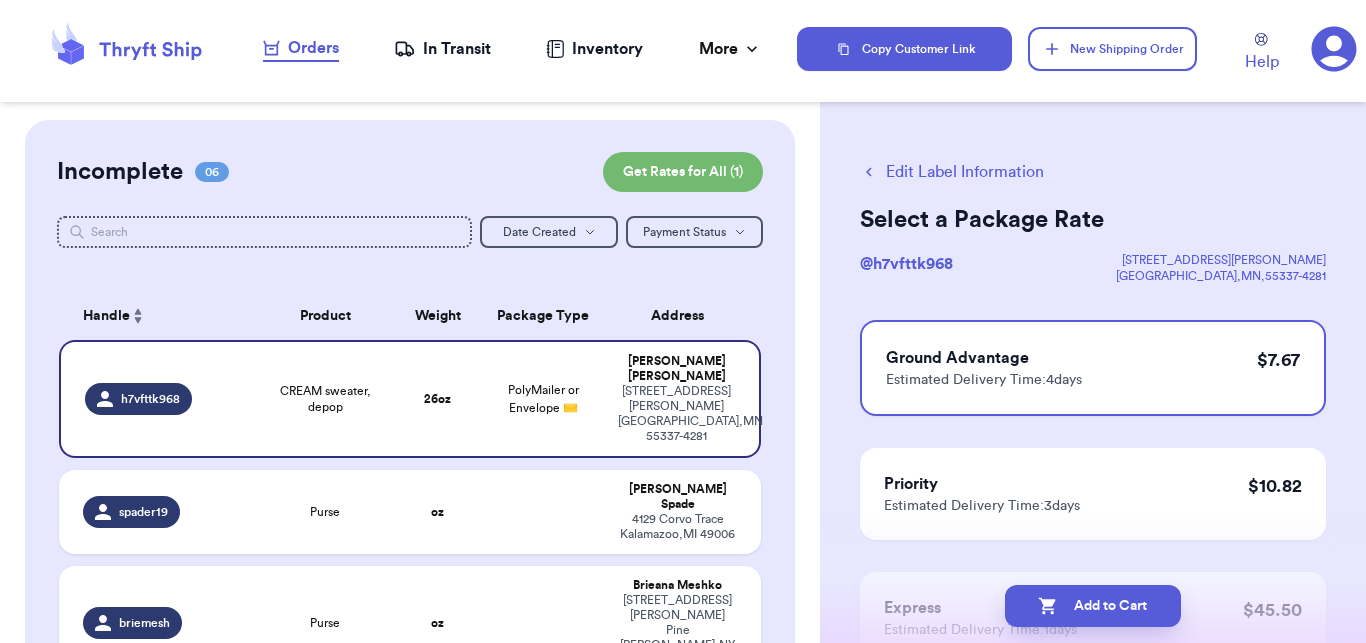 click on "Add to Cart" at bounding box center (1093, 606) 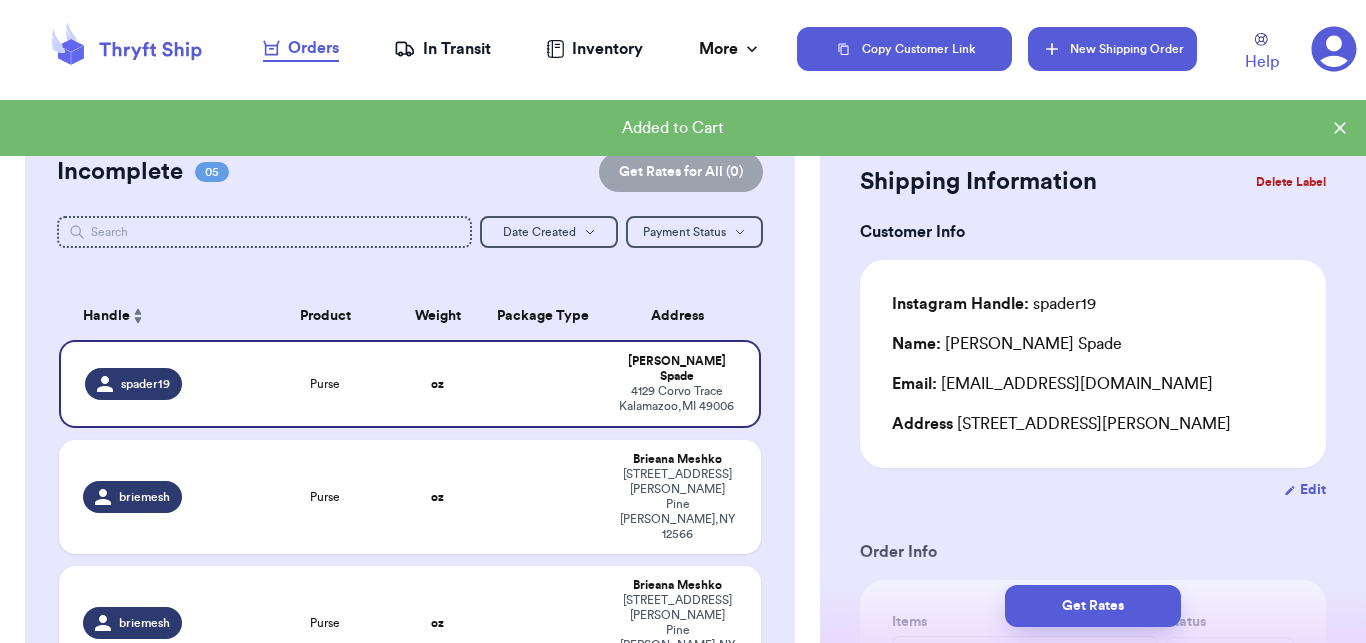 click on "New Shipping Order" at bounding box center [1112, 49] 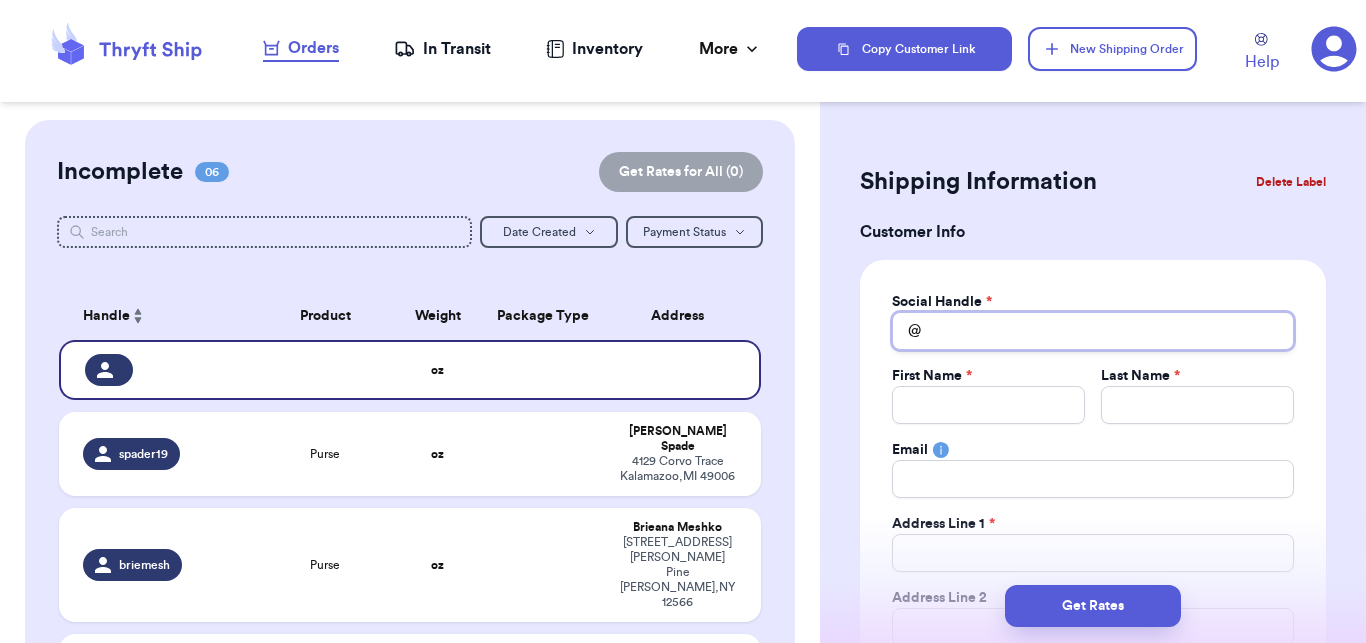 click on "Total Amount Paid" at bounding box center (1093, 331) 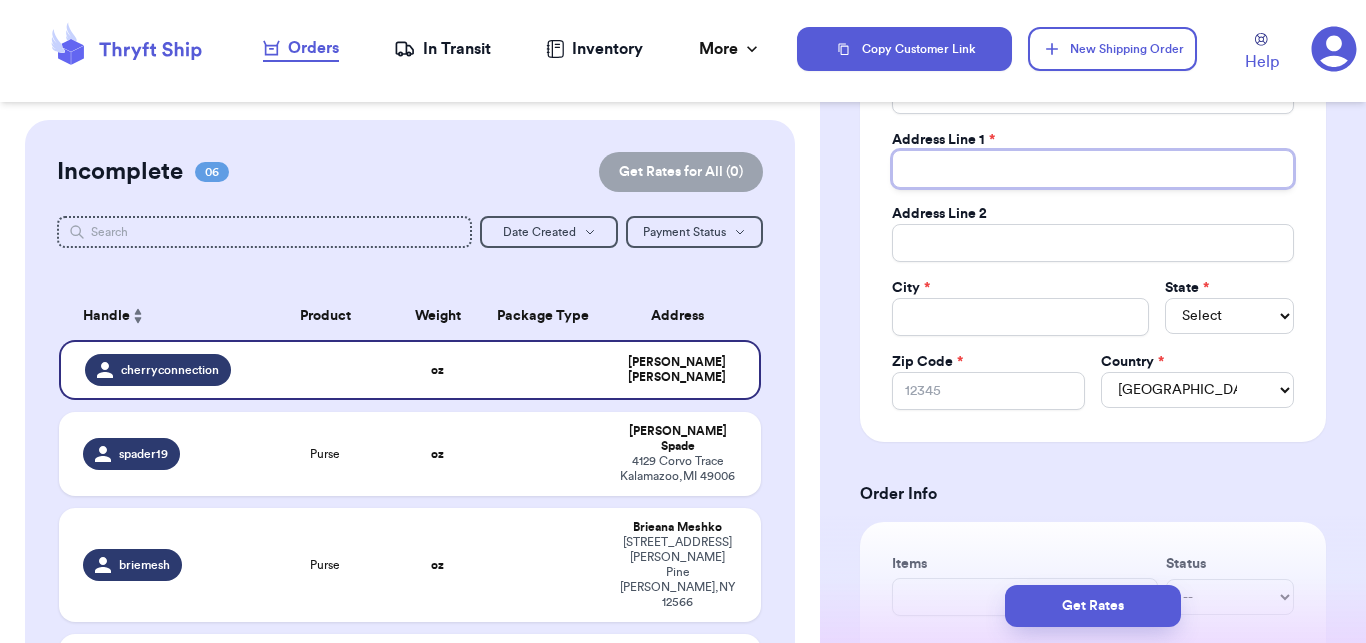 scroll, scrollTop: 410, scrollLeft: 0, axis: vertical 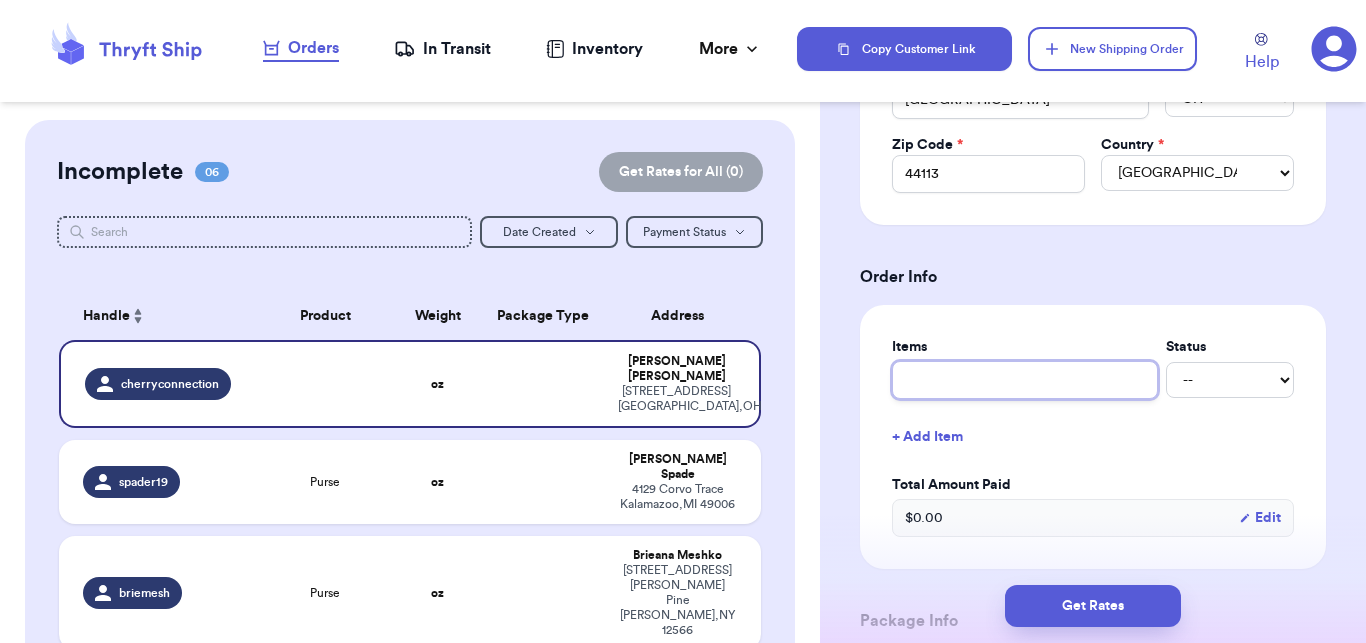 click at bounding box center (1025, 380) 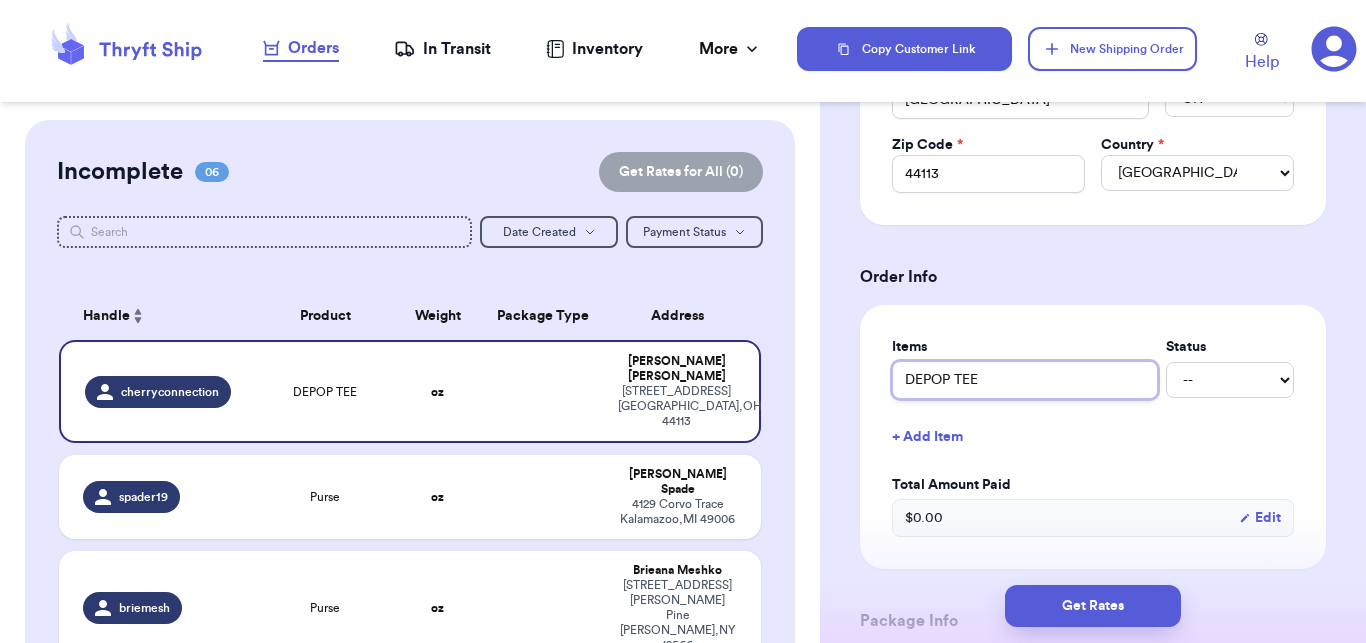 scroll, scrollTop: 694, scrollLeft: 0, axis: vertical 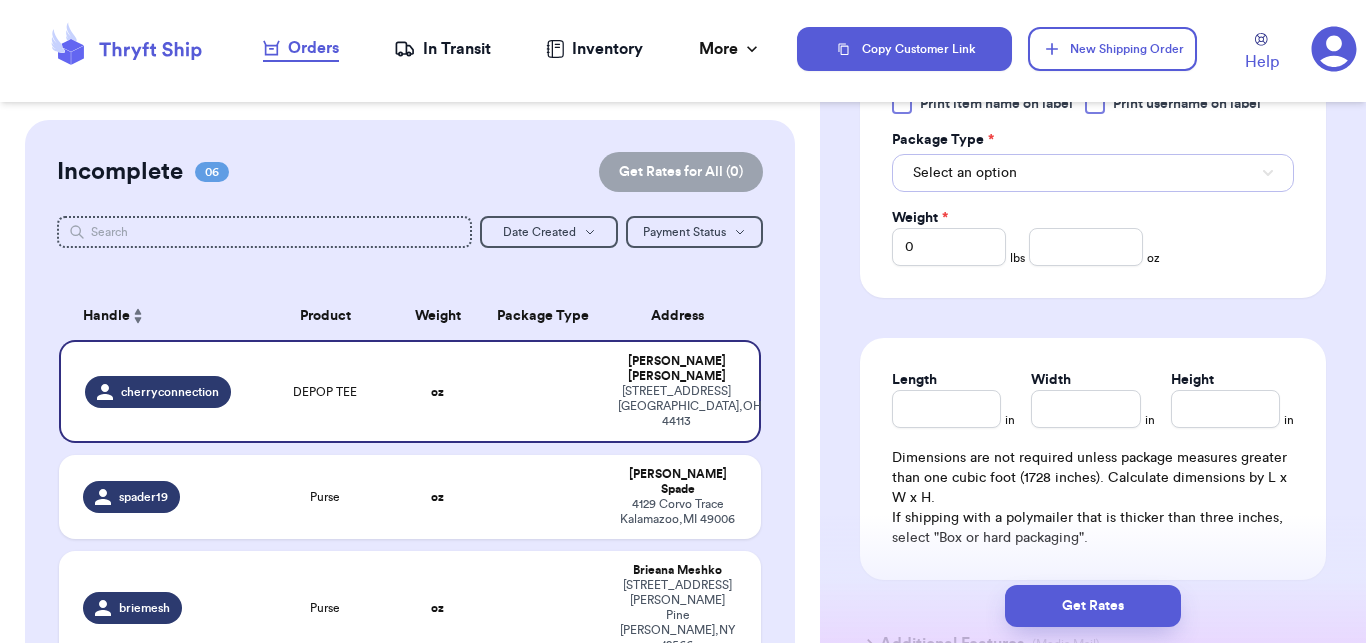 click on "Select an option" at bounding box center (1093, 173) 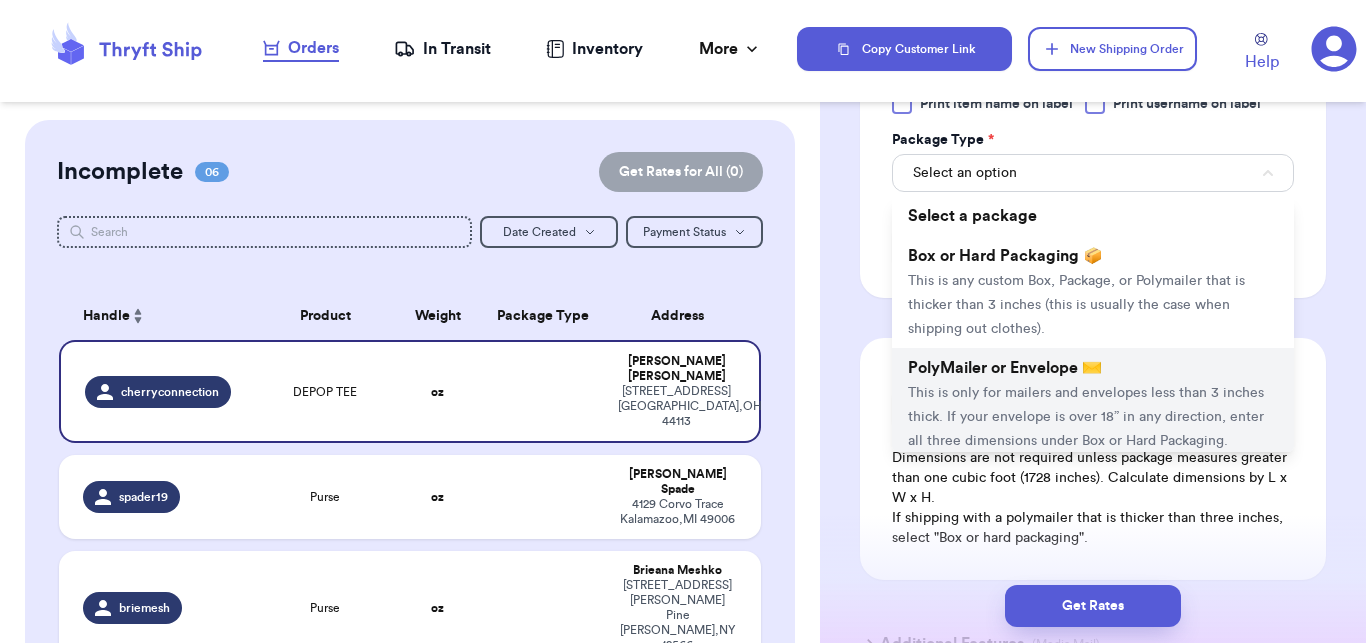 click on "PolyMailer or Envelope ✉️" at bounding box center (1005, 368) 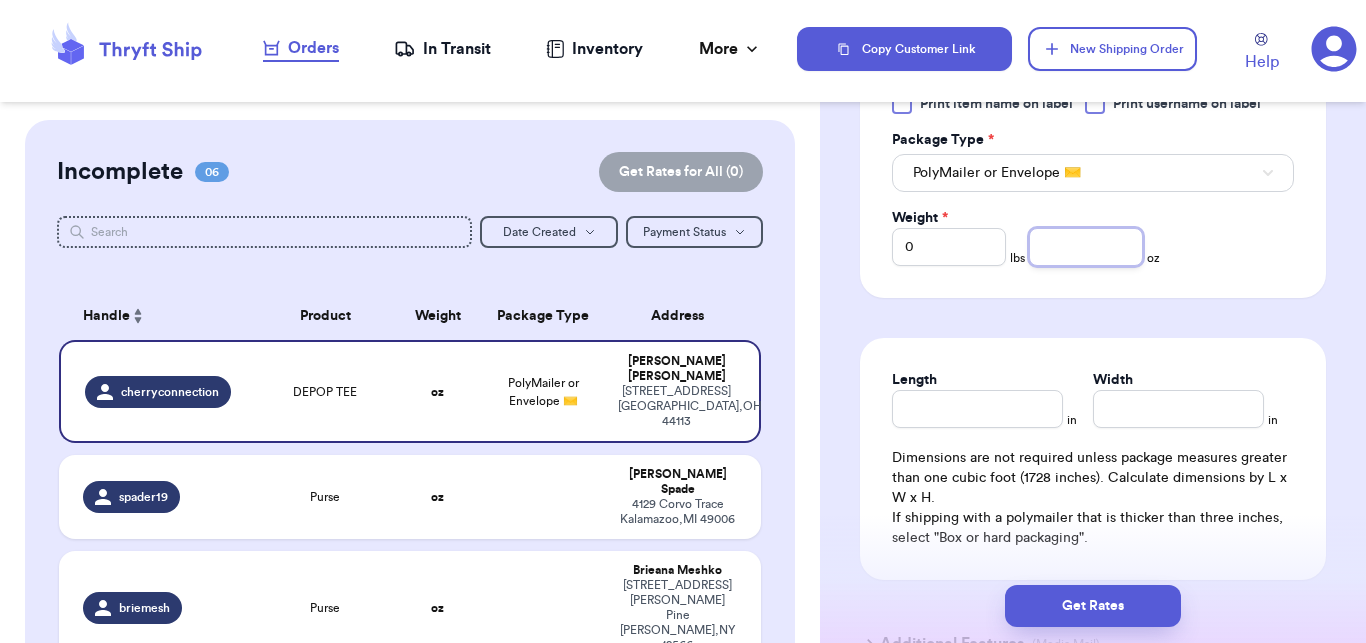 click at bounding box center (1086, 247) 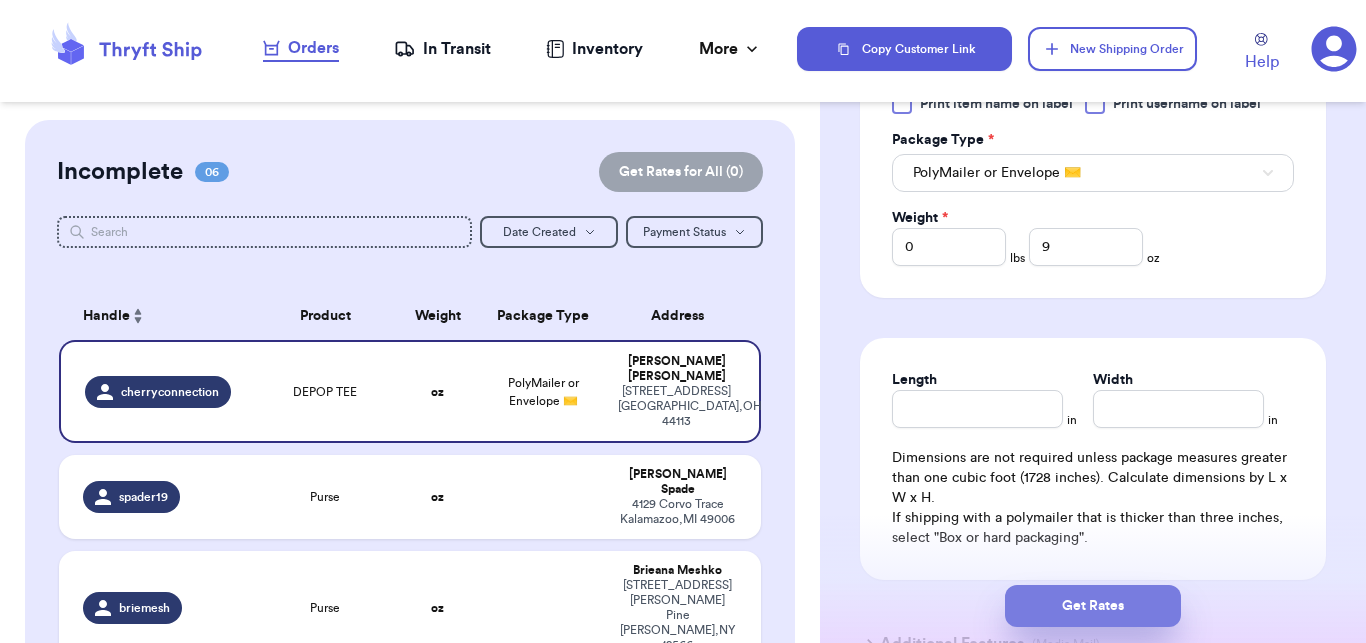 click on "Get Rates" at bounding box center (1093, 606) 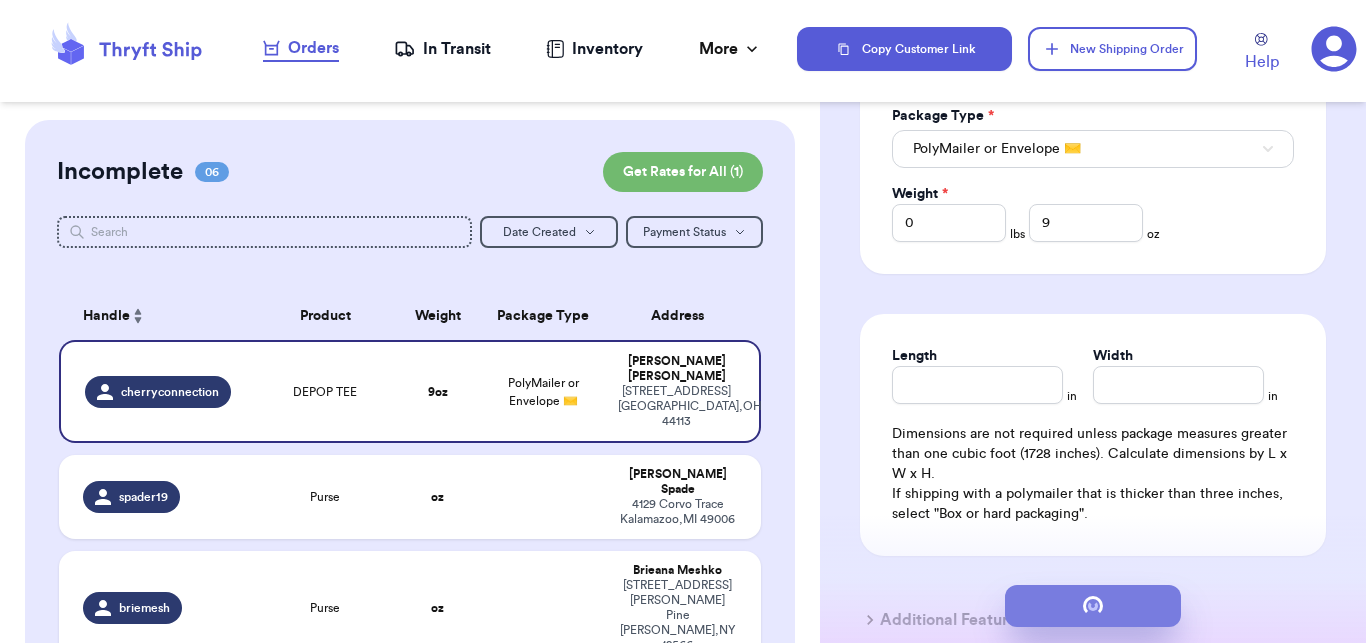 scroll, scrollTop: 0, scrollLeft: 0, axis: both 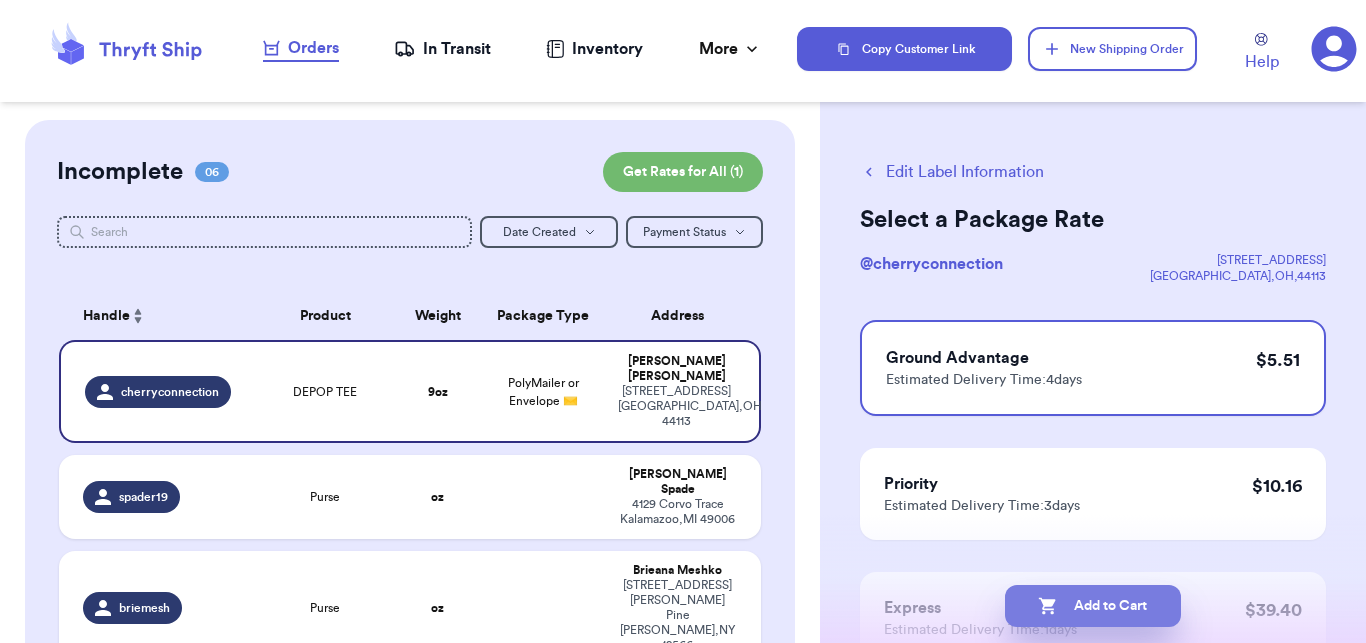 click on "Add to Cart" at bounding box center [1093, 606] 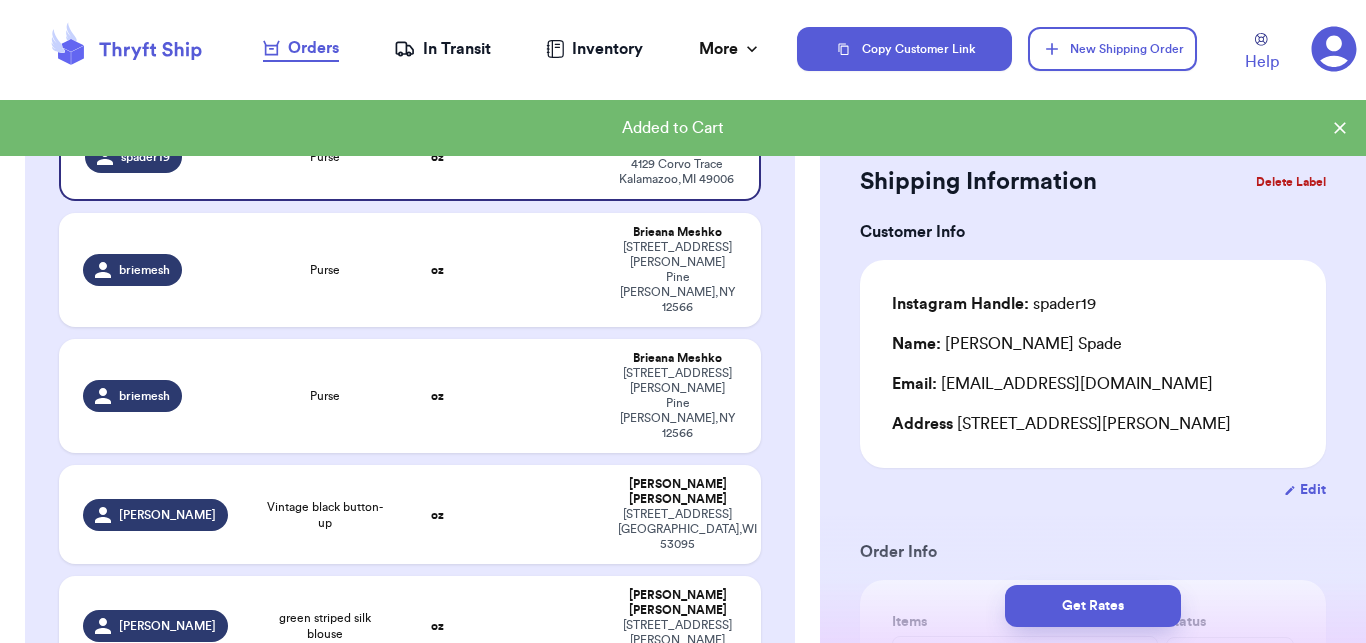 click on "Checkout ( 2 )" at bounding box center [687, 807] 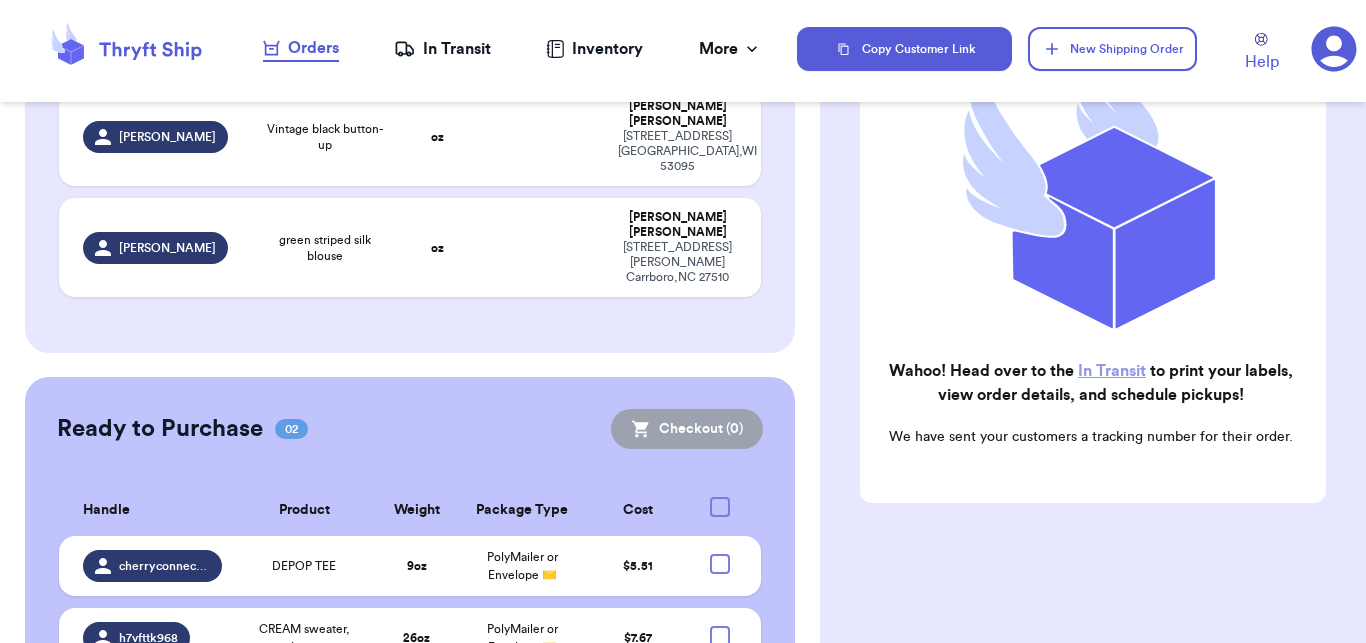 scroll, scrollTop: 296, scrollLeft: 0, axis: vertical 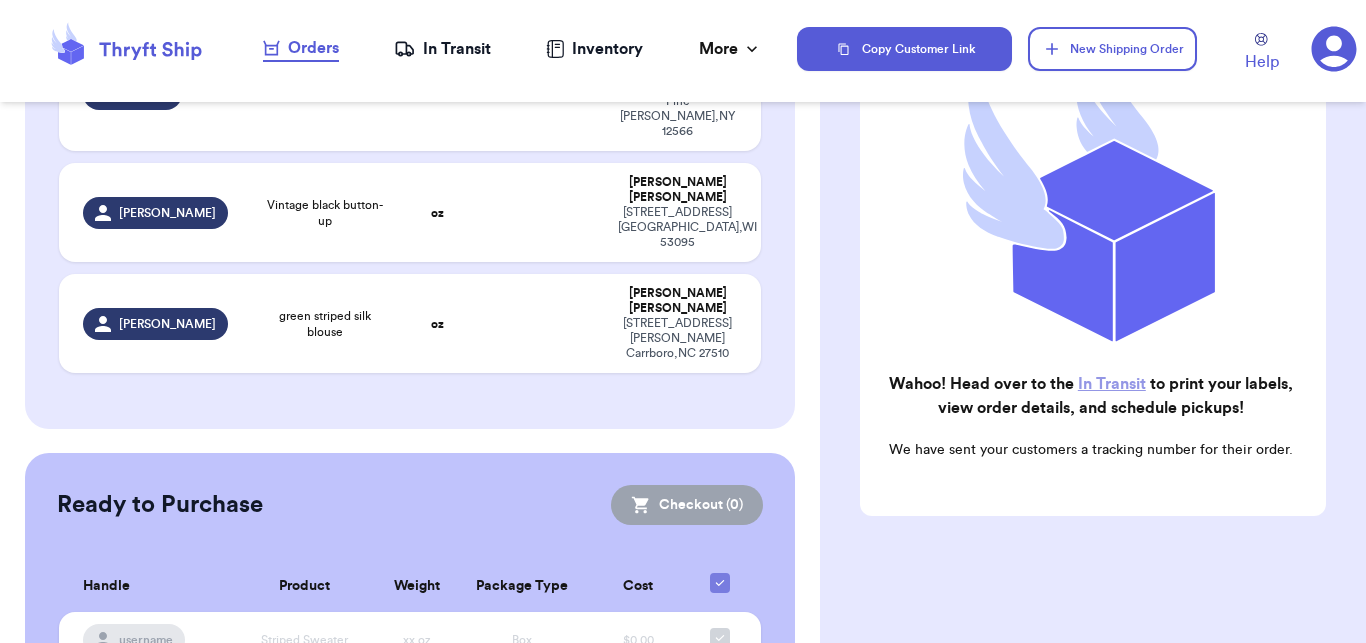 click 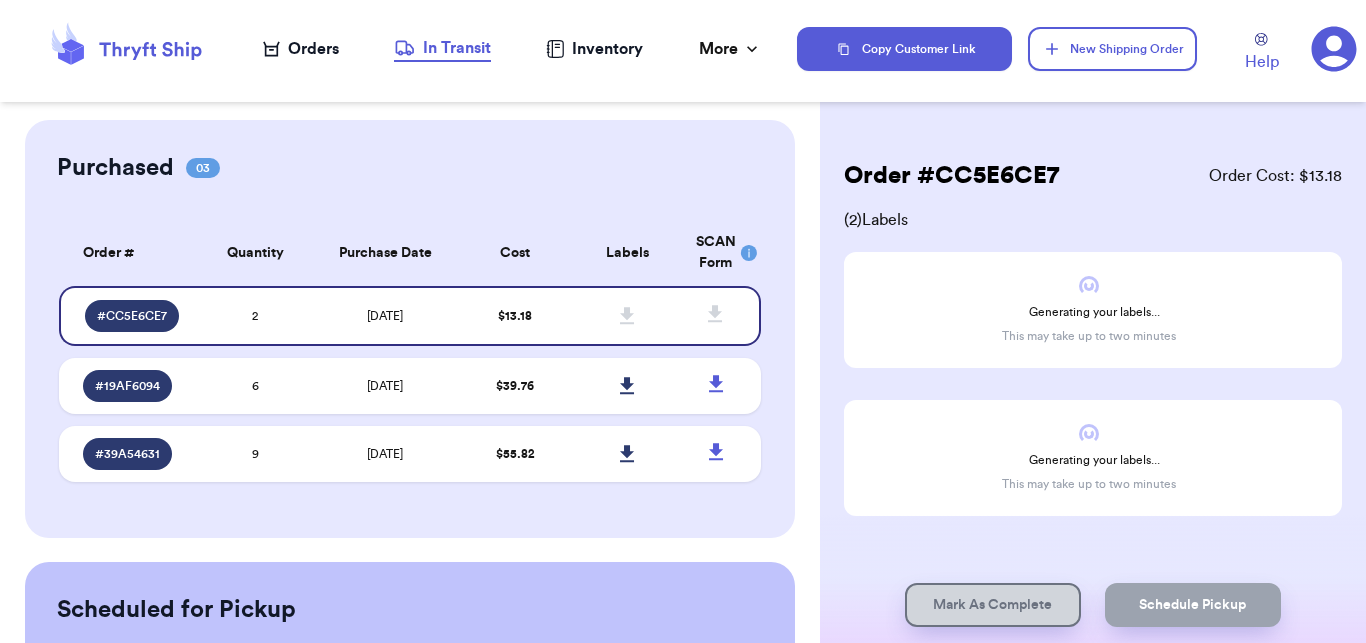 click 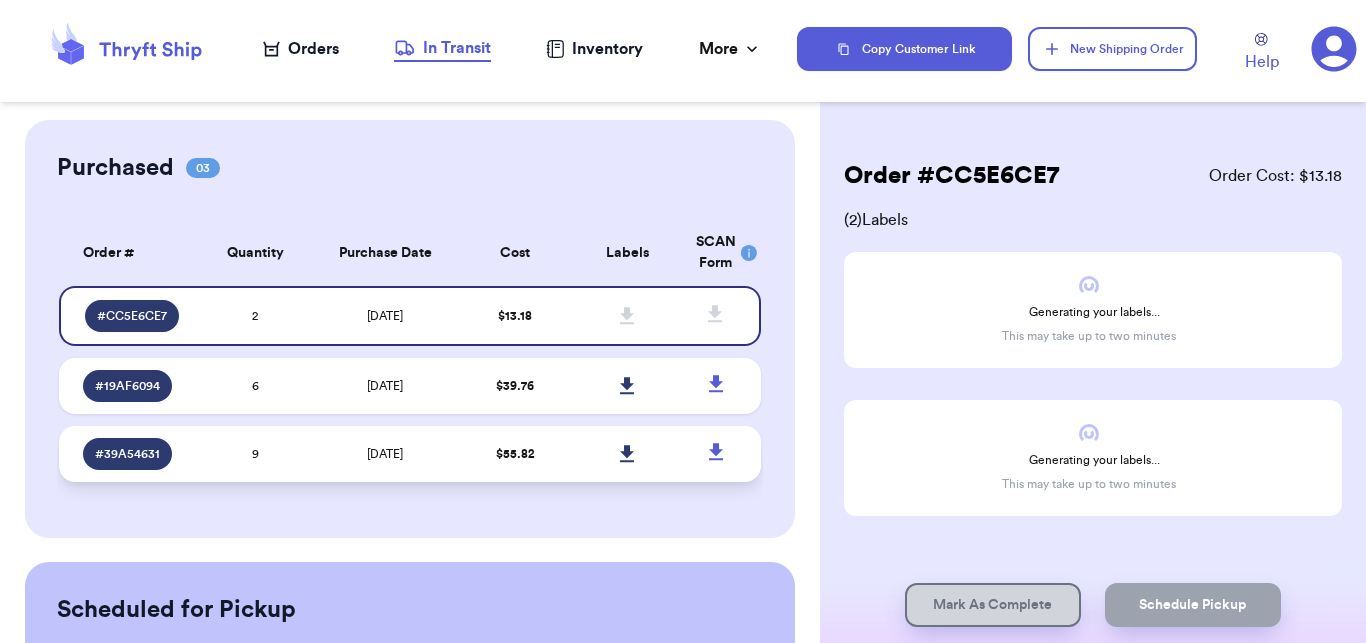 click on "9" at bounding box center (255, 454) 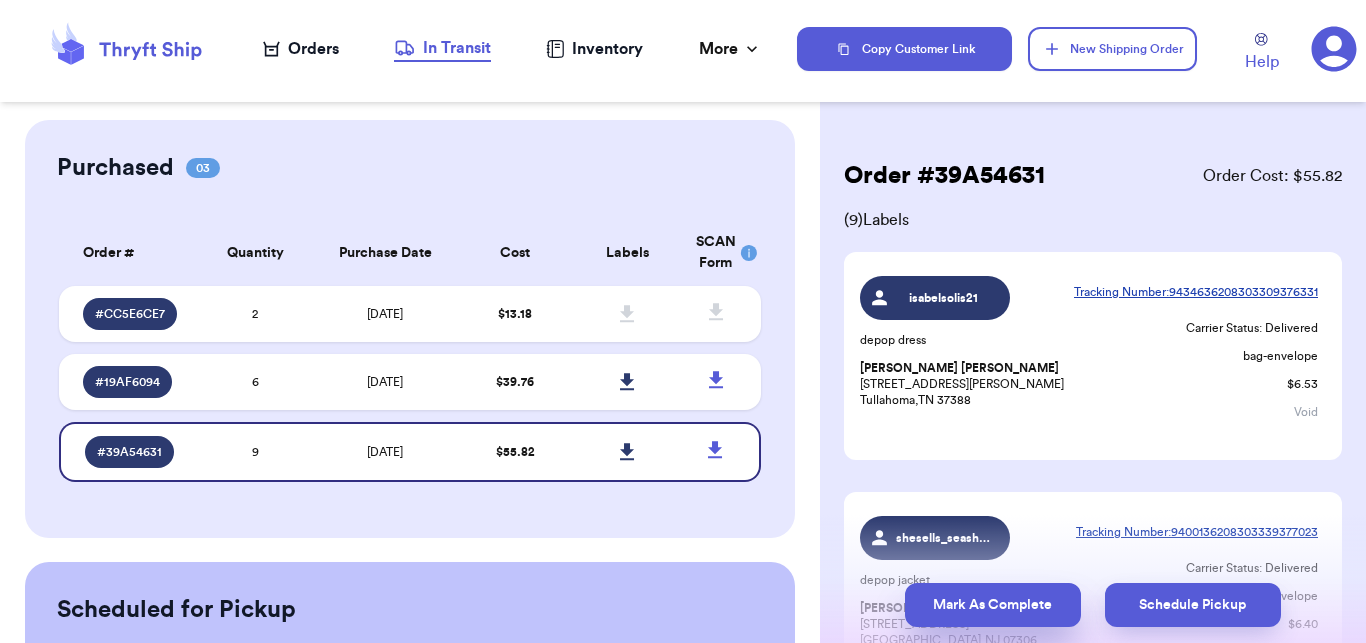 click on "Mark As Complete" at bounding box center (993, 605) 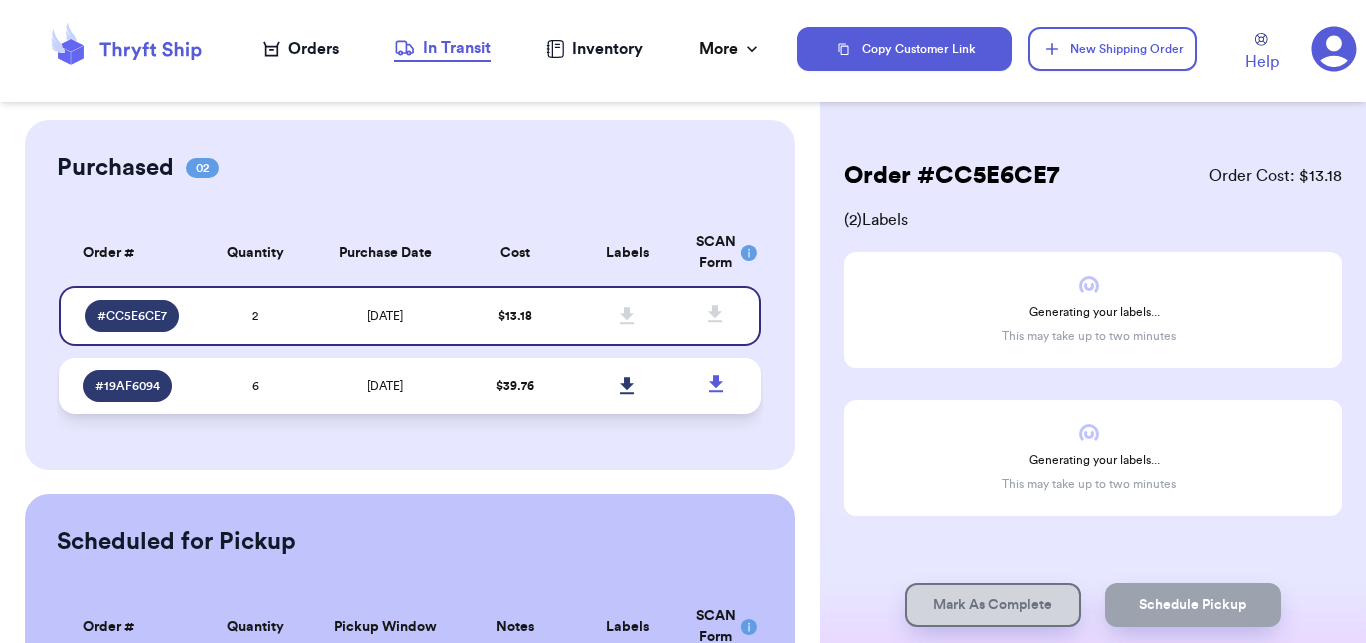 click on "6" at bounding box center (255, 386) 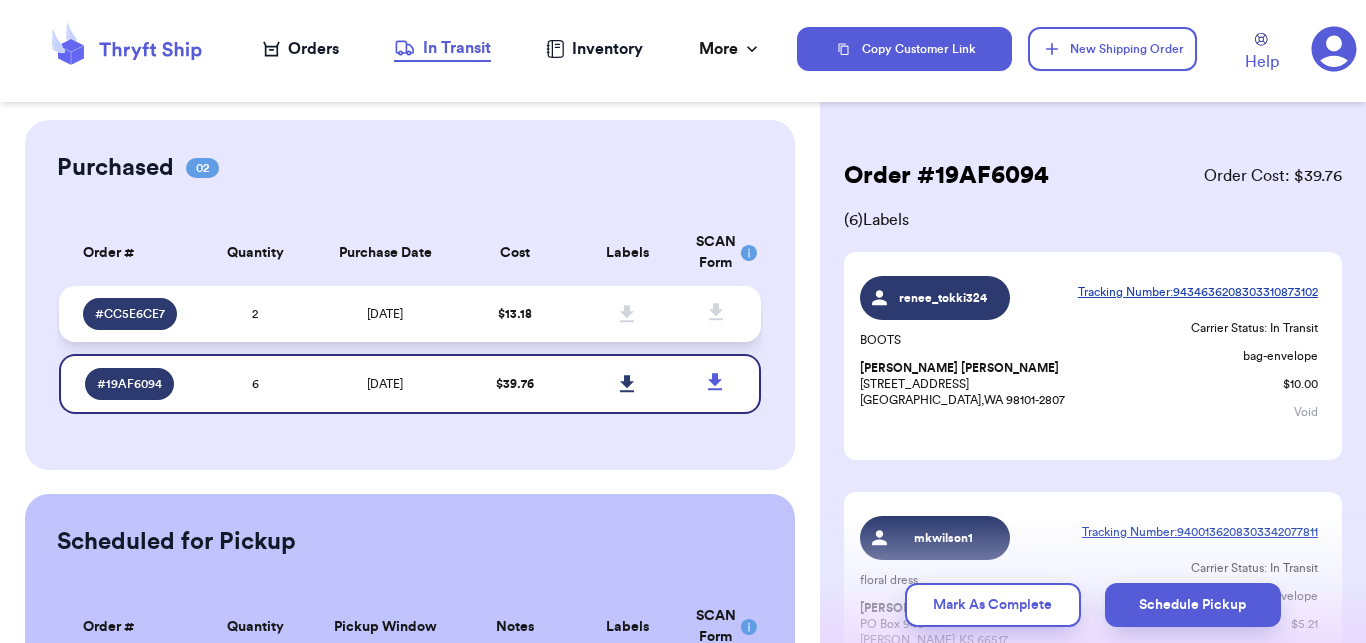 click on "[DATE]" at bounding box center [385, 314] 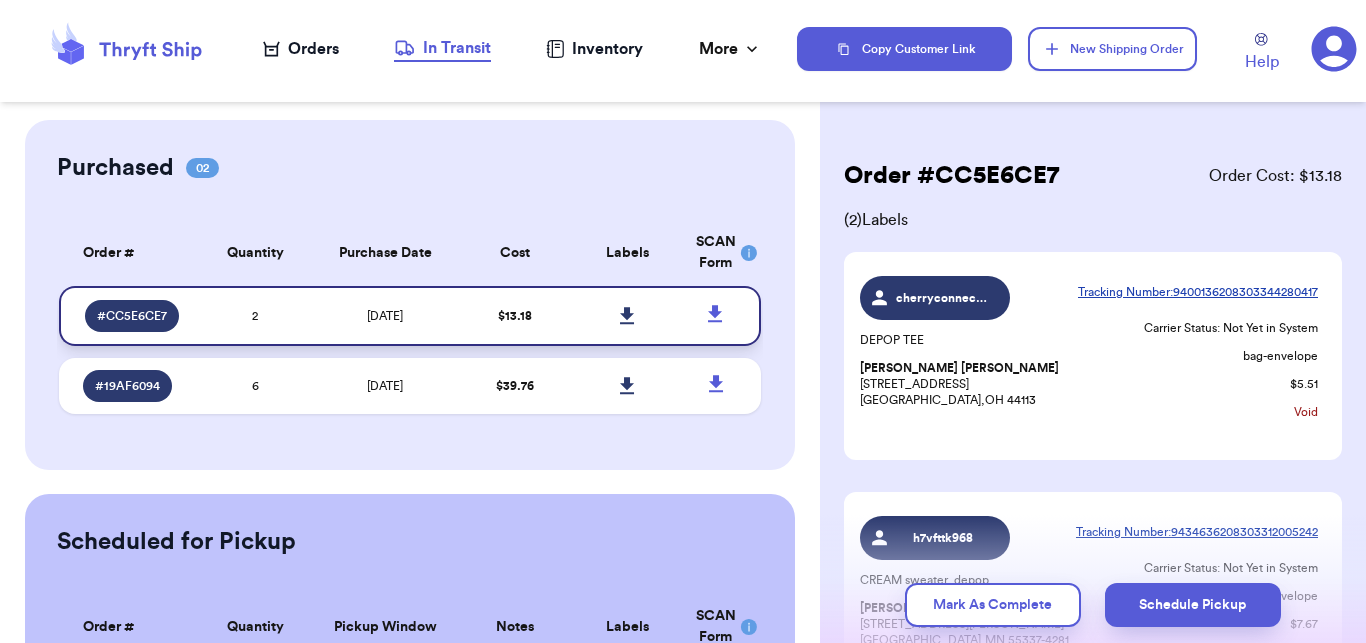 click 